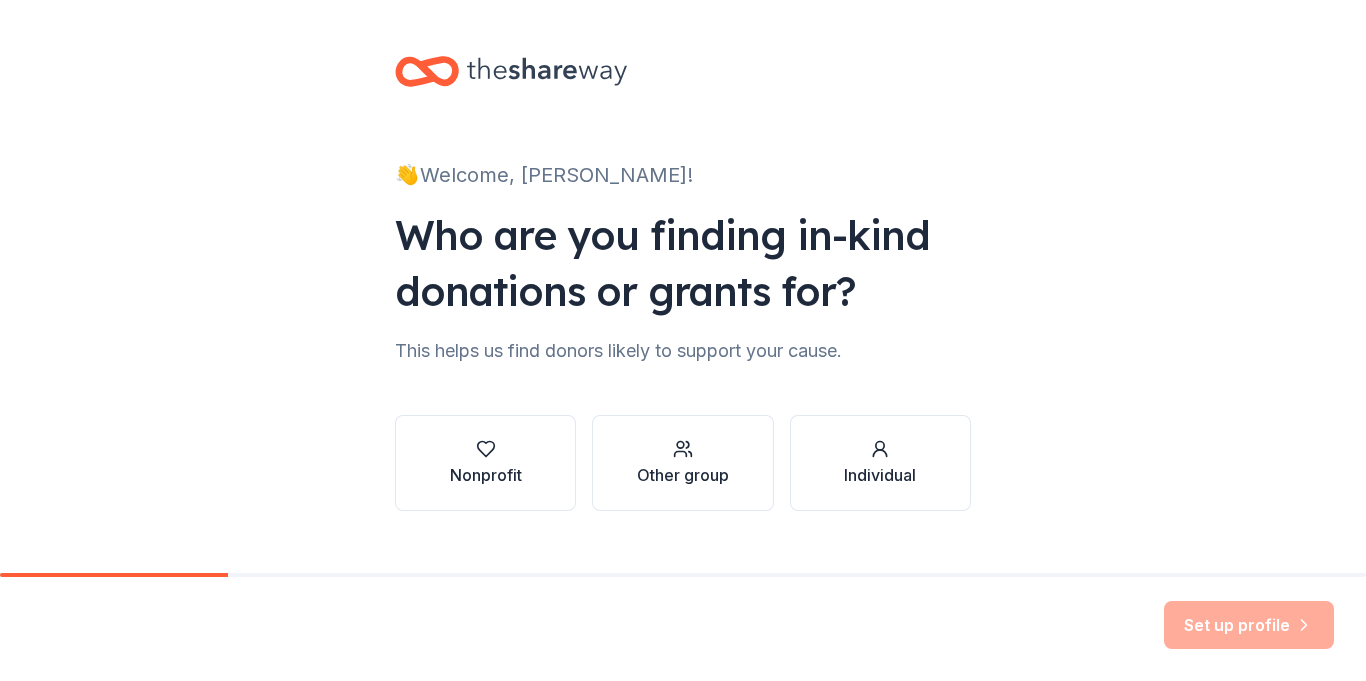 scroll, scrollTop: 0, scrollLeft: 0, axis: both 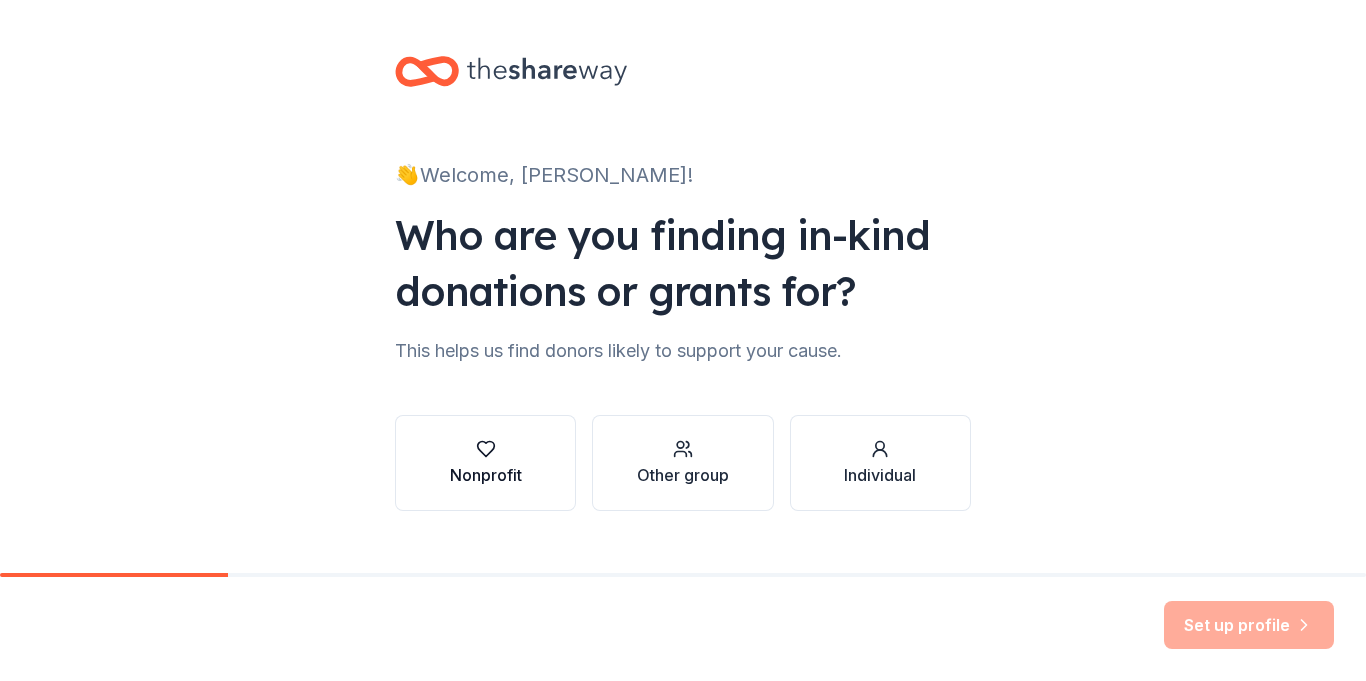 click 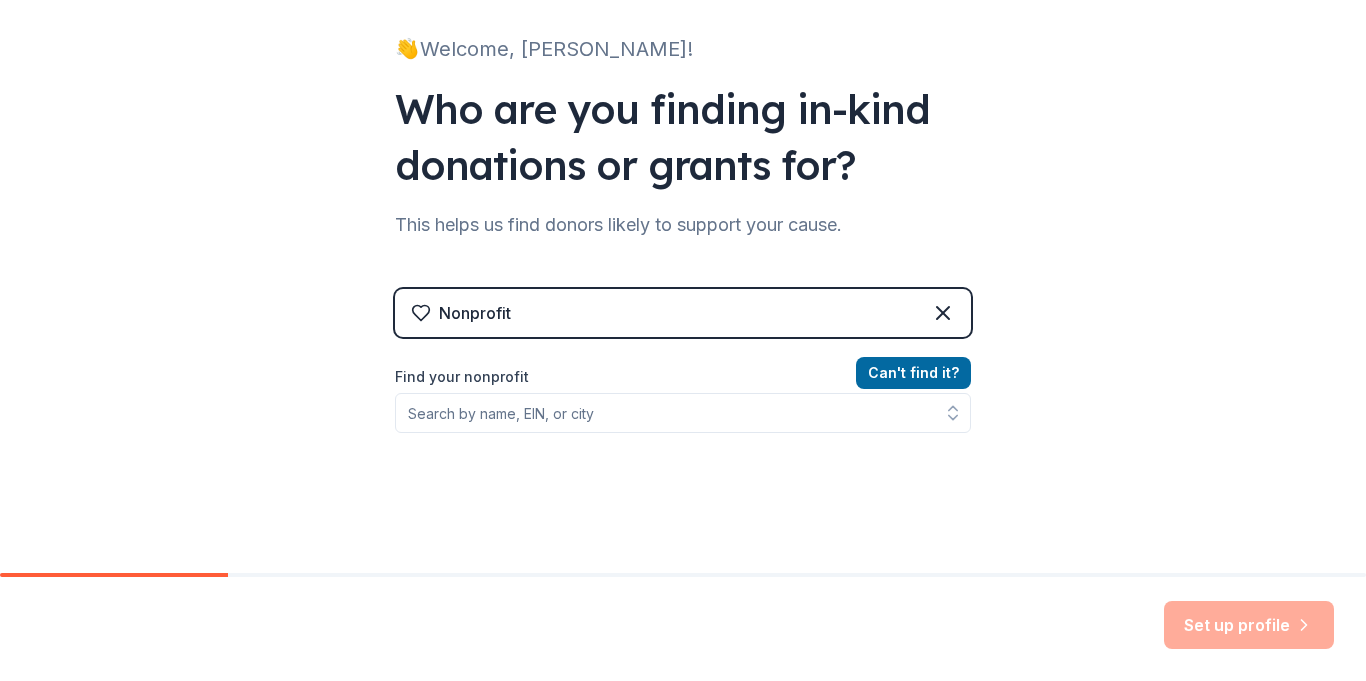 scroll, scrollTop: 148, scrollLeft: 0, axis: vertical 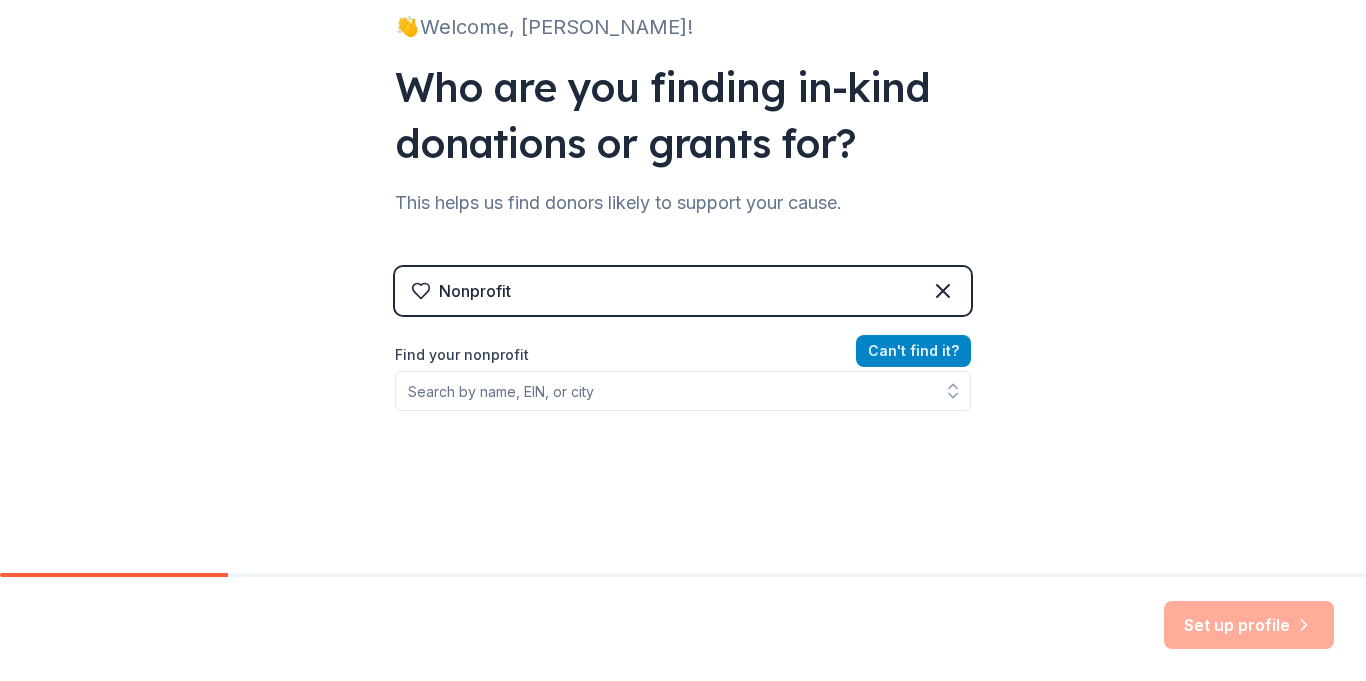 click on "Can ' t find it?" at bounding box center (913, 351) 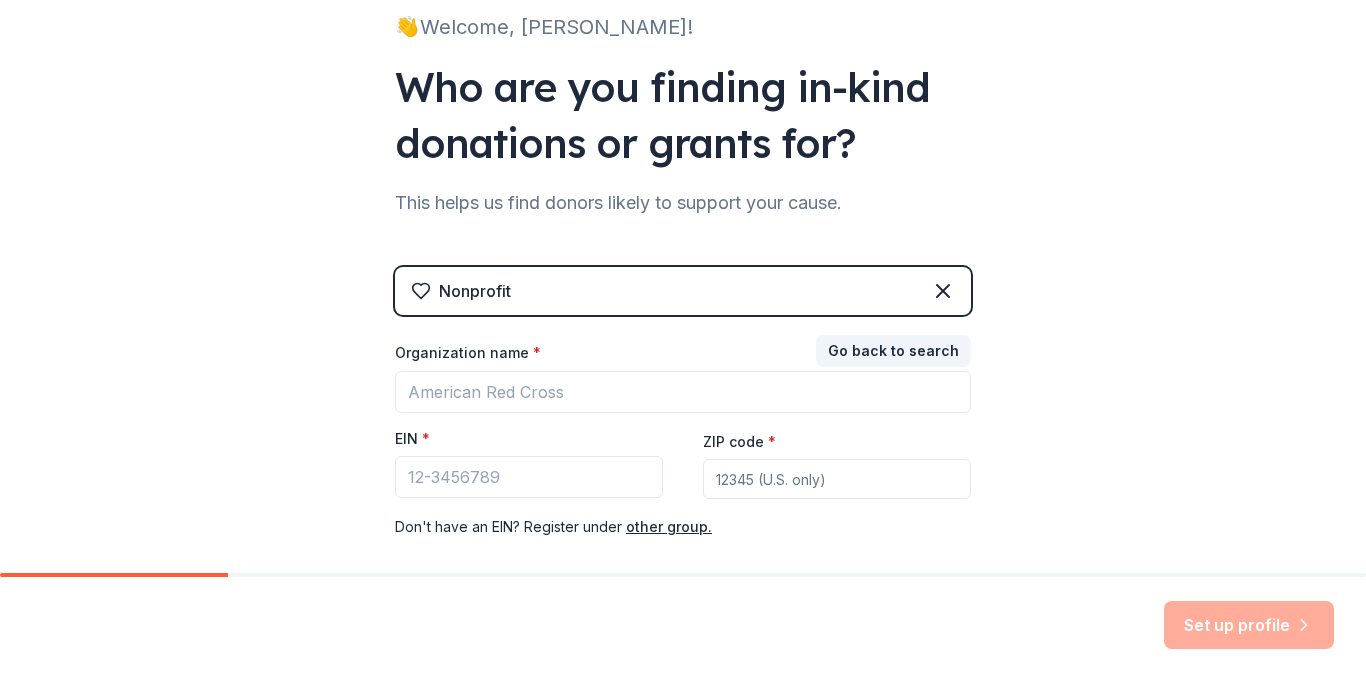 scroll, scrollTop: 250, scrollLeft: 0, axis: vertical 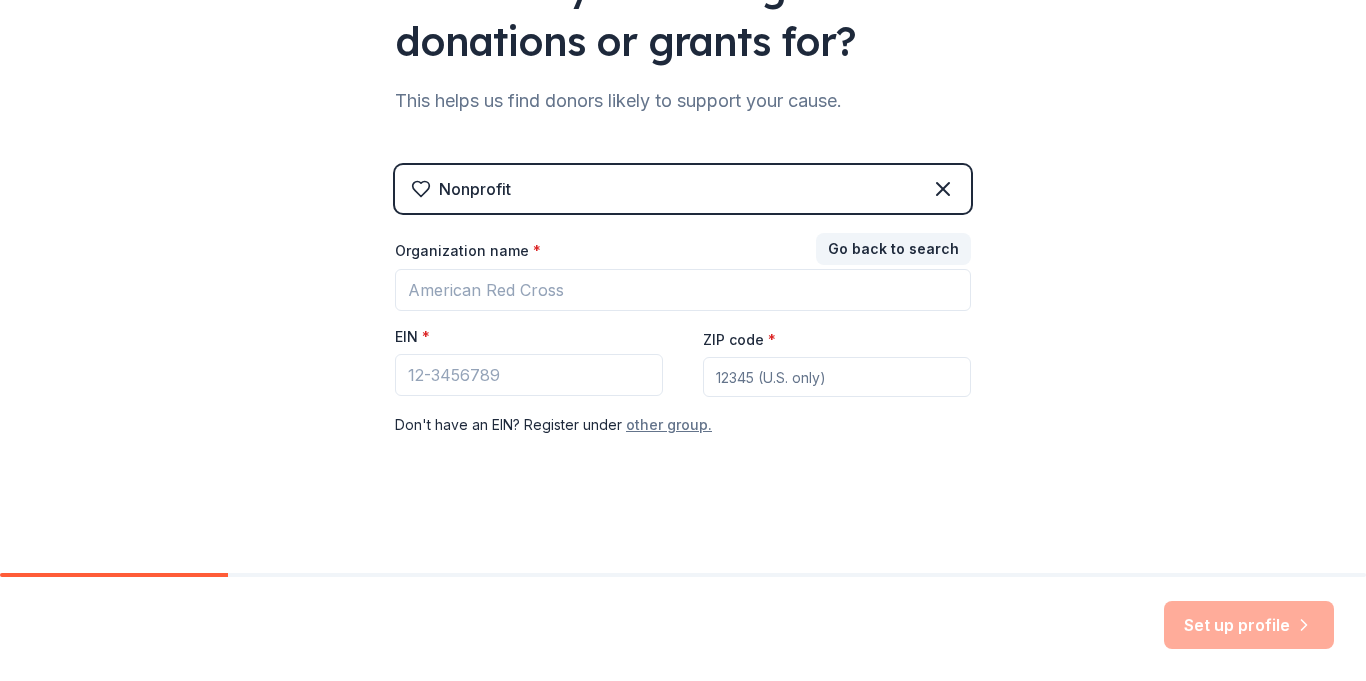 click on "other group." at bounding box center [669, 425] 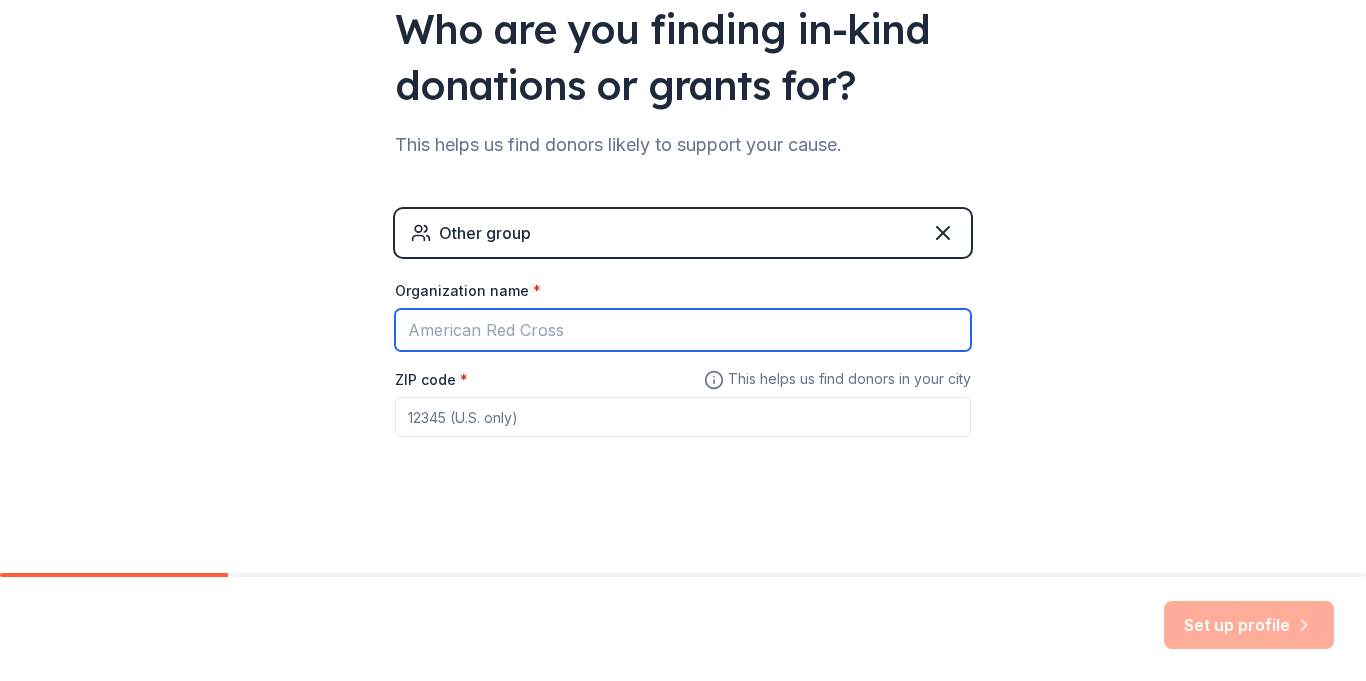 click on "Organization name *" at bounding box center (683, 330) 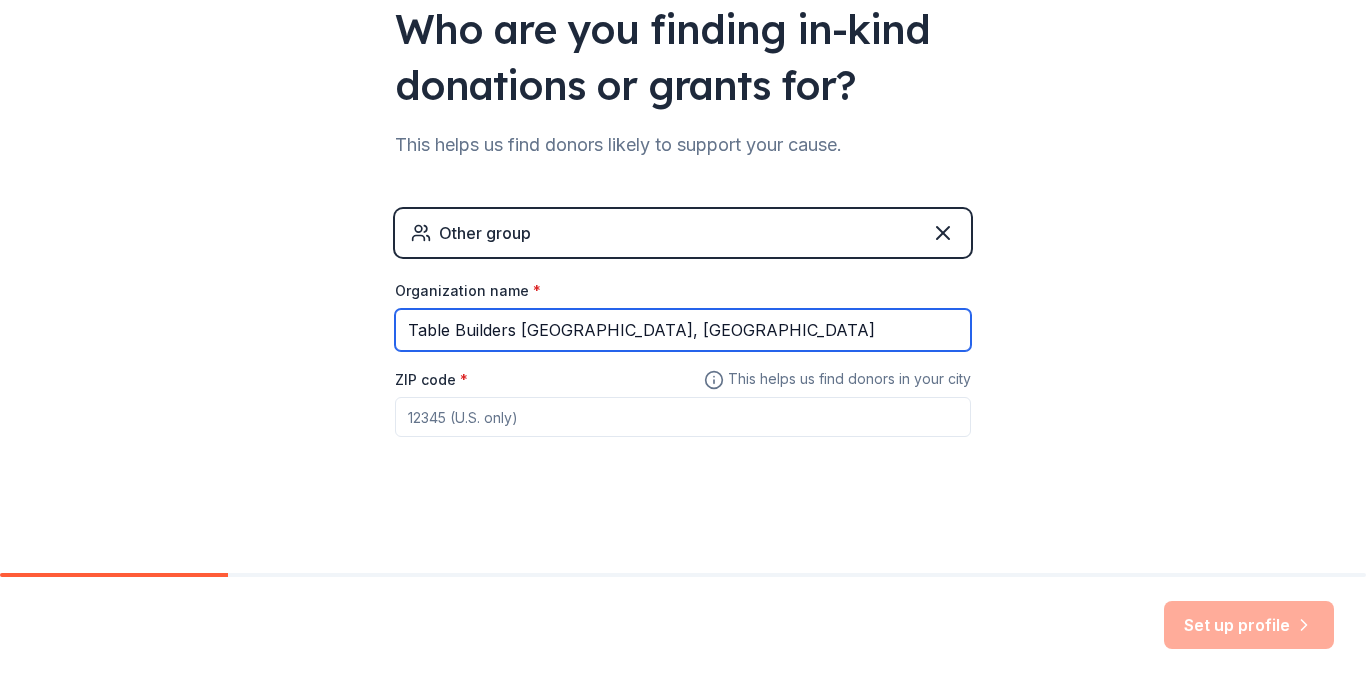type on "Table Builders Winston Salem, NC" 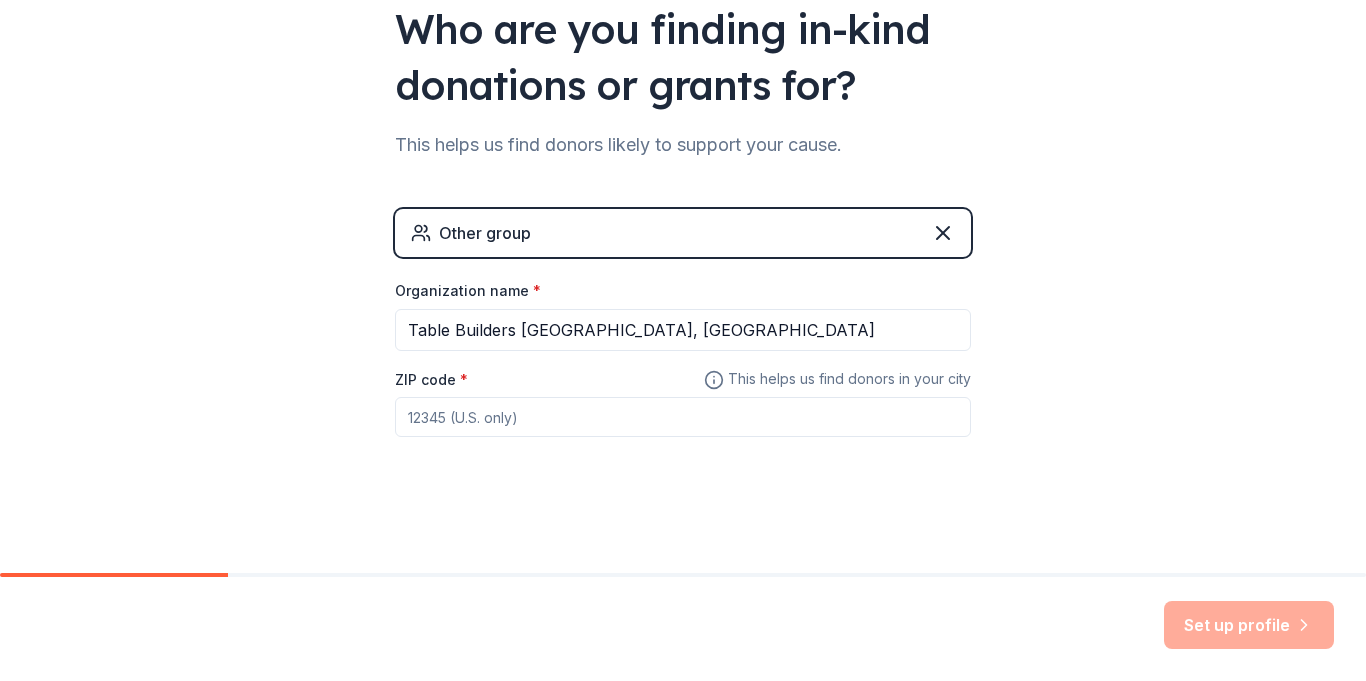 click on "ZIP code *" at bounding box center [683, 417] 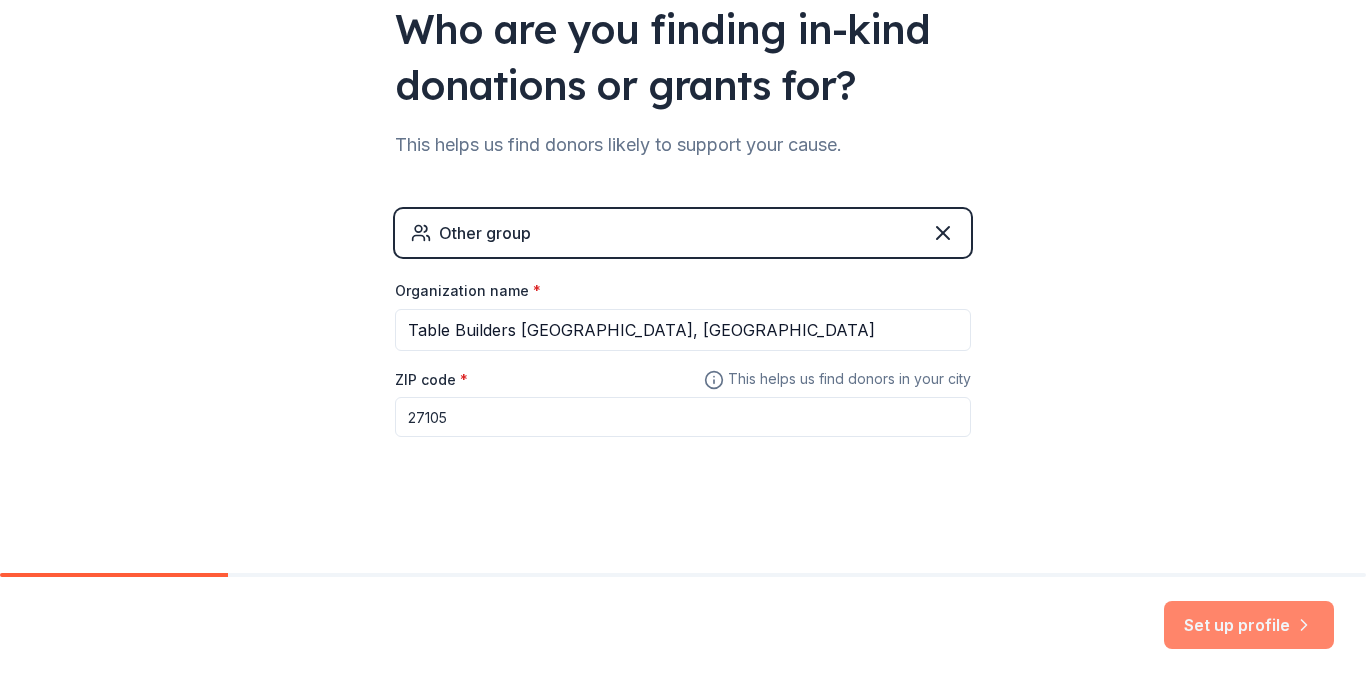 type on "27105" 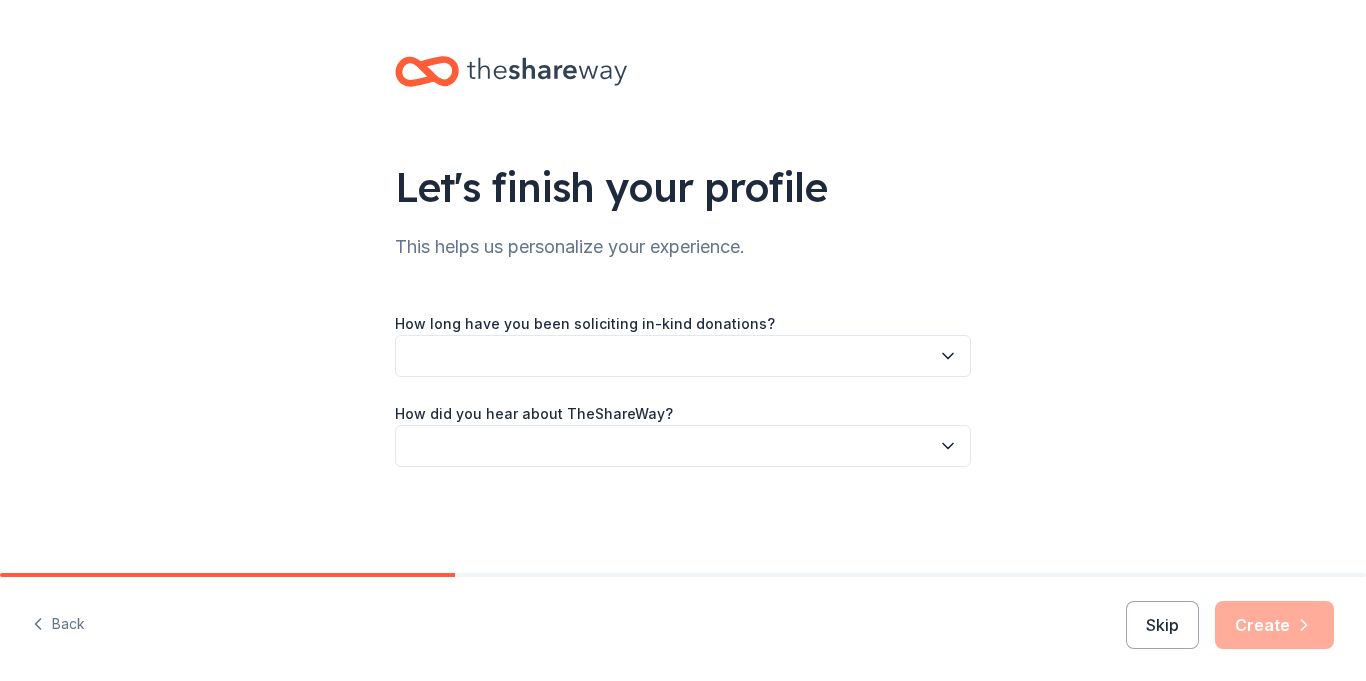 click at bounding box center (683, 356) 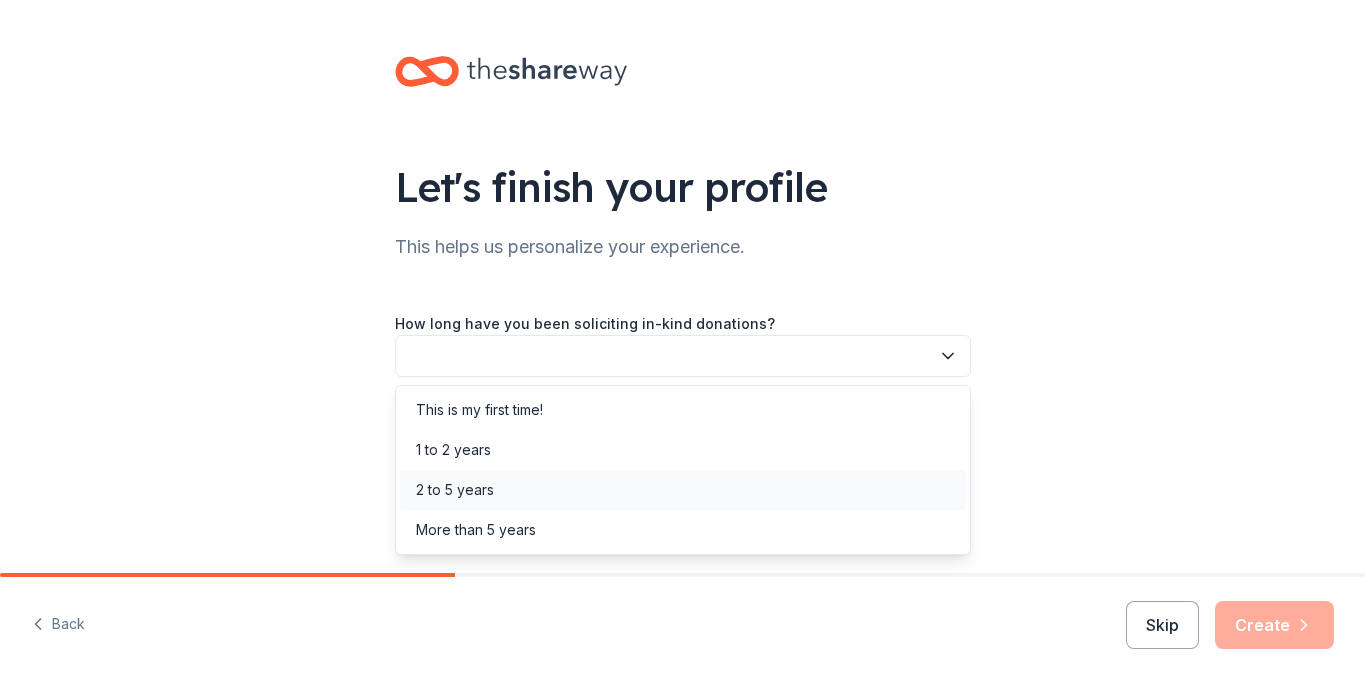click on "2 to 5 years" at bounding box center (683, 490) 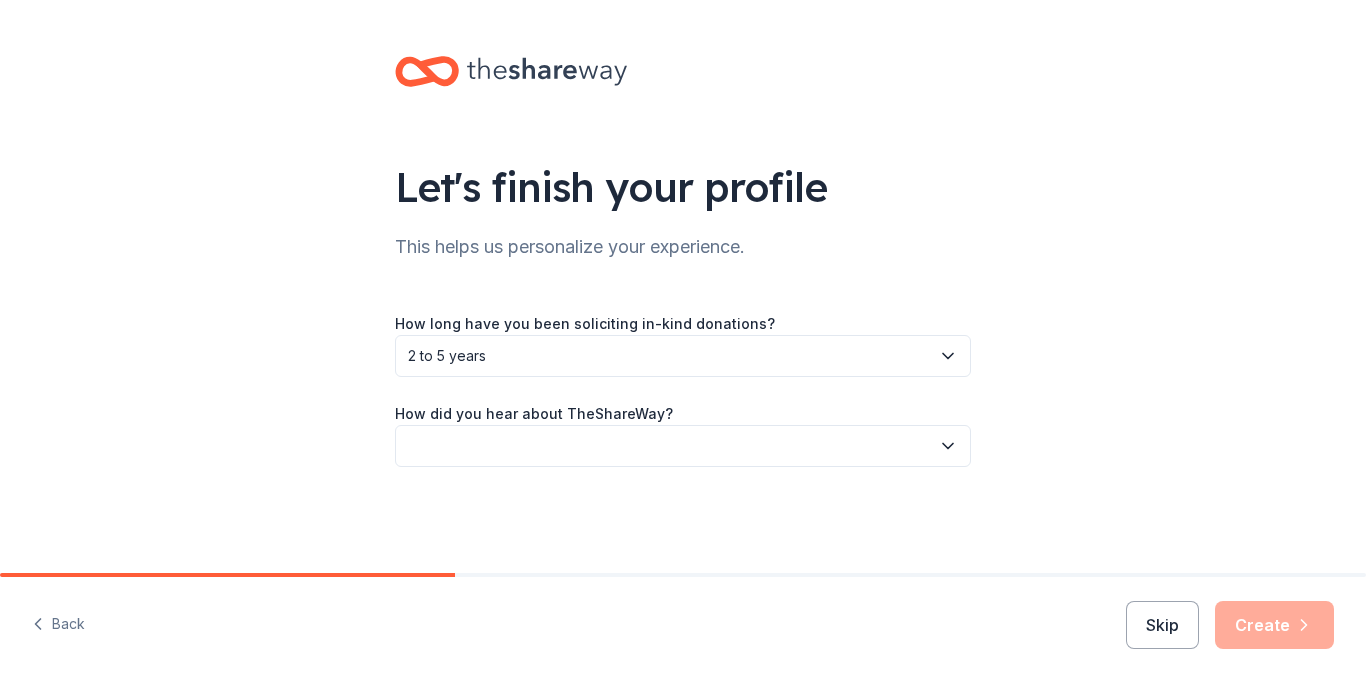 click at bounding box center (683, 446) 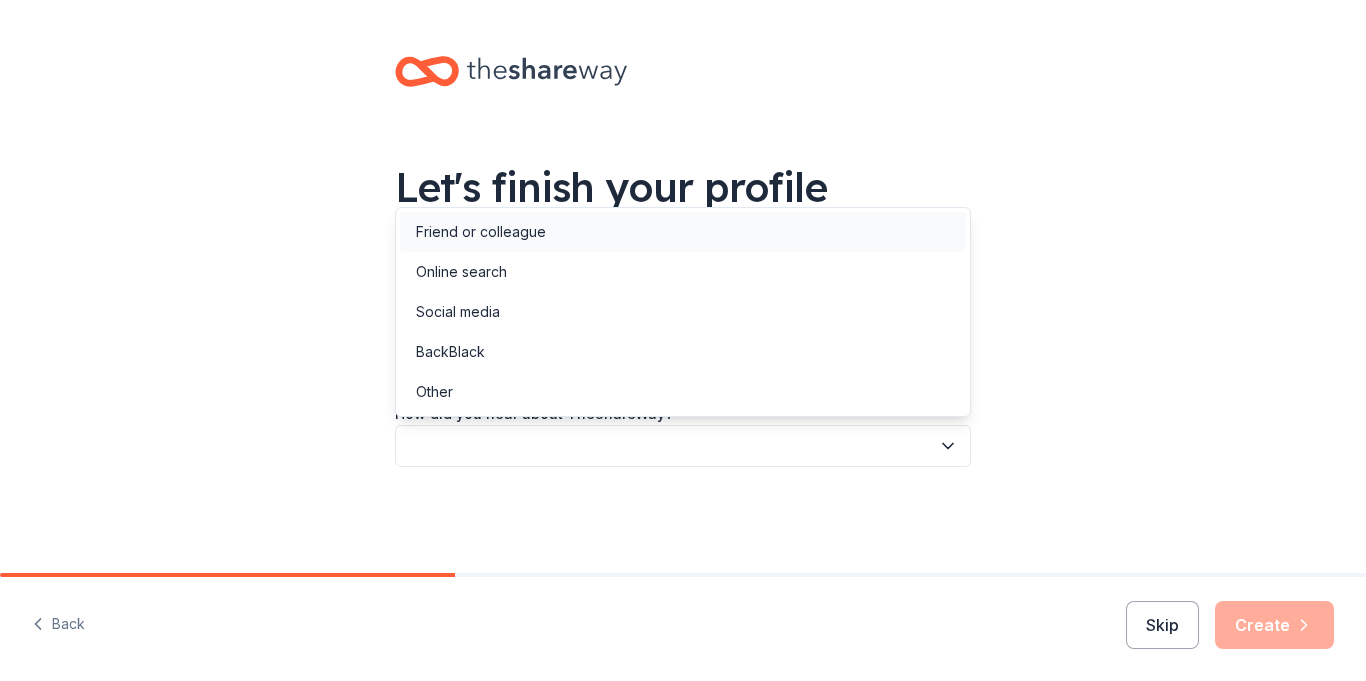 click on "Friend or colleague" at bounding box center [481, 232] 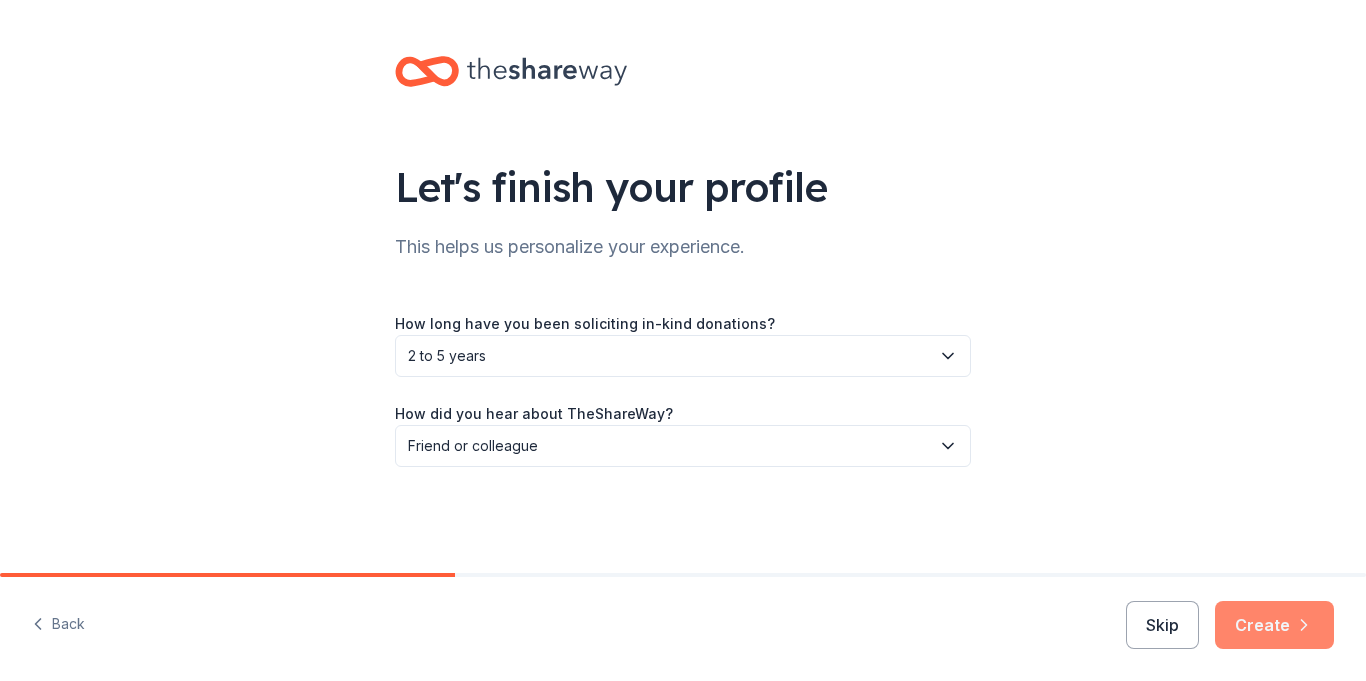 click on "Create" at bounding box center (1274, 625) 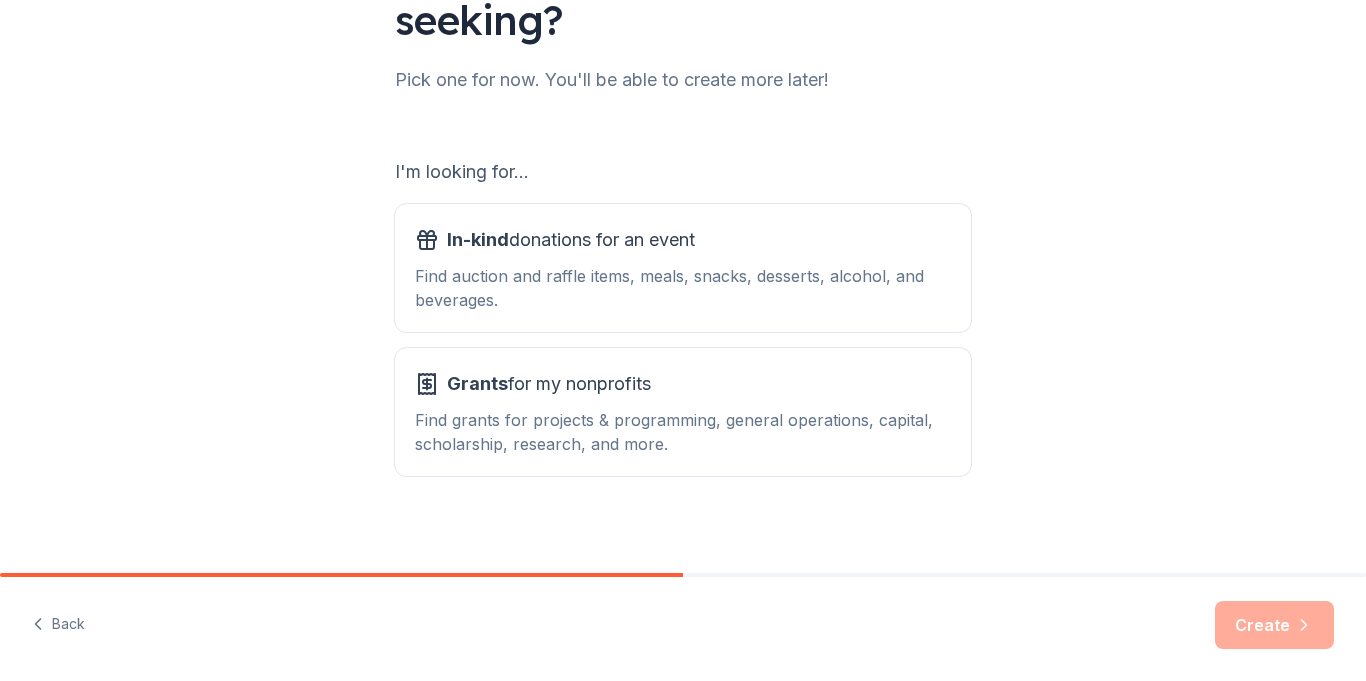 scroll, scrollTop: 234, scrollLeft: 0, axis: vertical 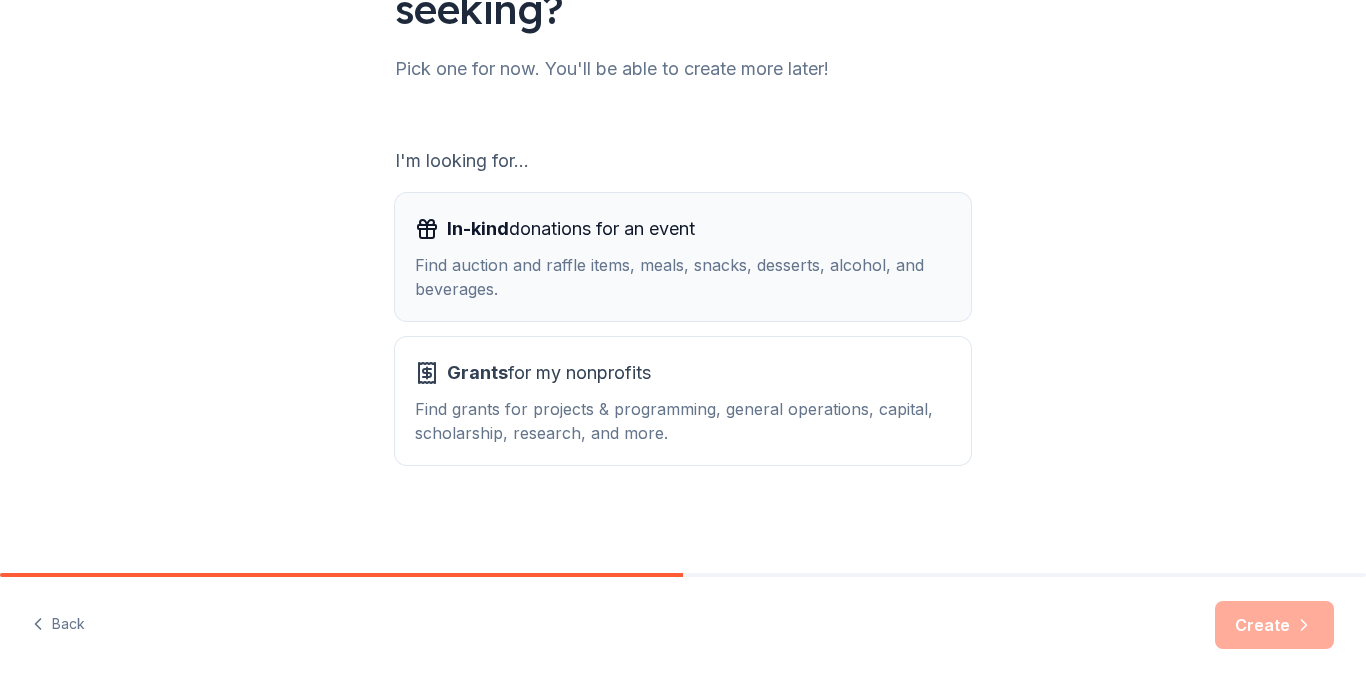 click on "Find auction and raffle items, meals, snacks, desserts, alcohol, and beverages." at bounding box center [683, 277] 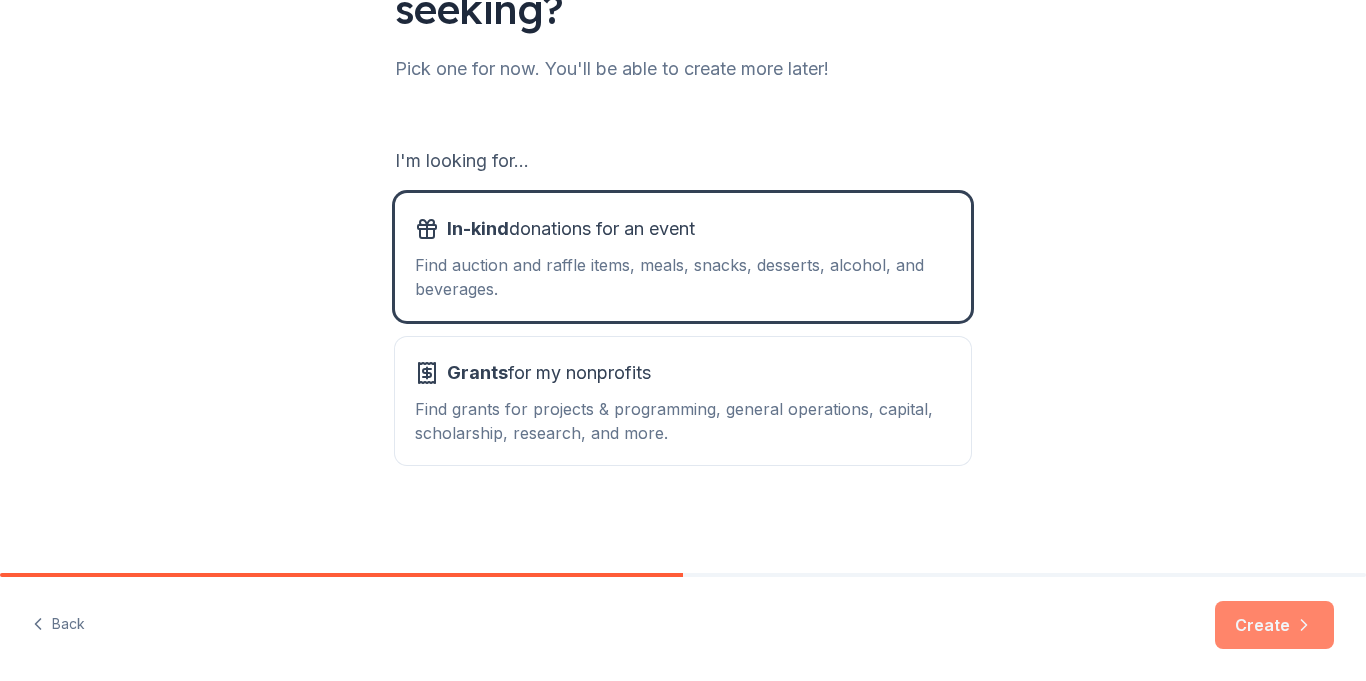 click on "Create" at bounding box center (1274, 625) 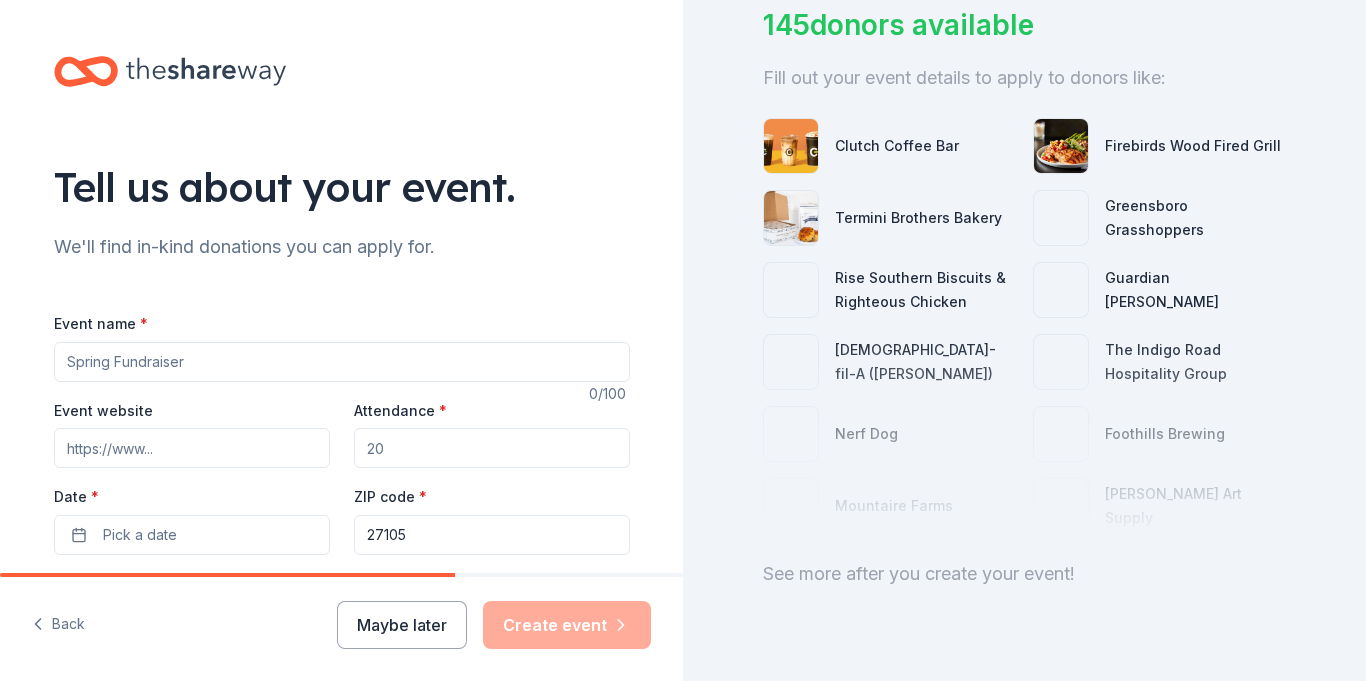 scroll, scrollTop: 193, scrollLeft: 0, axis: vertical 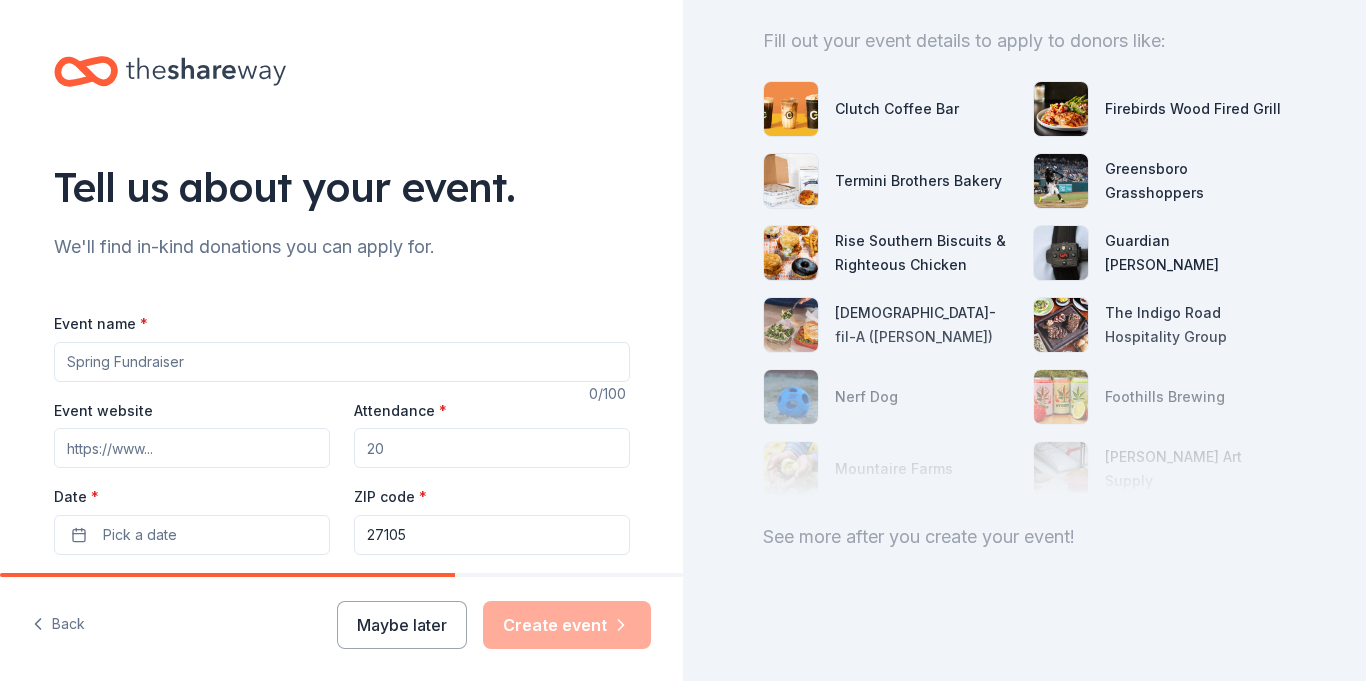 click on "Event name *" at bounding box center [342, 362] 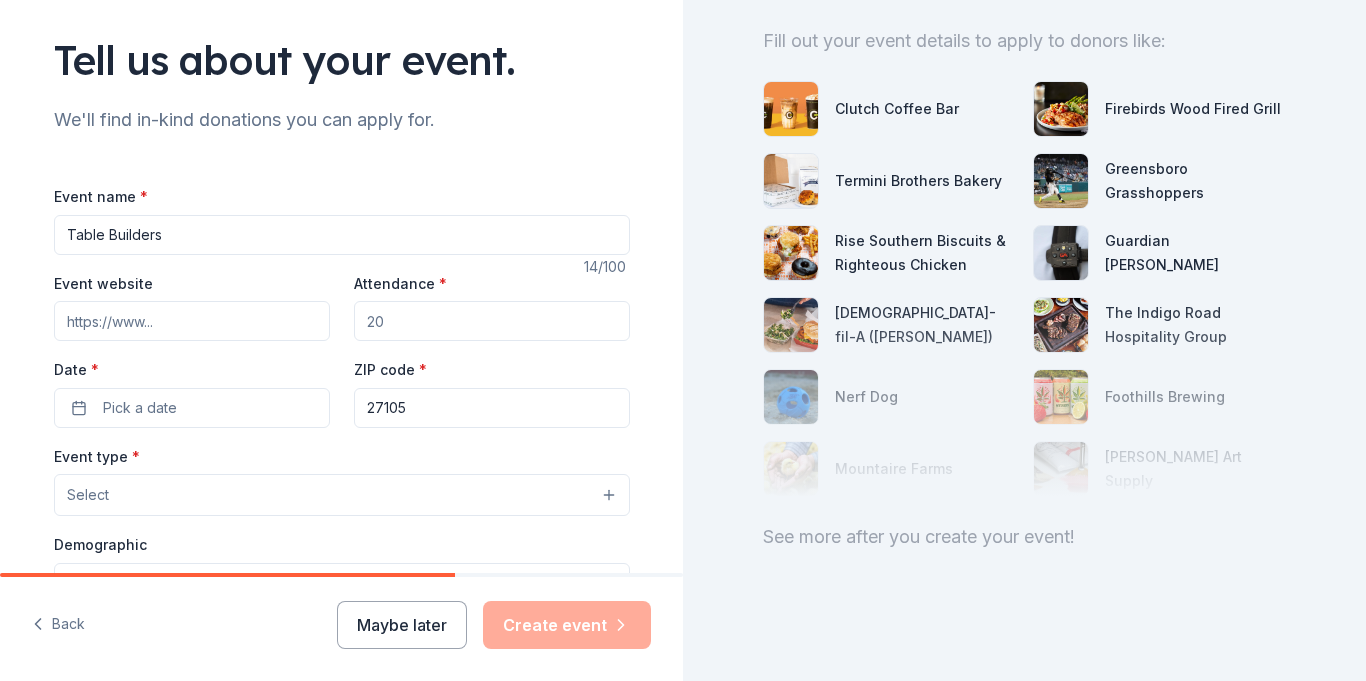 scroll, scrollTop: 130, scrollLeft: 0, axis: vertical 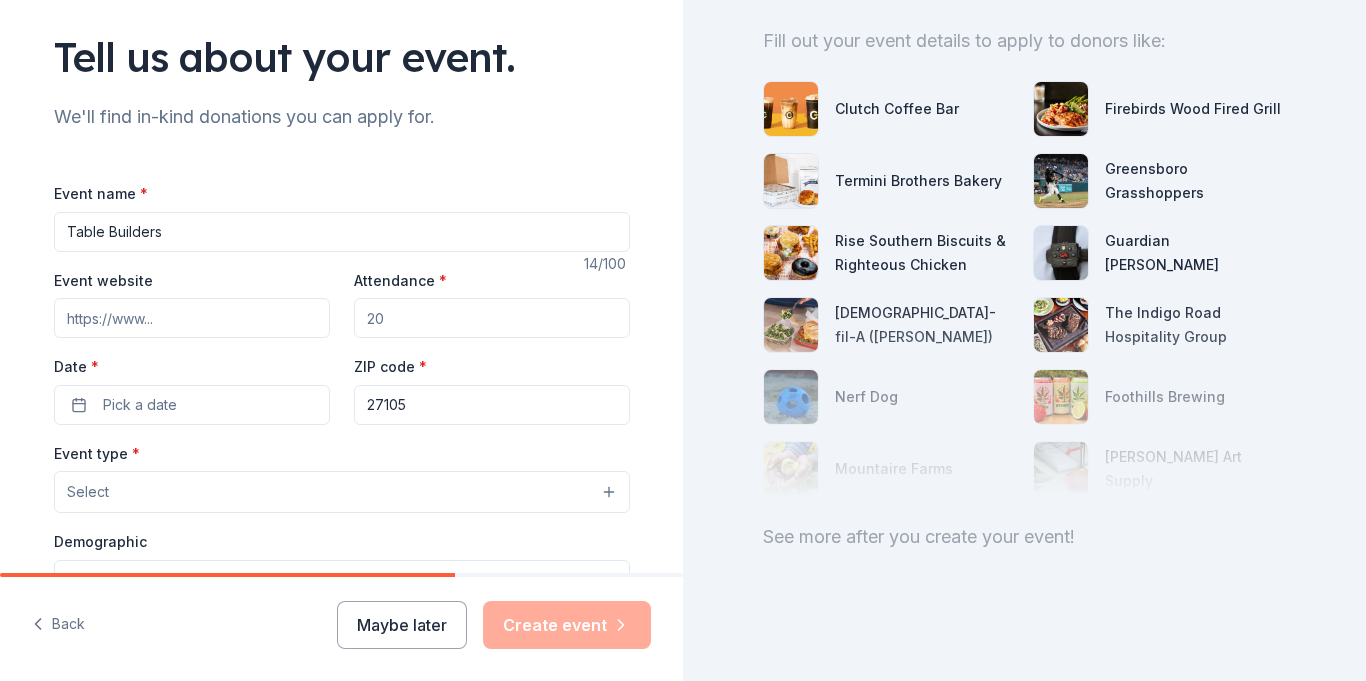 type on "Table Builders" 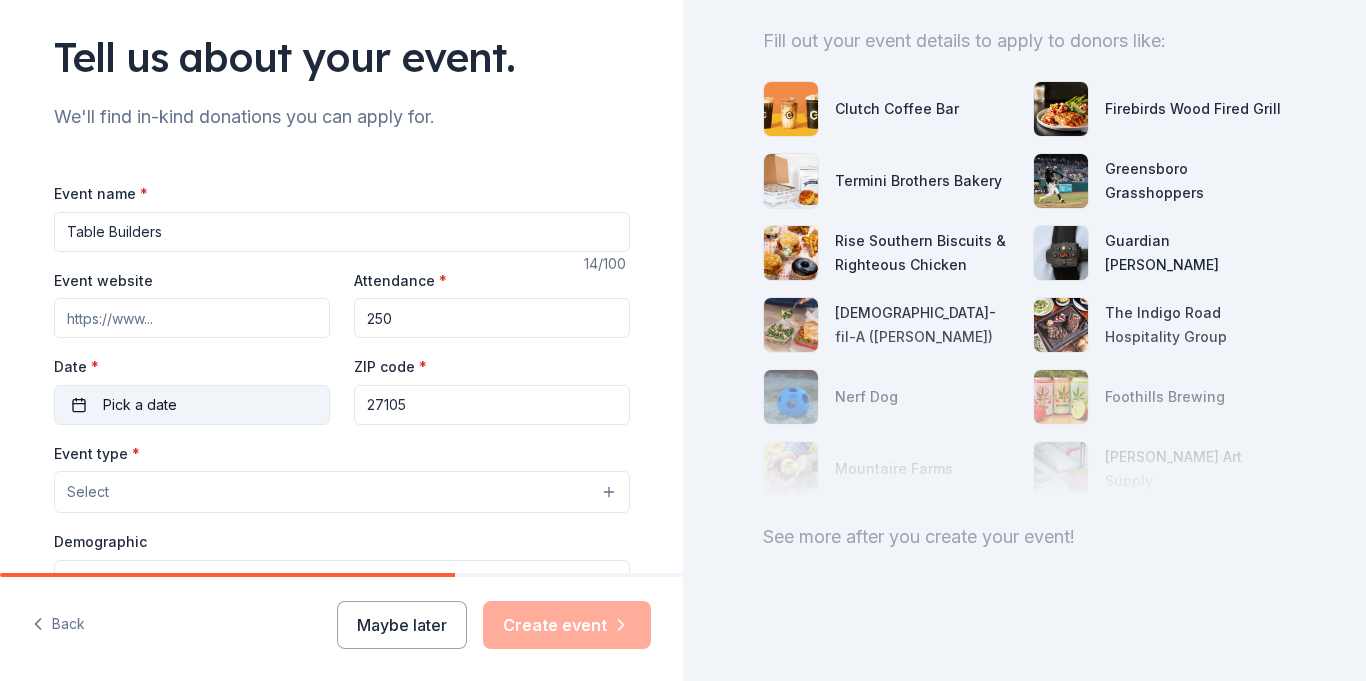 type on "250" 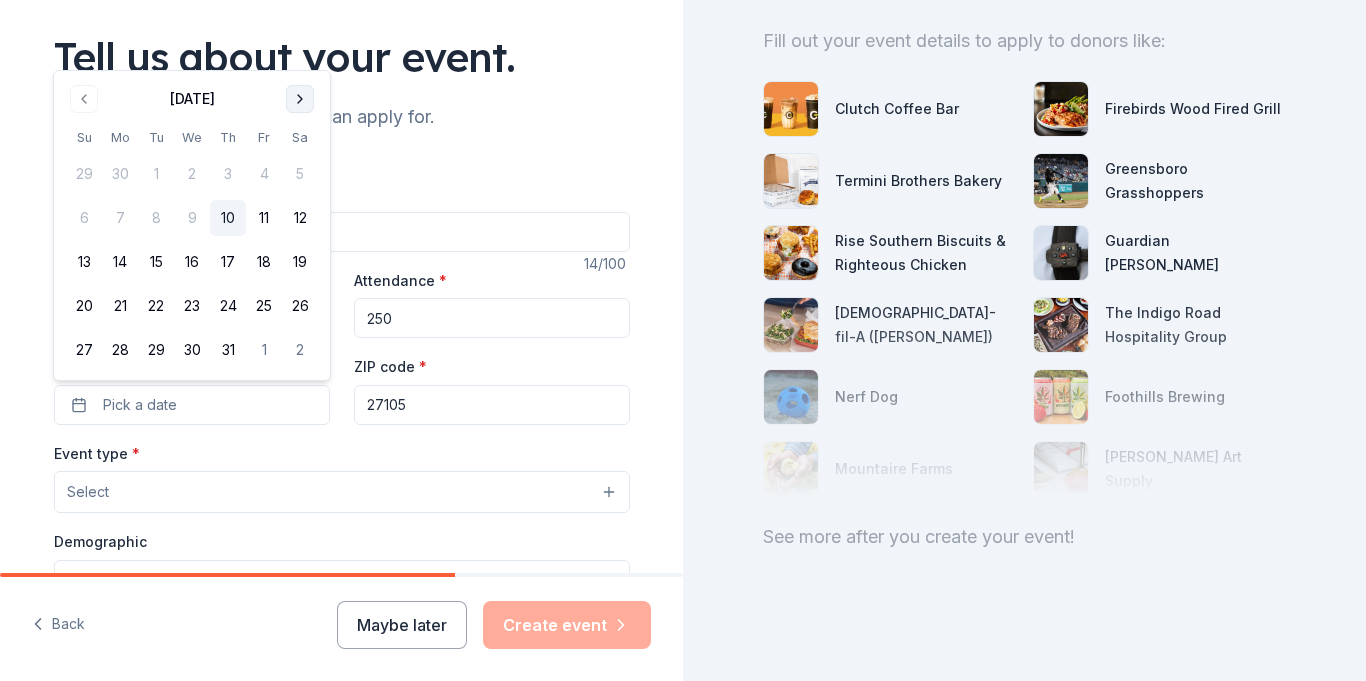 click at bounding box center [300, 99] 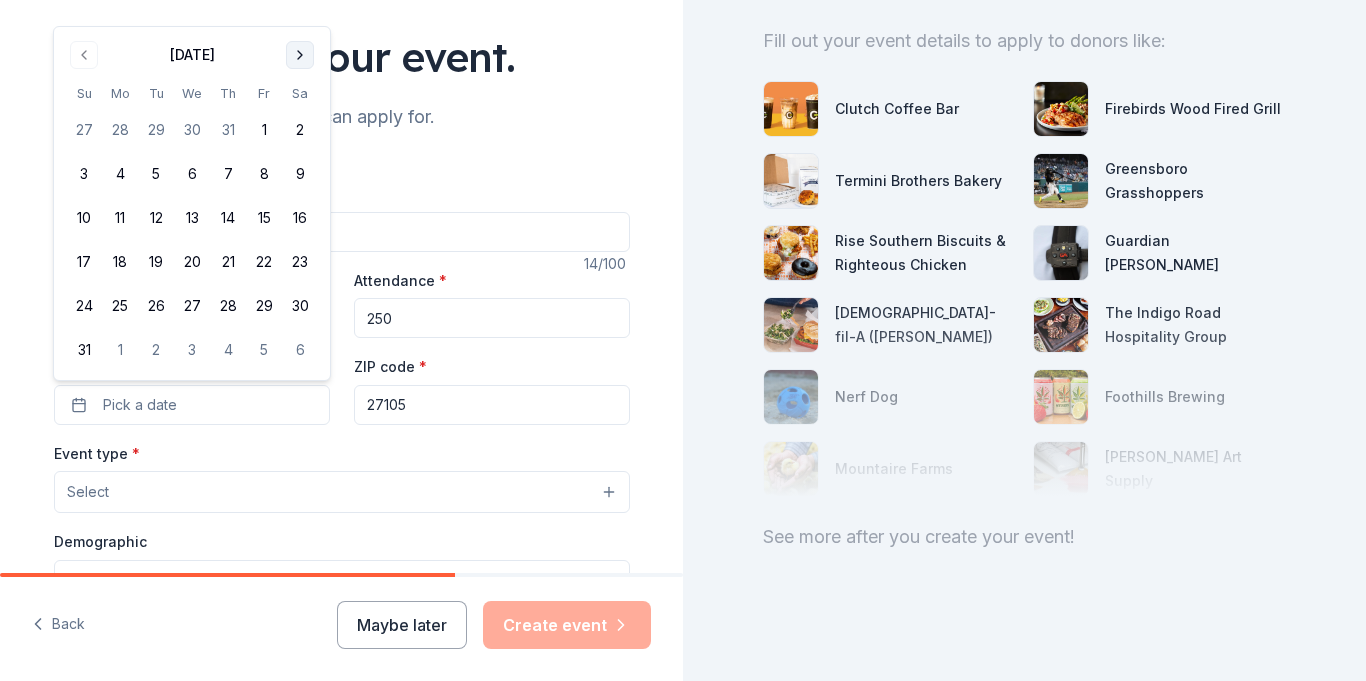 click at bounding box center (300, 55) 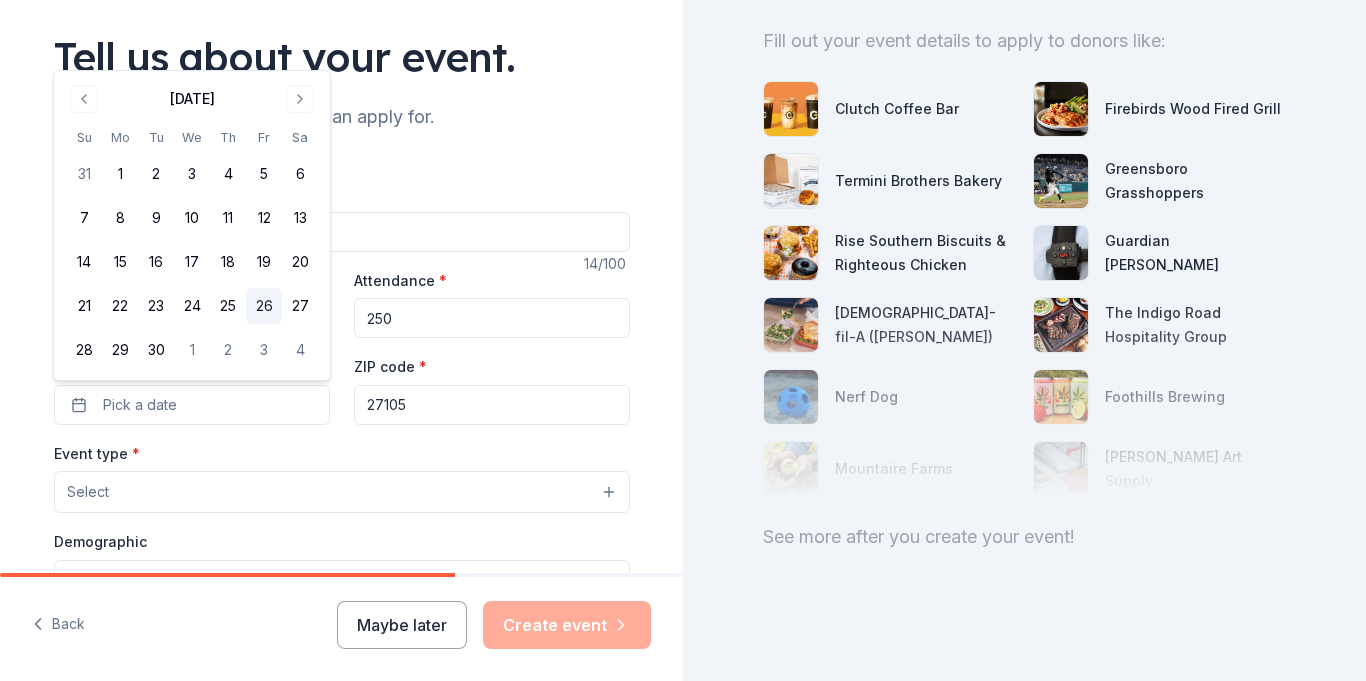 click on "26" at bounding box center (264, 306) 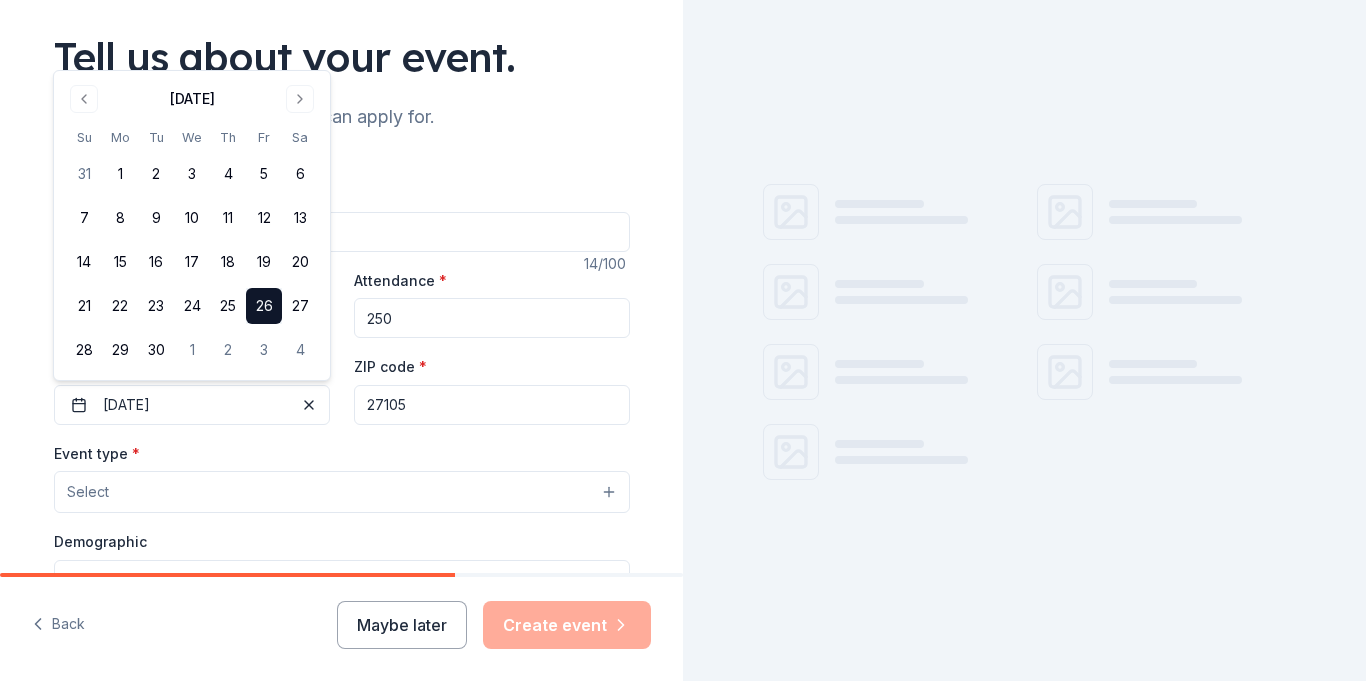 scroll, scrollTop: 0, scrollLeft: 0, axis: both 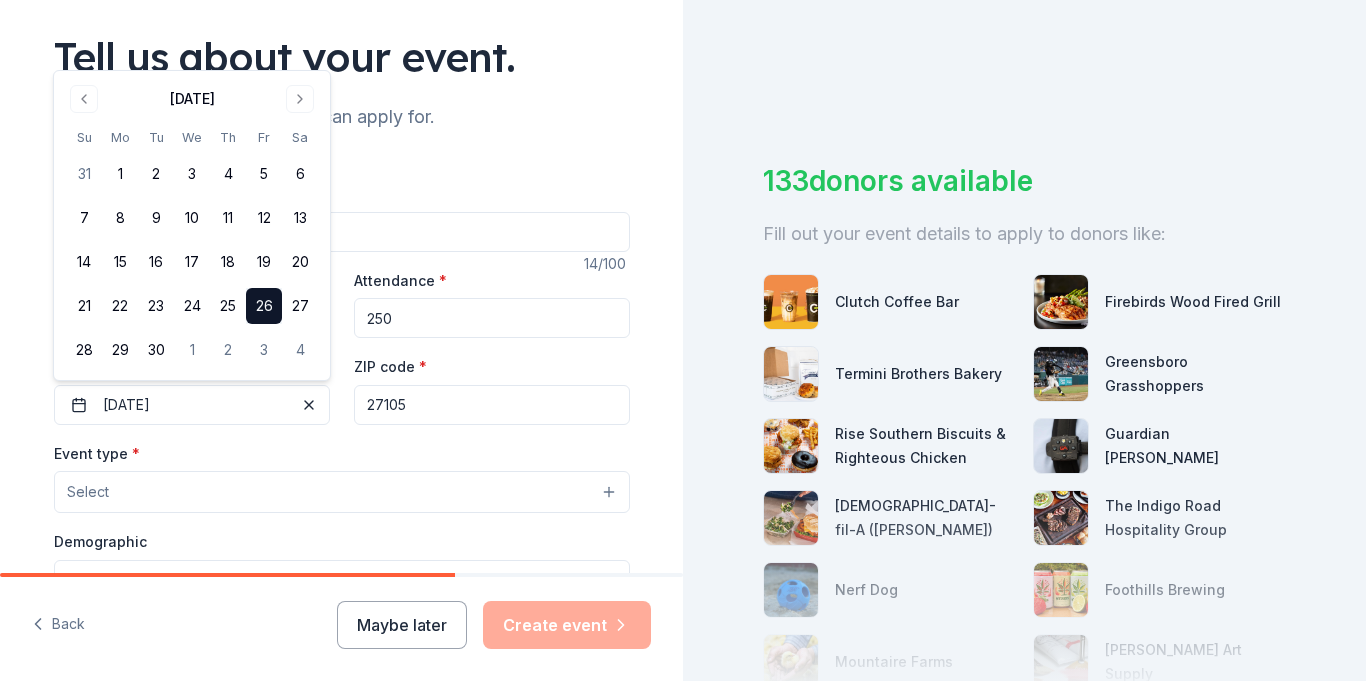 click on "Select" at bounding box center [342, 492] 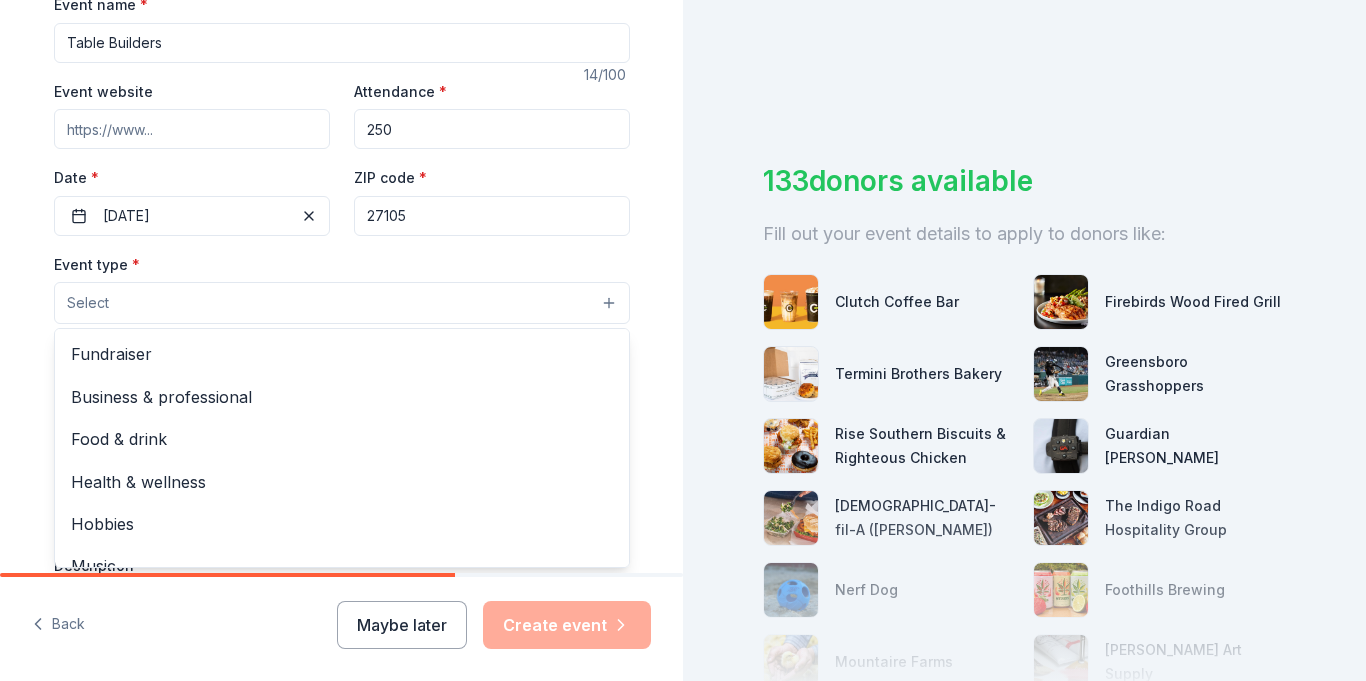 scroll, scrollTop: 325, scrollLeft: 0, axis: vertical 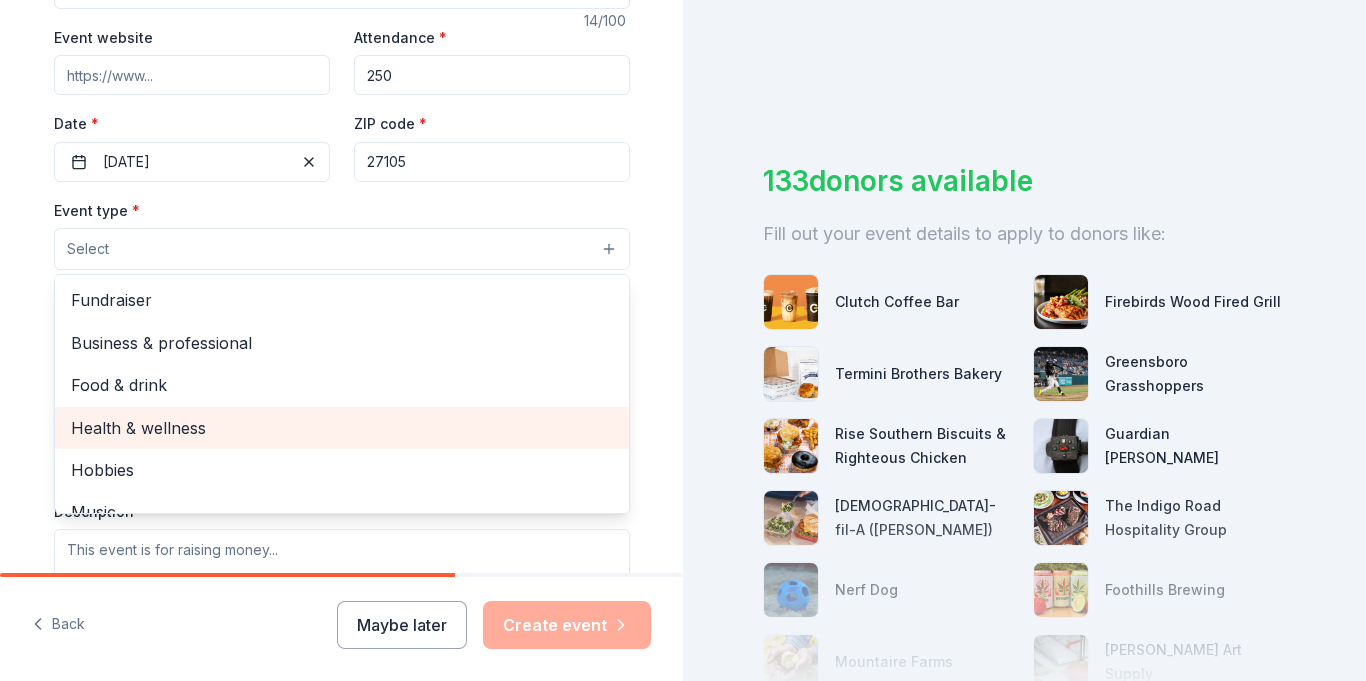 click on "Health & wellness" at bounding box center [342, 428] 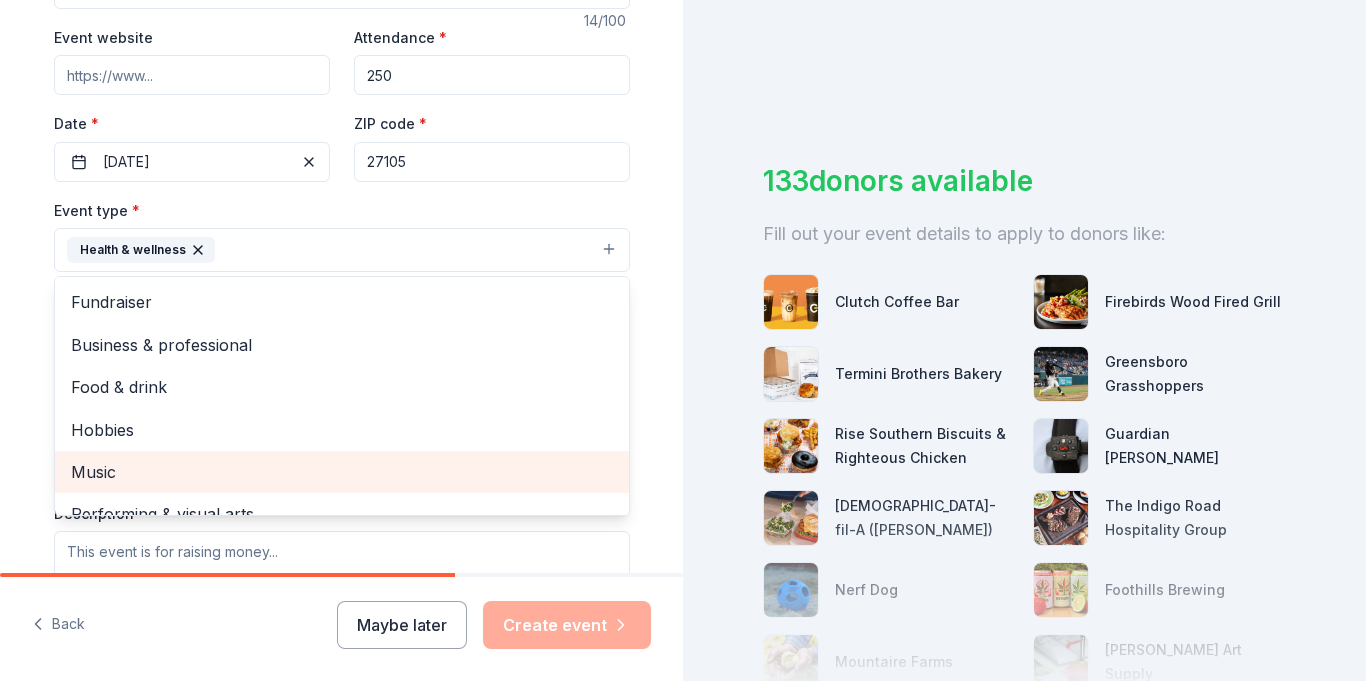 click on "Music" at bounding box center [342, 472] 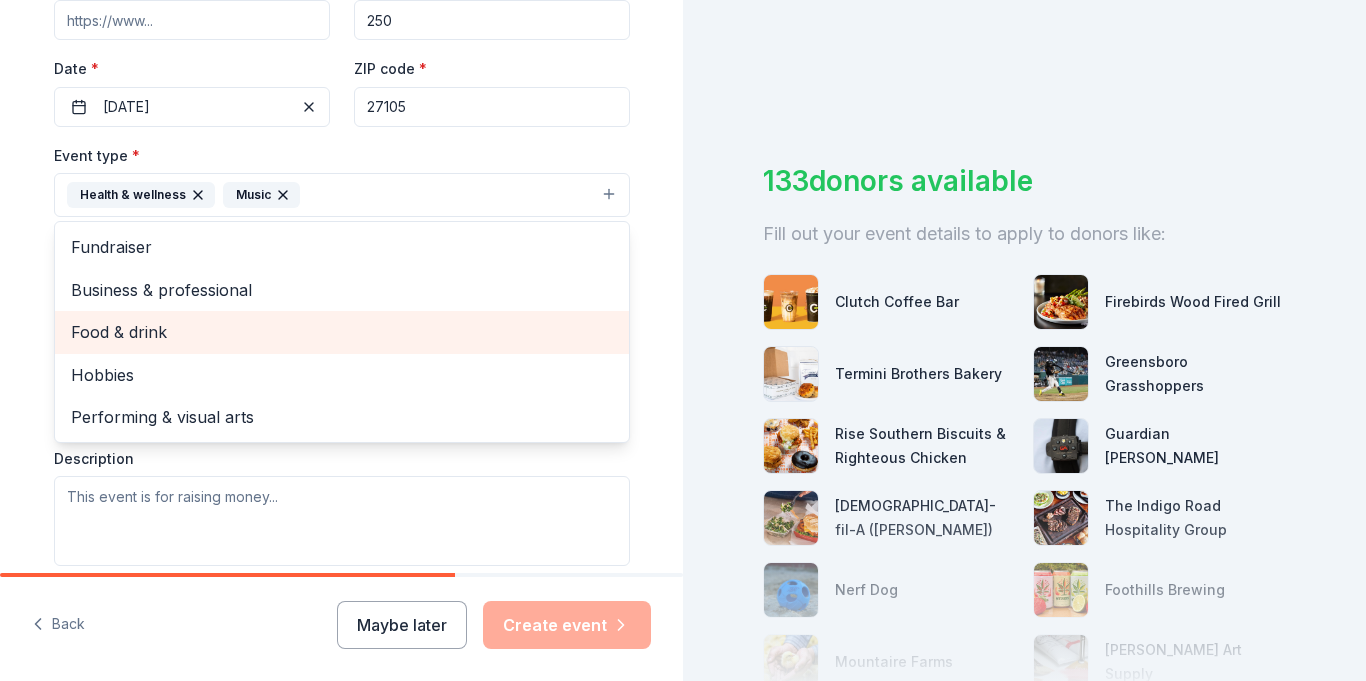 scroll, scrollTop: 431, scrollLeft: 0, axis: vertical 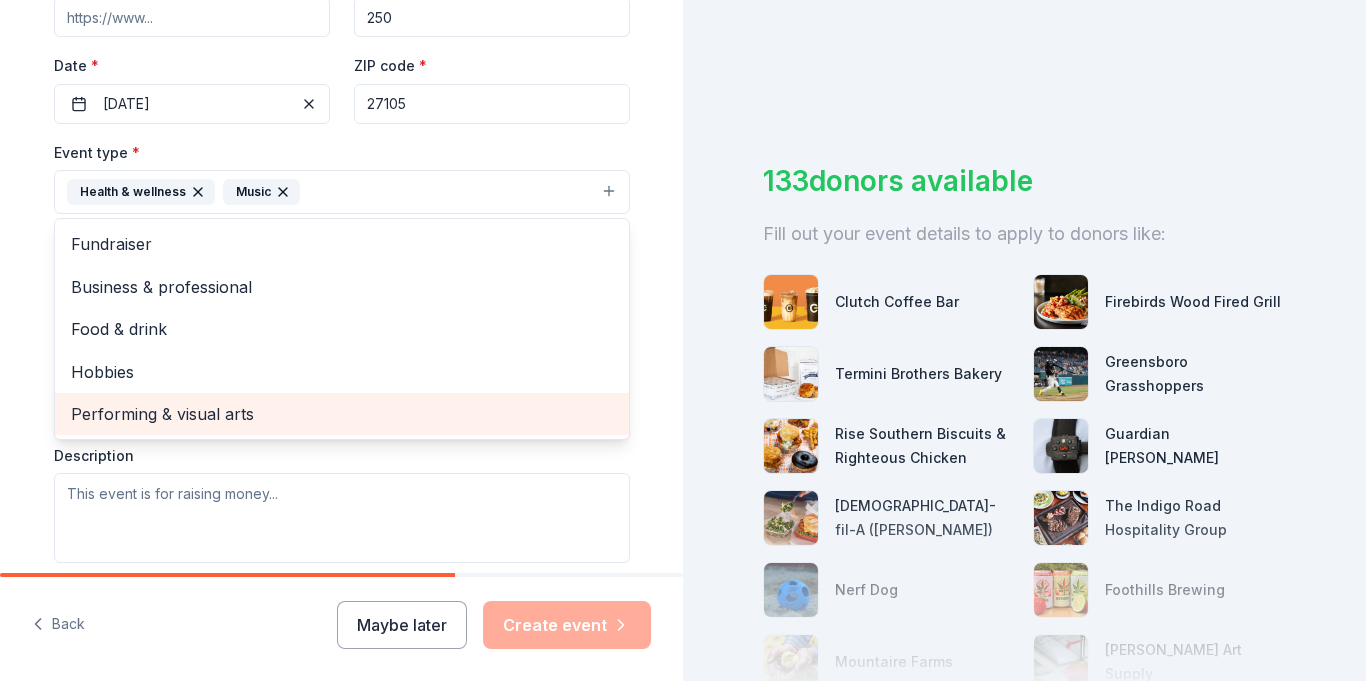 click on "Performing & visual arts" at bounding box center [342, 414] 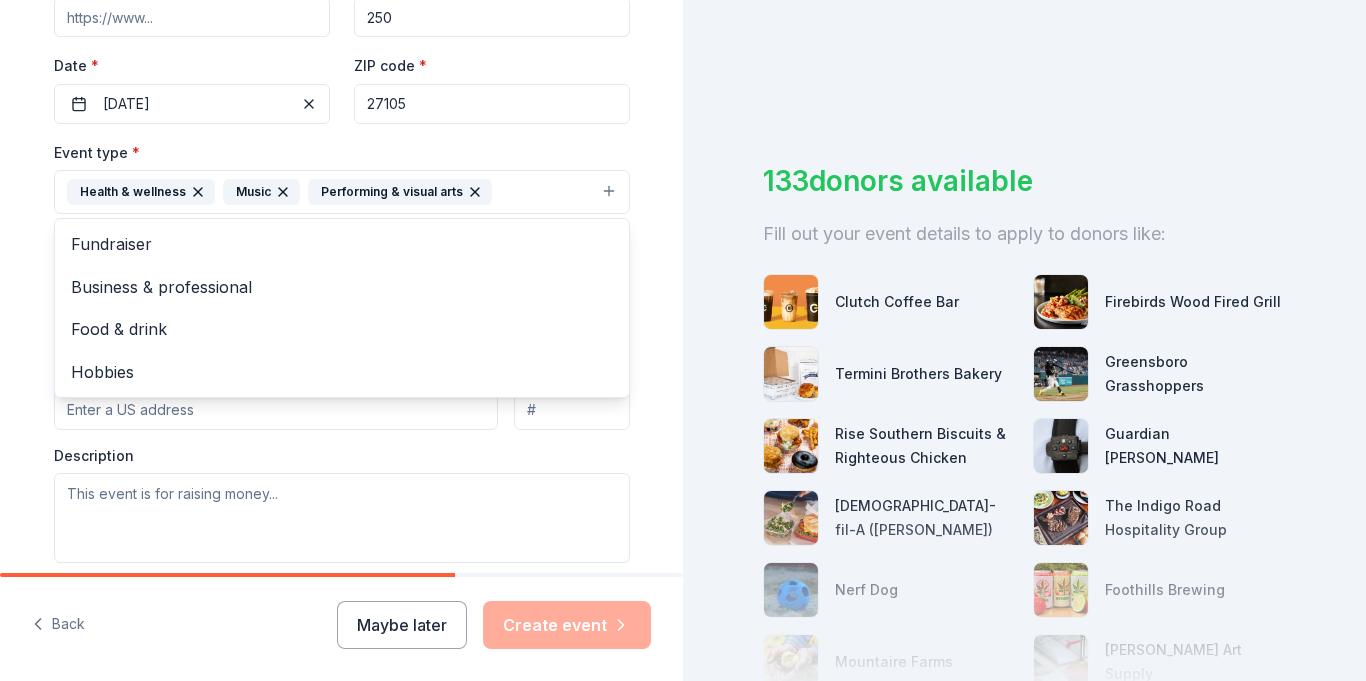 click on "Event type * Health & wellness Music Performing & visual arts Fundraiser Business & professional Food & drink Hobbies Demographic Select We use this information to help brands find events with their target demographic to sponsor their products. Mailing address Apt/unit Description" at bounding box center (342, 351) 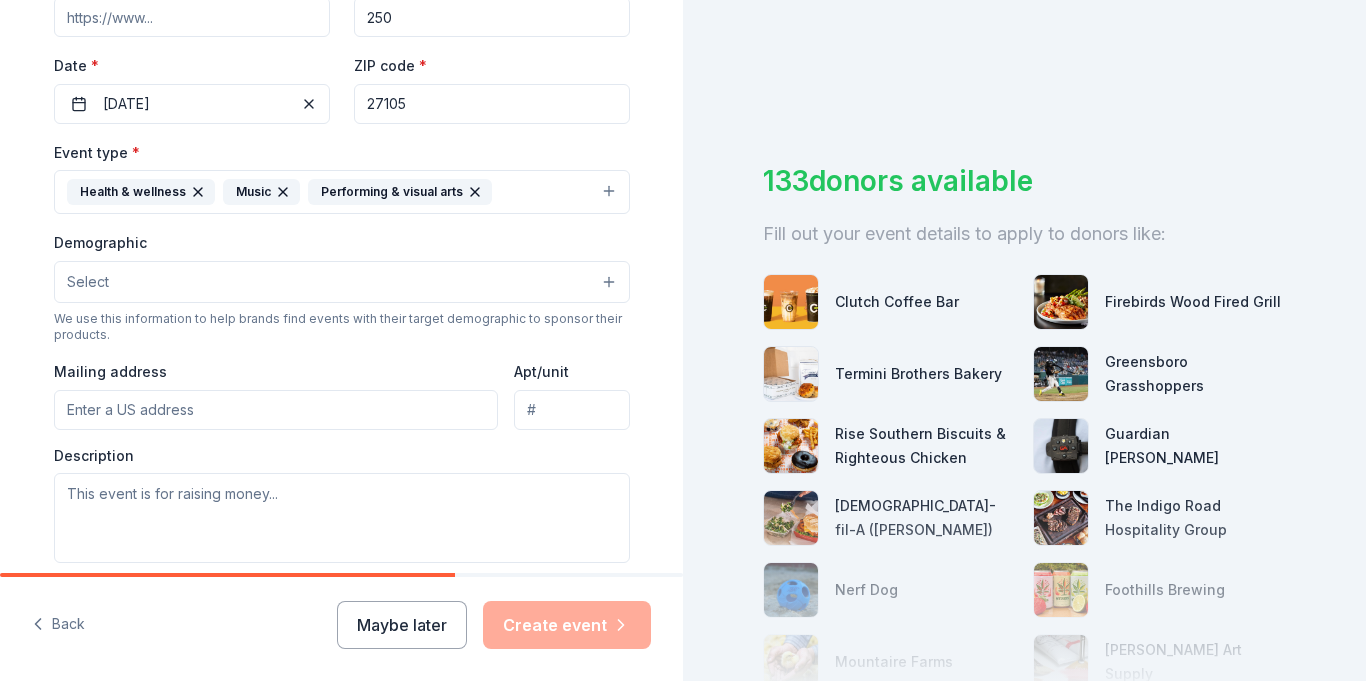 click on "Select" at bounding box center (342, 282) 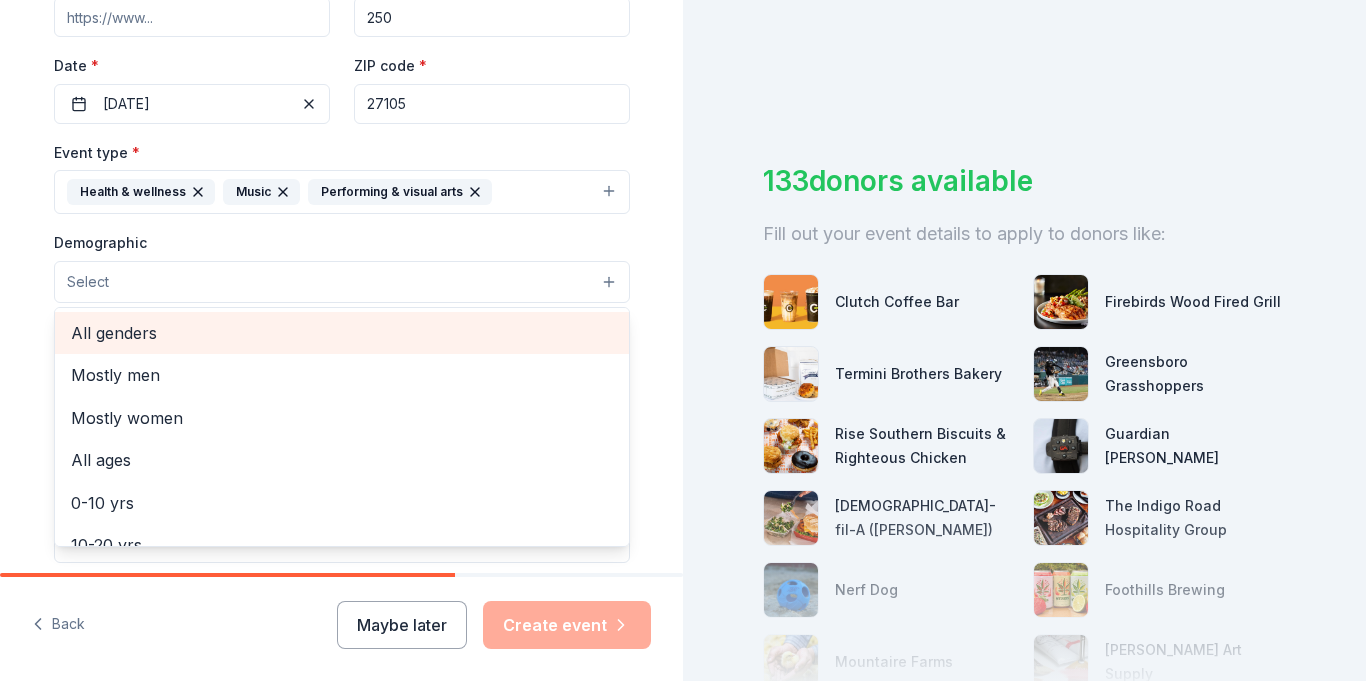 click on "All genders" at bounding box center (342, 333) 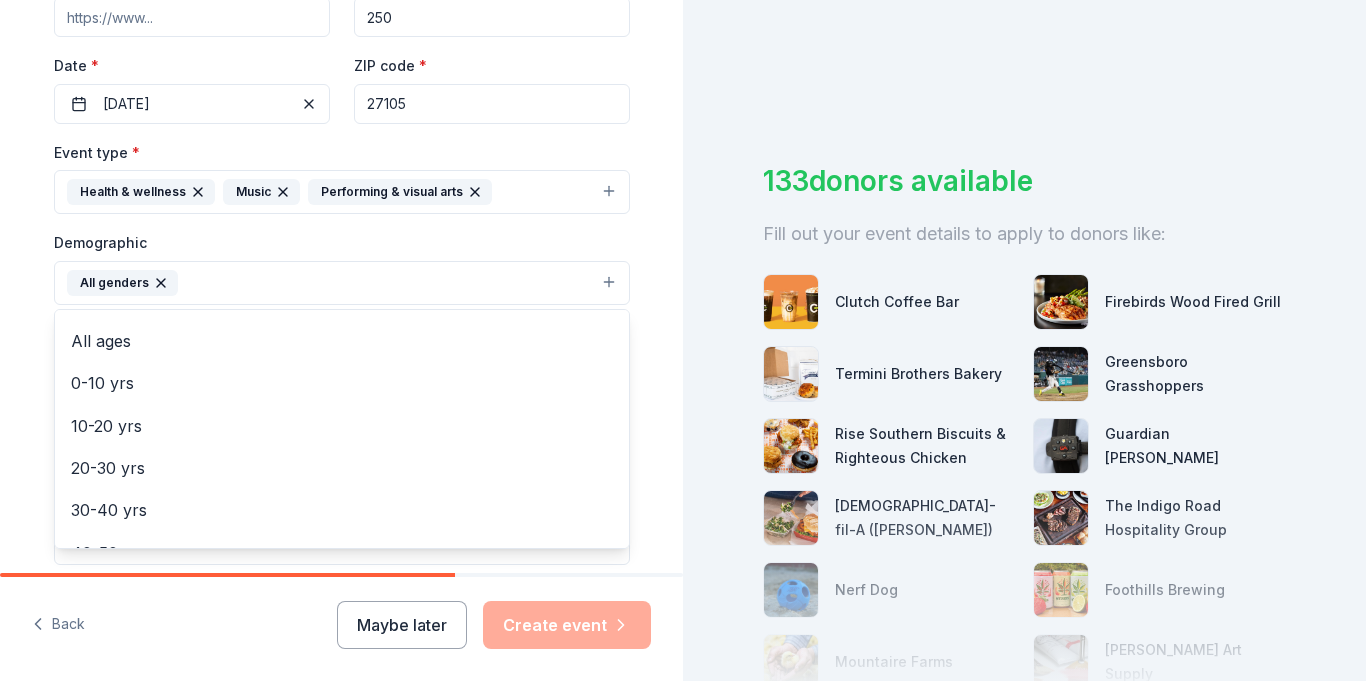 scroll, scrollTop: 74, scrollLeft: 0, axis: vertical 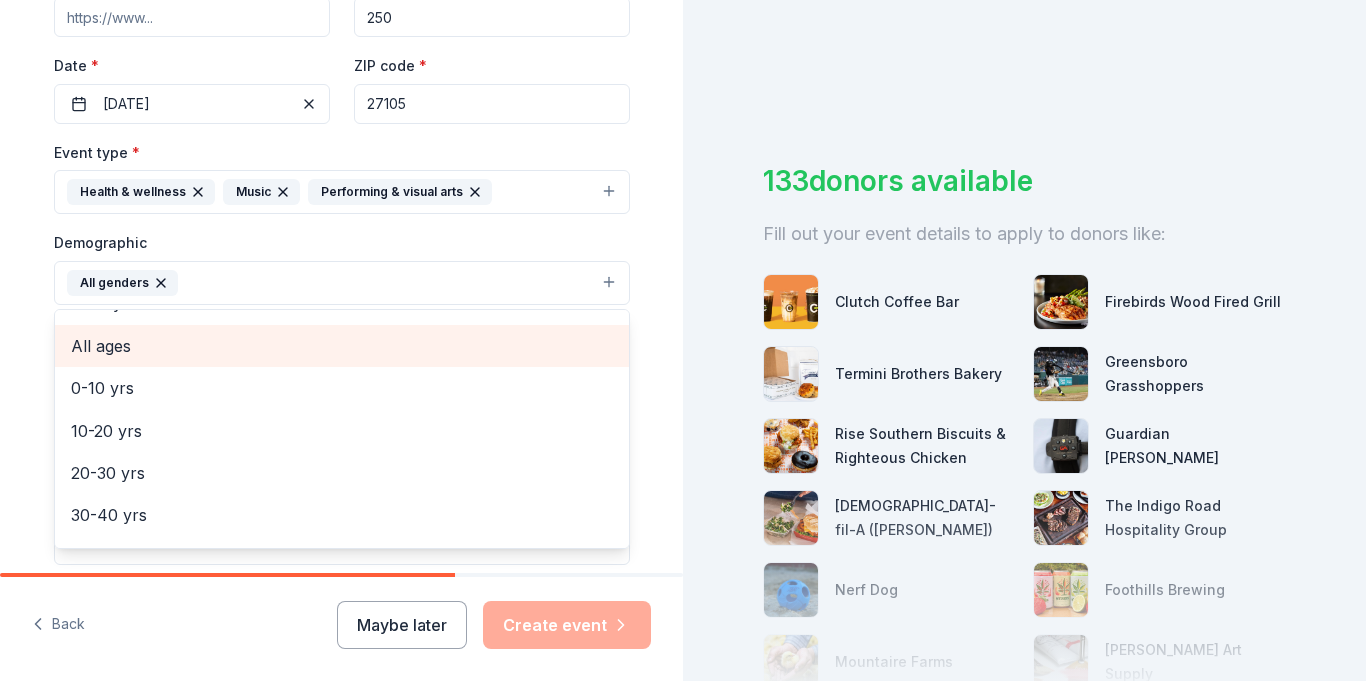 click on "All ages" at bounding box center (342, 346) 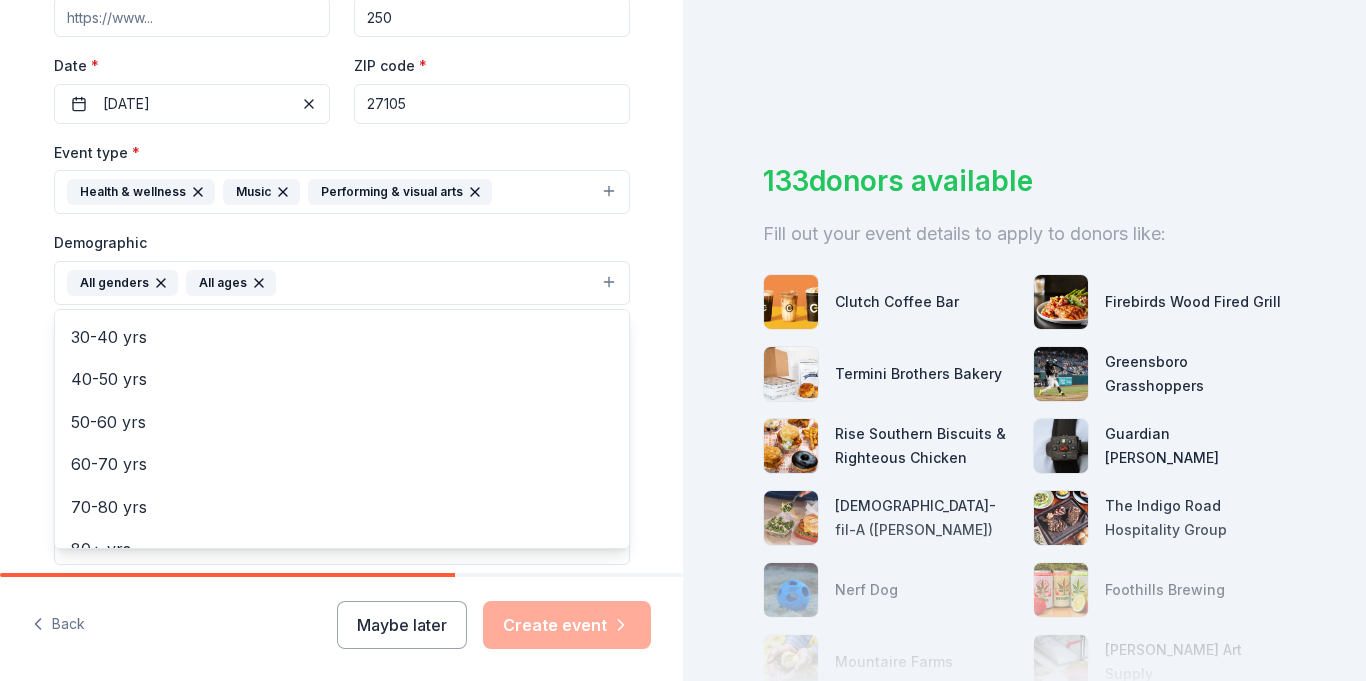 scroll, scrollTop: 236, scrollLeft: 0, axis: vertical 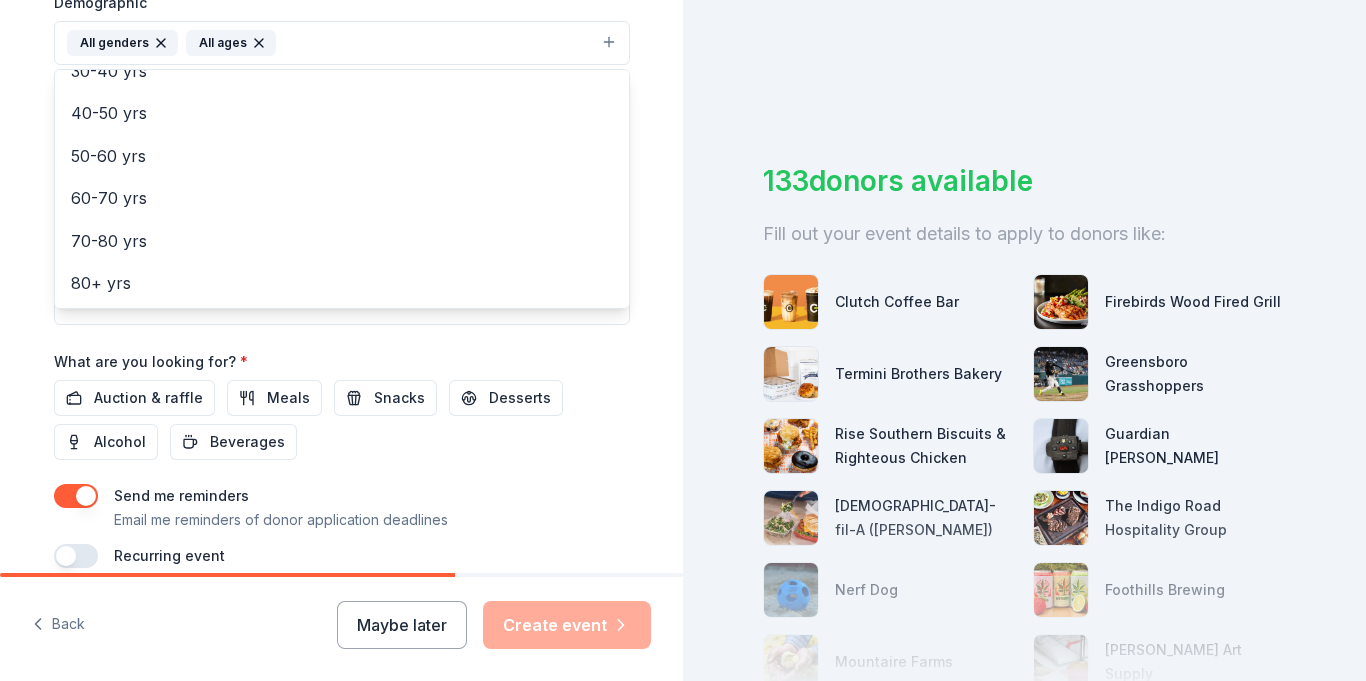 click on "Tell us about your event. We'll find in-kind donations you can apply for. Event name * Table Builders 14 /100 Event website Attendance * 250 Date * 09/26/2025 ZIP code * 27105 Event type * Health & wellness Music Performing & visual arts Demographic All genders All ages Mostly men Mostly women 0-10 yrs 10-20 yrs 20-30 yrs 30-40 yrs 40-50 yrs 50-60 yrs 60-70 yrs 70-80 yrs 80+ yrs We use this information to help brands find events with their target demographic to sponsor their products. Mailing address Apt/unit Description What are you looking for? * Auction & raffle Meals Snacks Desserts Alcohol Beverages Send me reminders Email me reminders of donor application deadlines Recurring event" at bounding box center (342, -4) 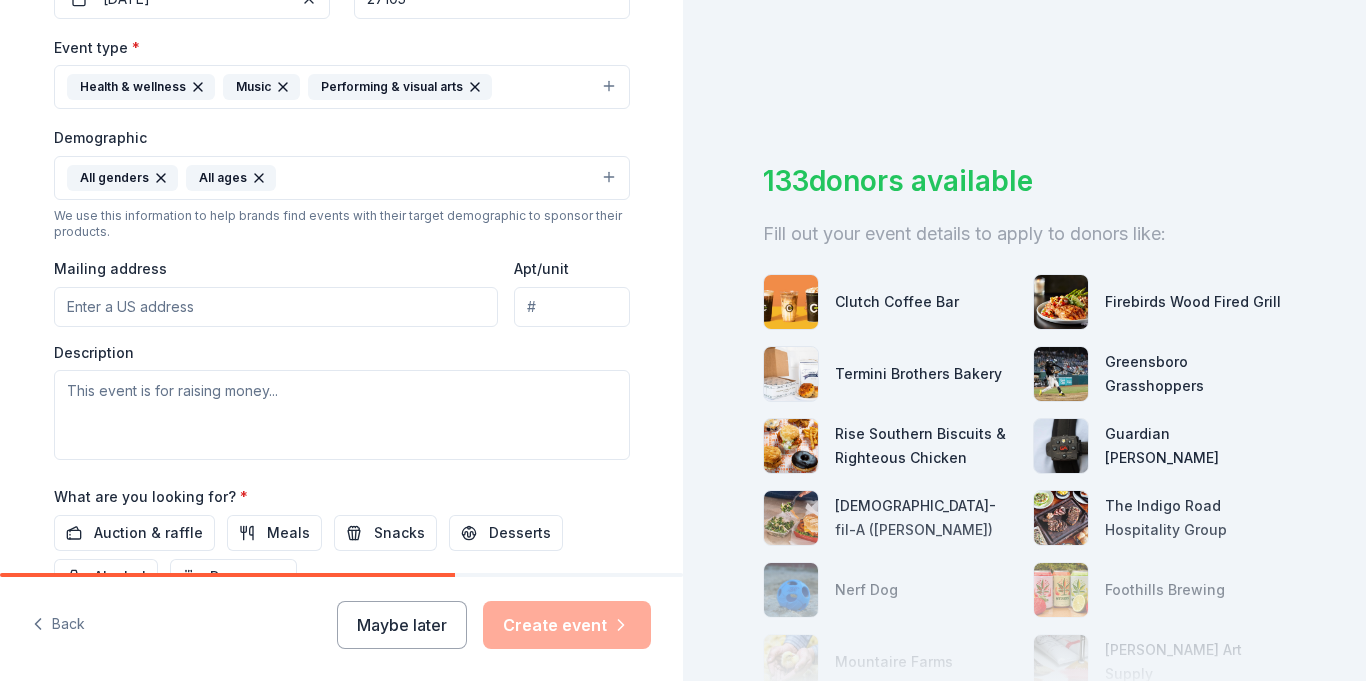 scroll, scrollTop: 532, scrollLeft: 0, axis: vertical 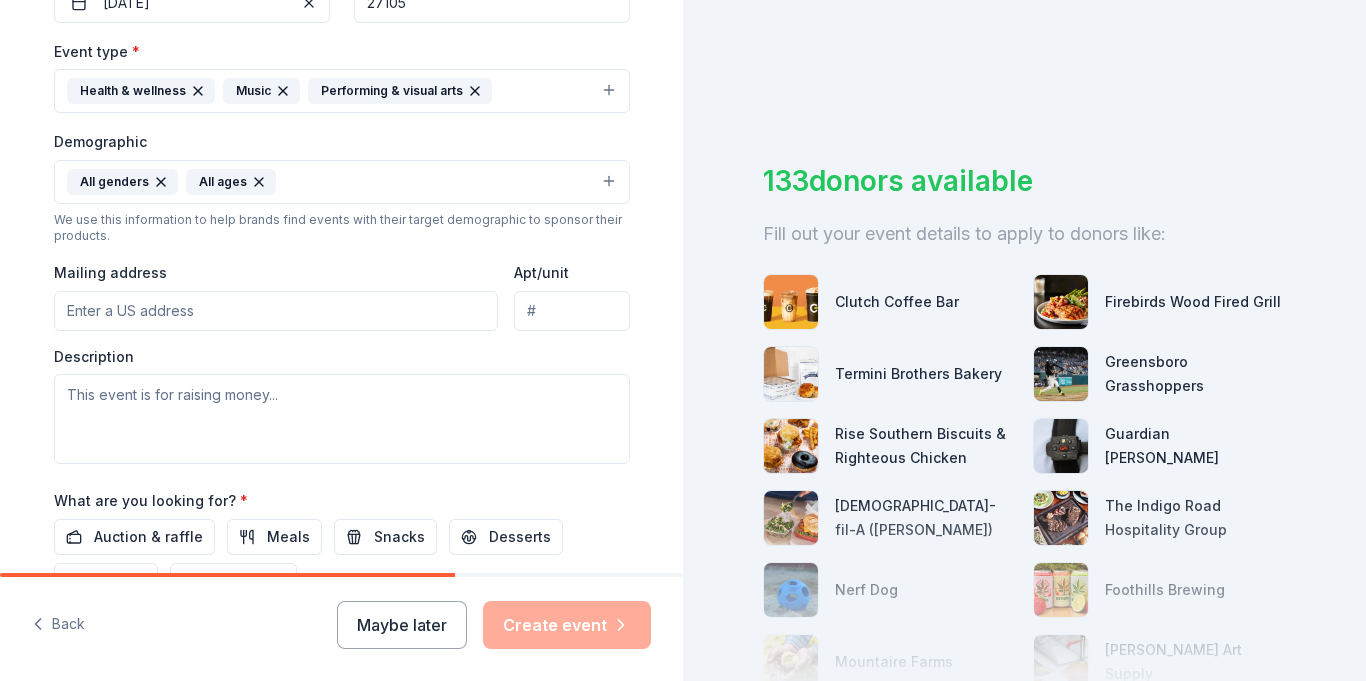 click on "Mailing address" at bounding box center [276, 311] 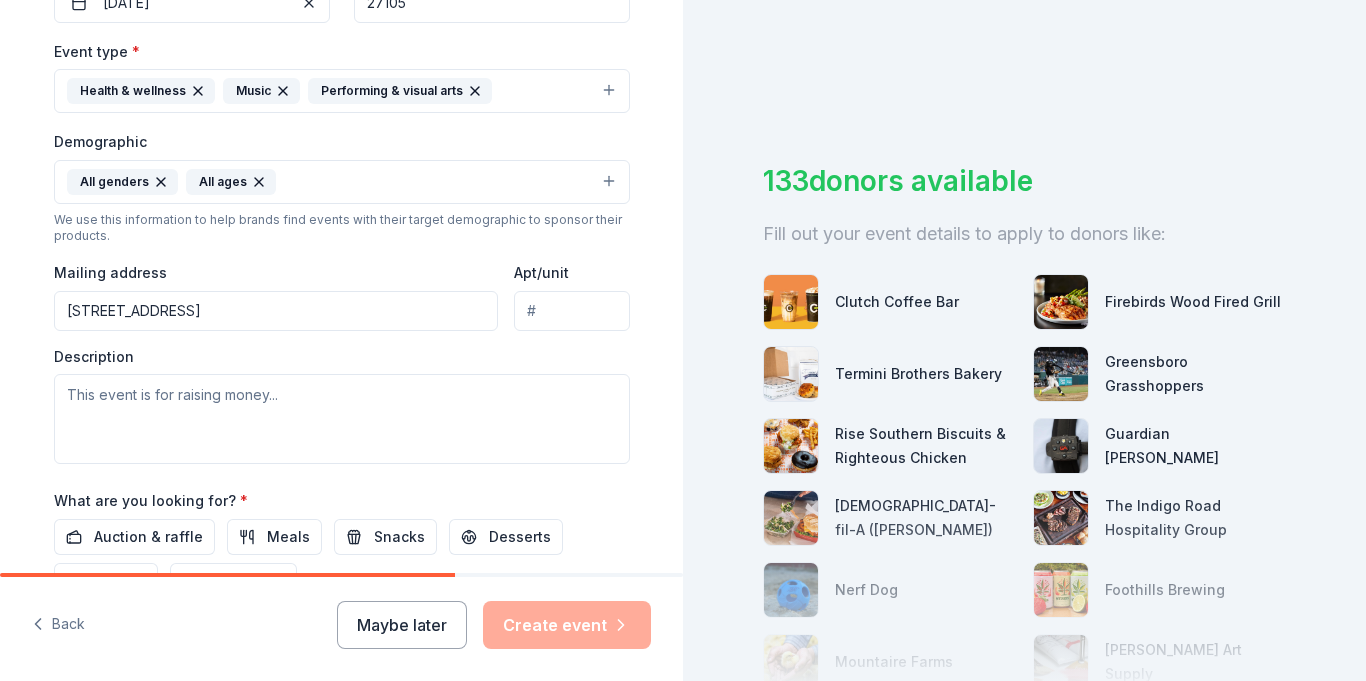 type on "1804 Claremont Avenue Northeast, Winston-Salem, NC, 27105" 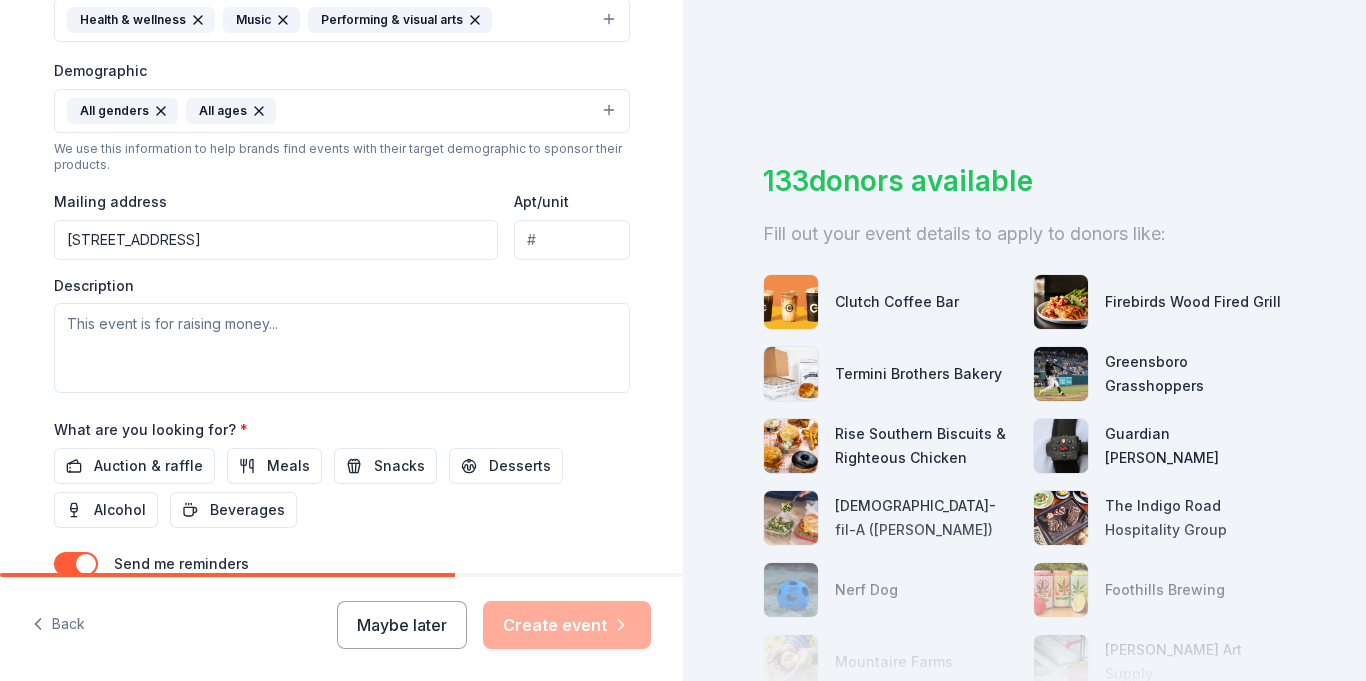 scroll, scrollTop: 646, scrollLeft: 0, axis: vertical 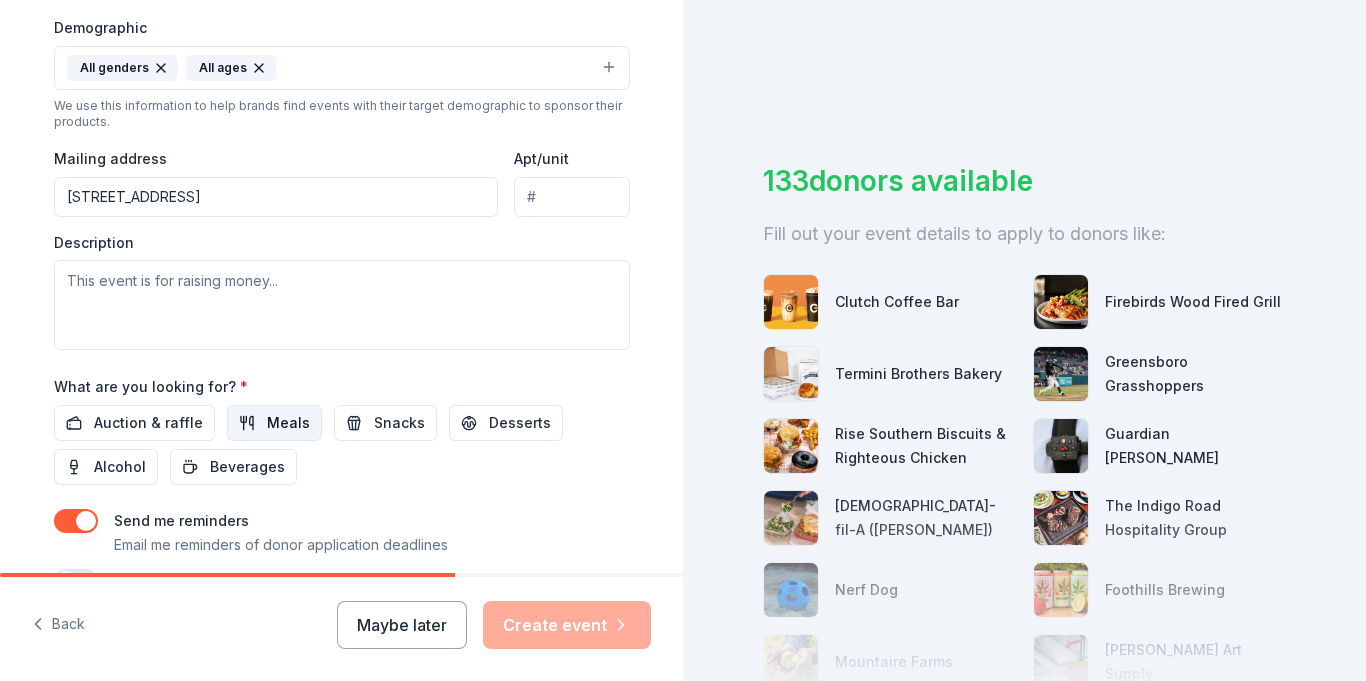 click on "Meals" at bounding box center (288, 423) 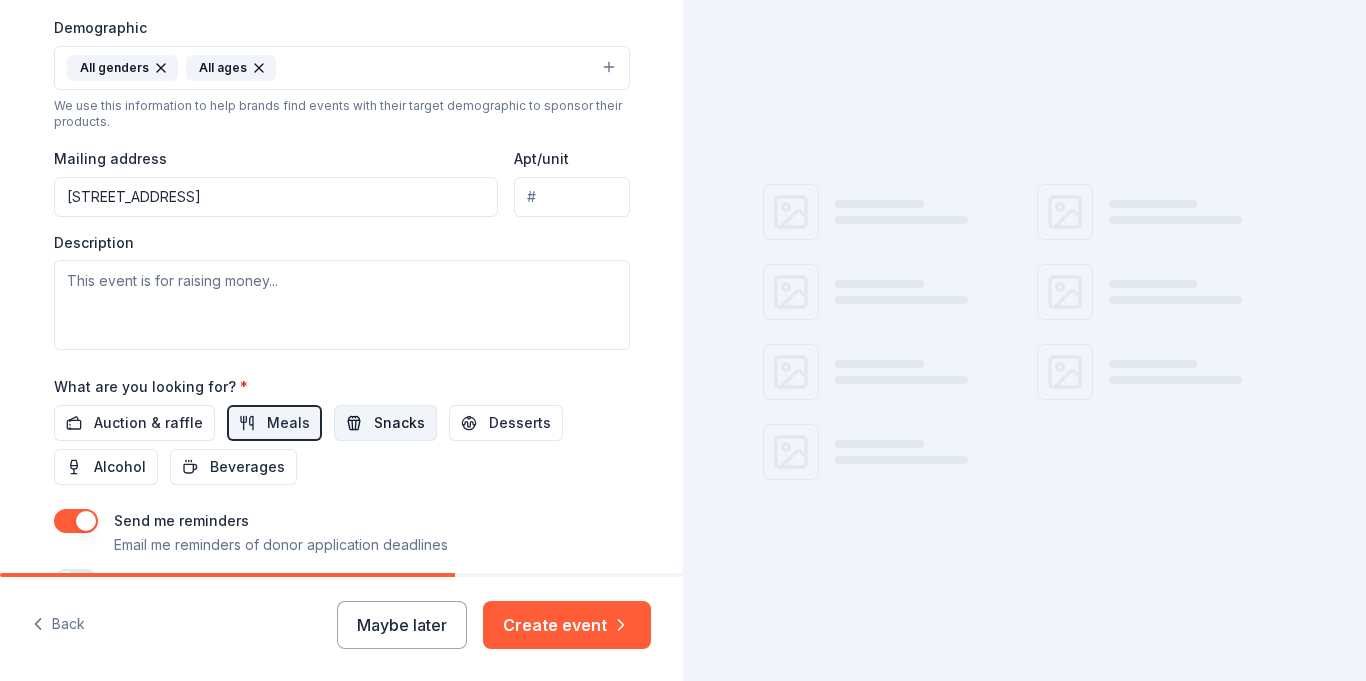 click on "Snacks" at bounding box center [385, 423] 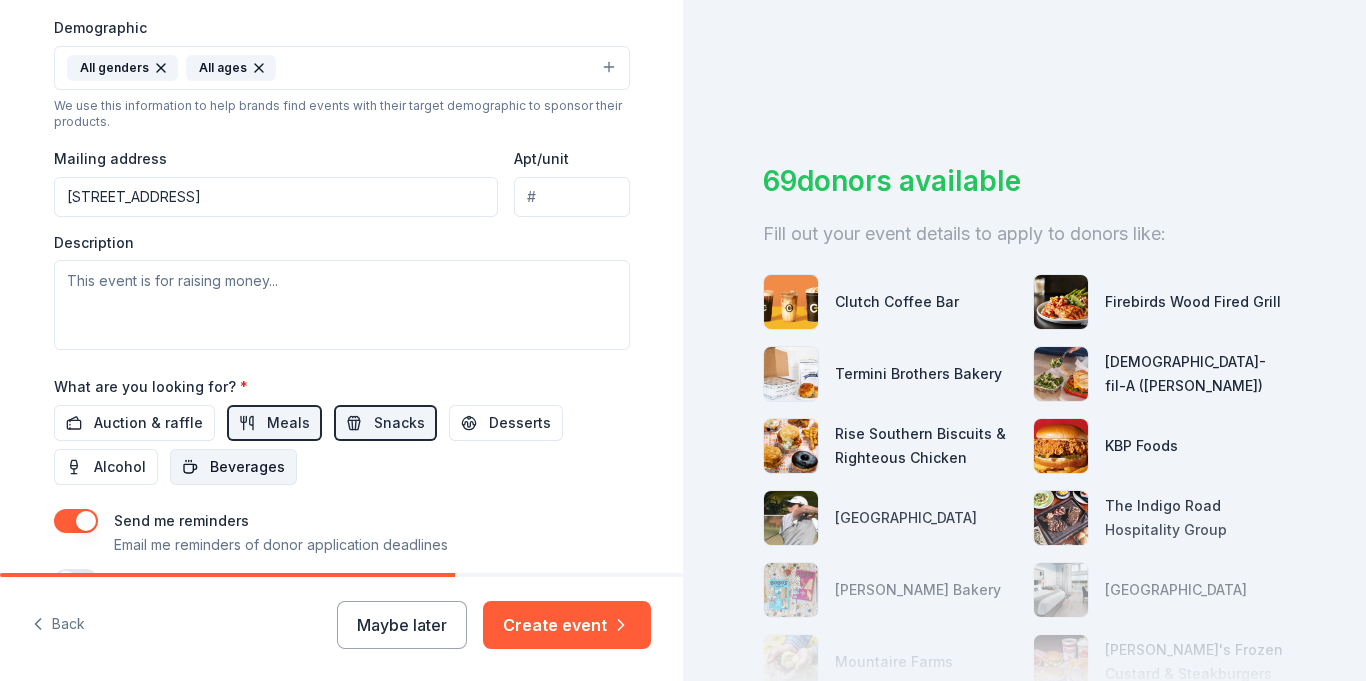 click on "Beverages" at bounding box center (247, 467) 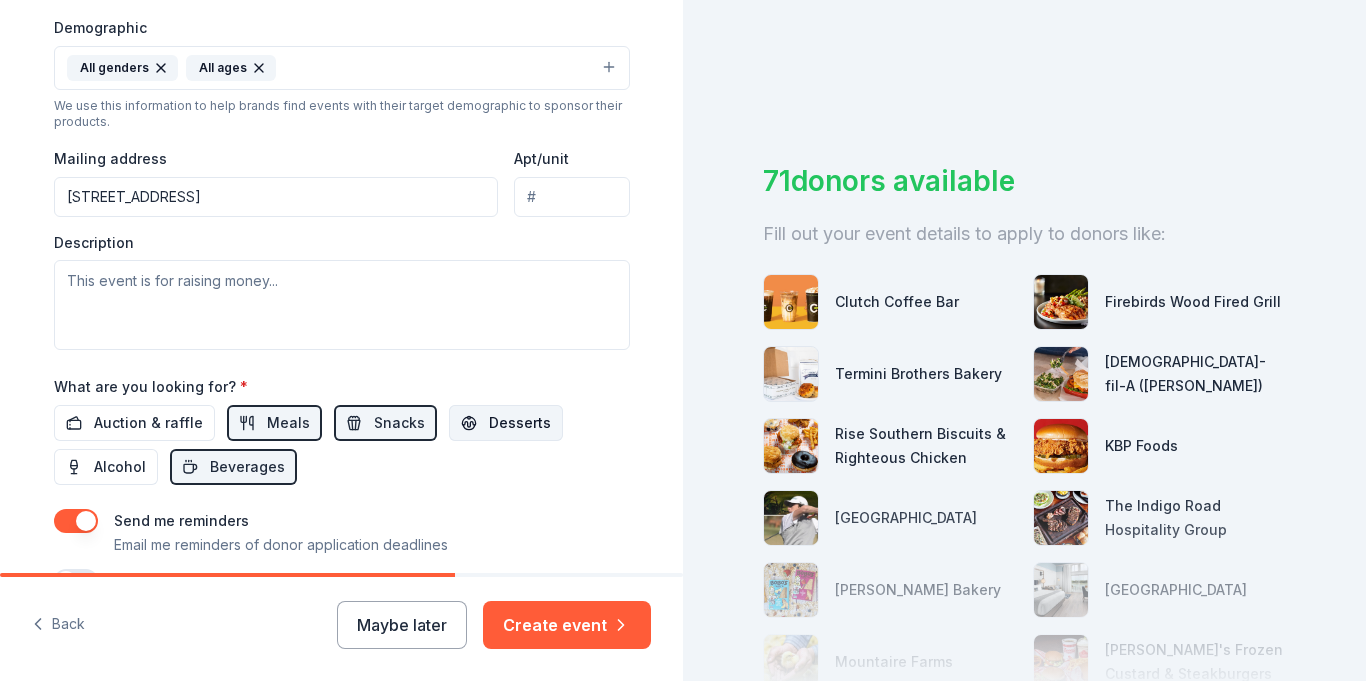 click on "Desserts" at bounding box center [520, 423] 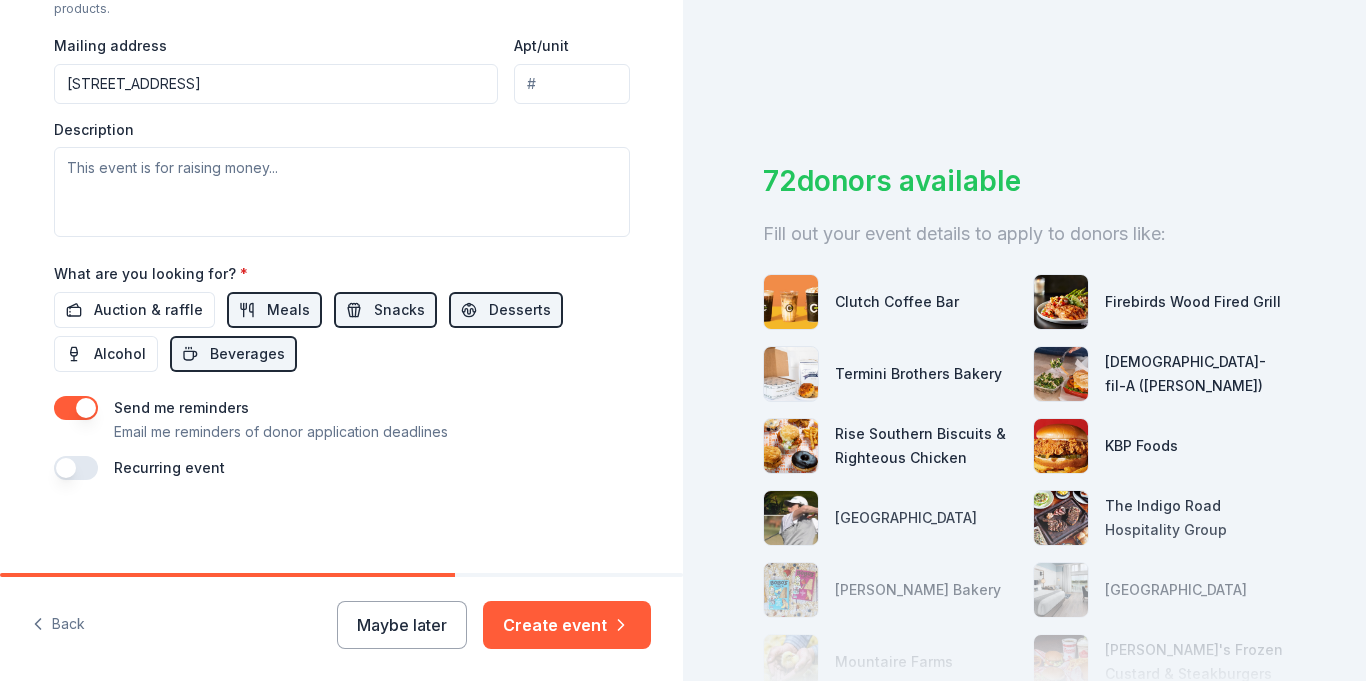 scroll, scrollTop: 762, scrollLeft: 0, axis: vertical 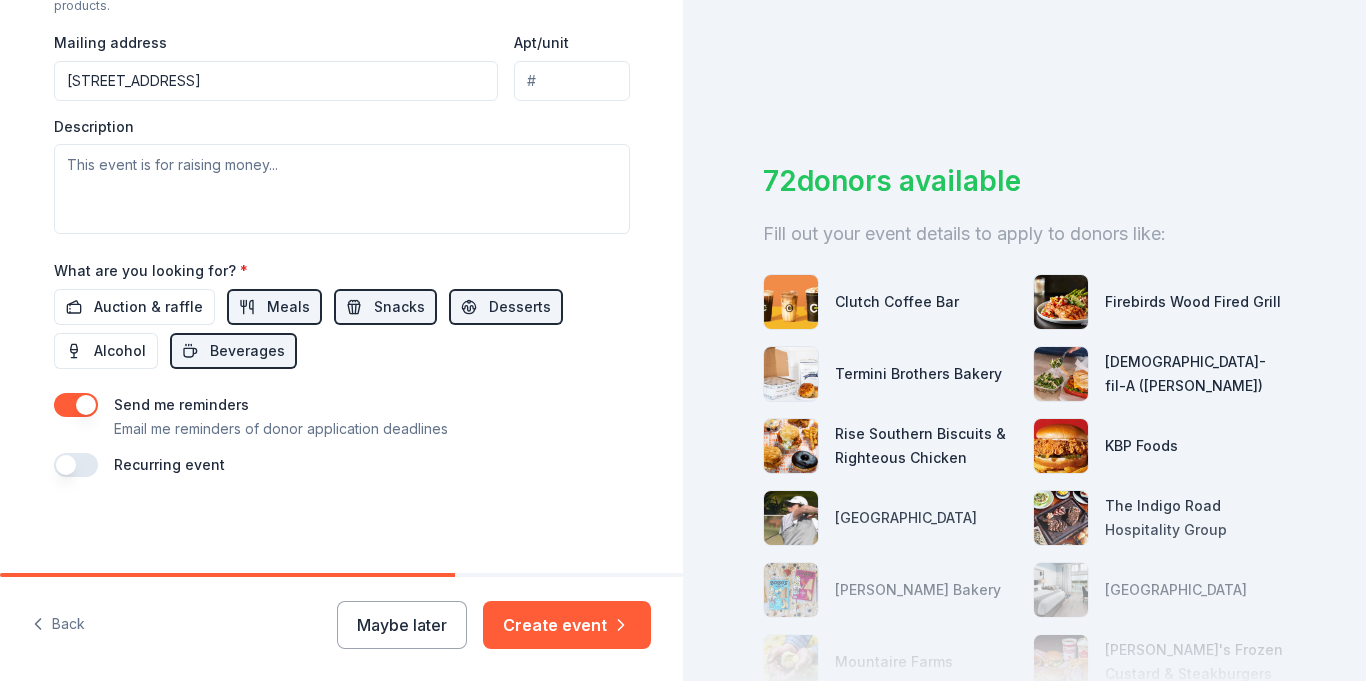 click at bounding box center (76, 465) 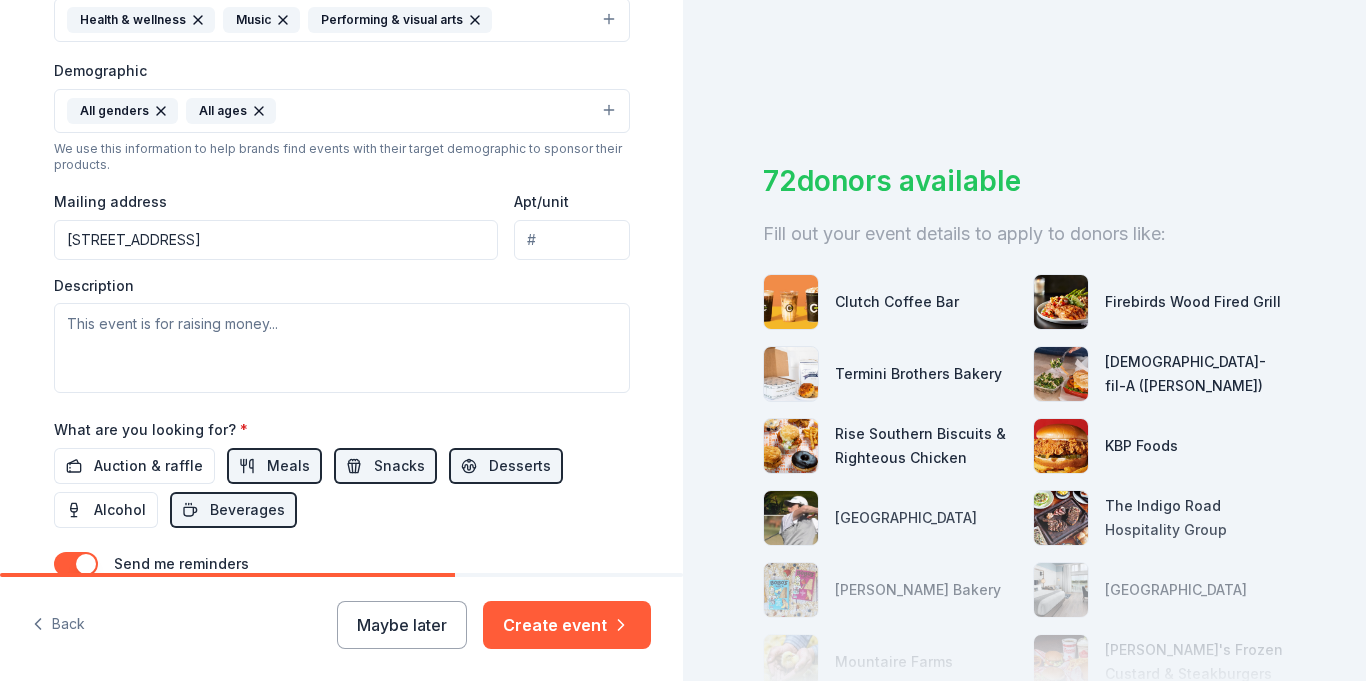 scroll, scrollTop: 600, scrollLeft: 0, axis: vertical 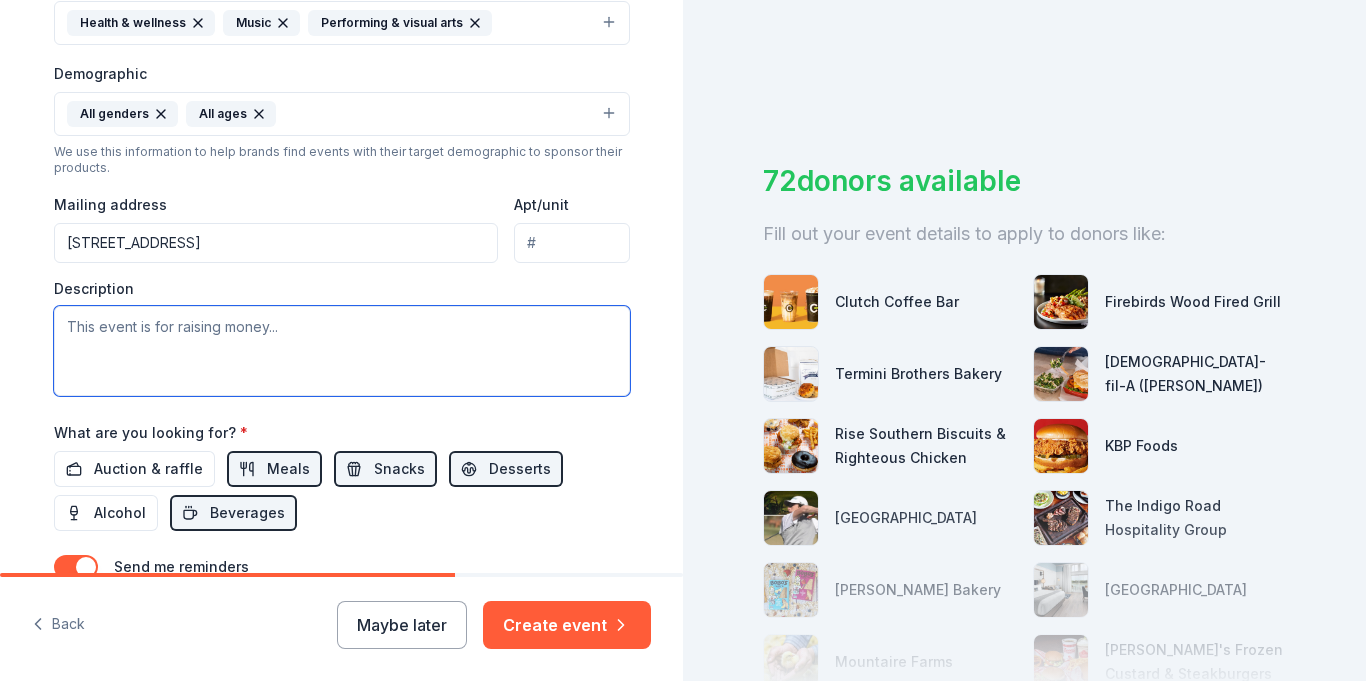 click at bounding box center (342, 351) 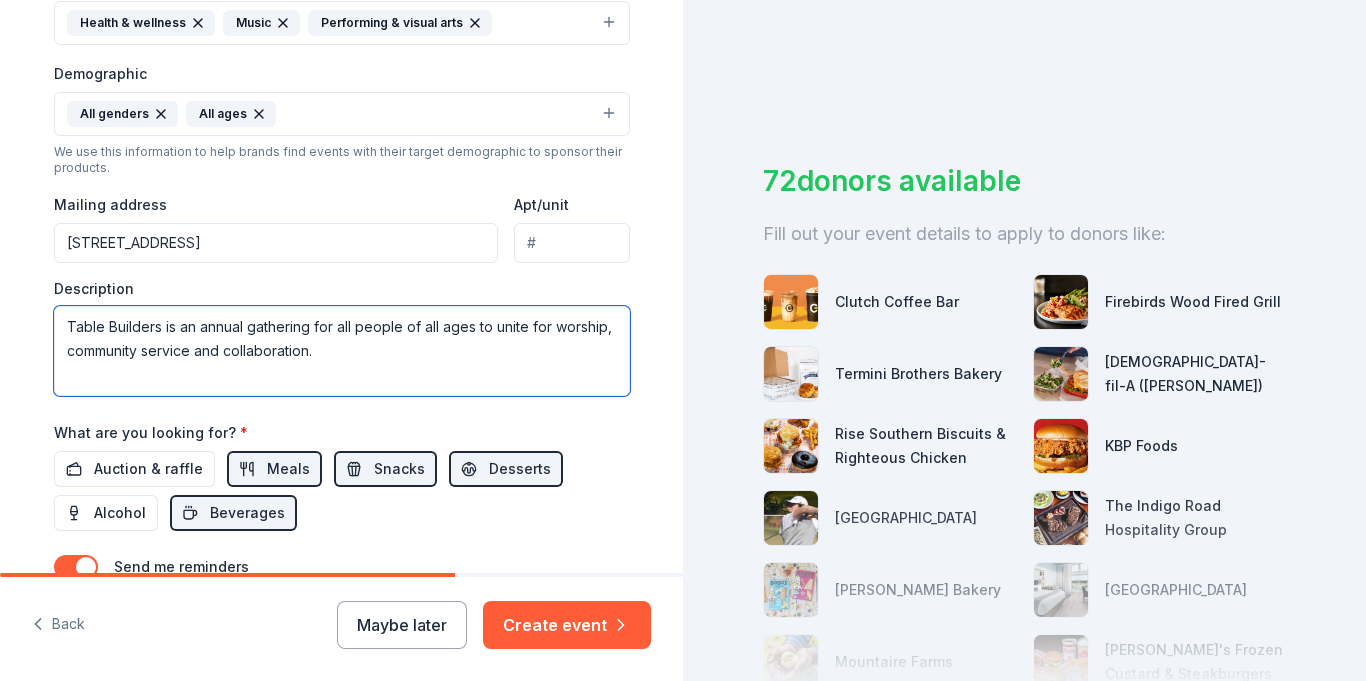 click on "Table Builders is an annual gathering for all people of all ages to unite for worship, community service and collaboration." at bounding box center (342, 351) 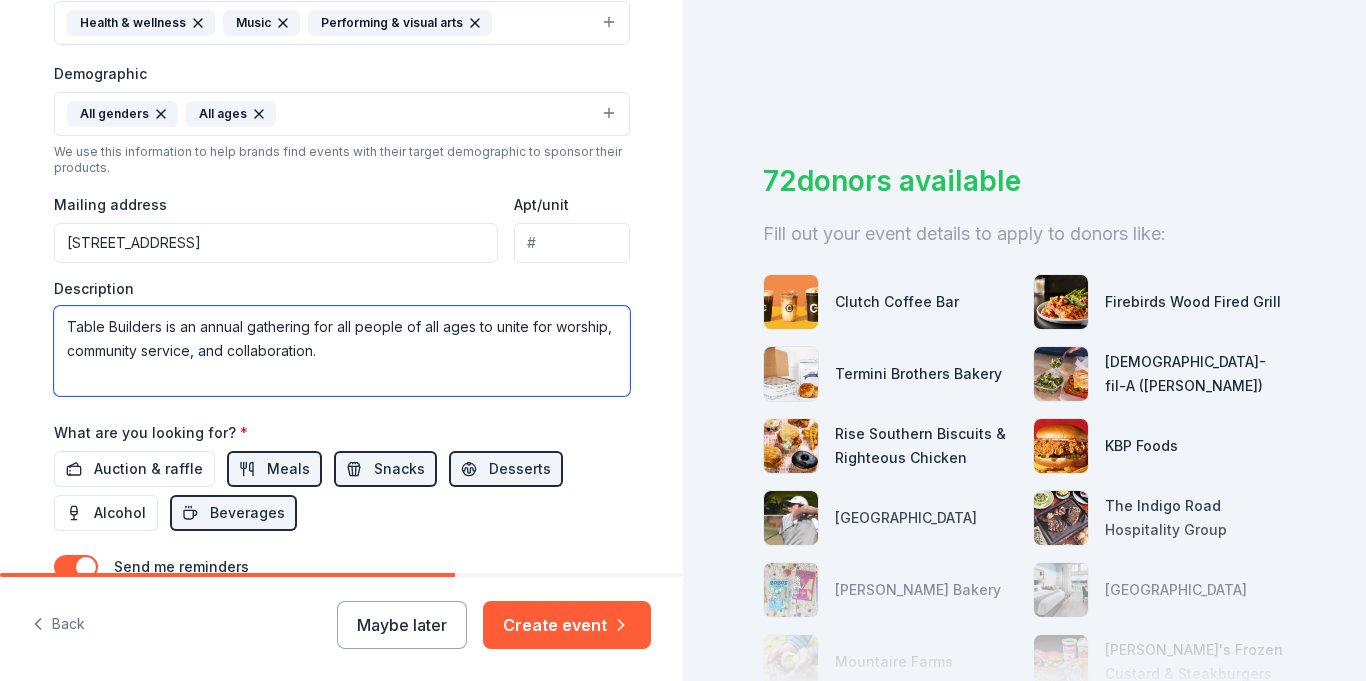 click on "Table Builders is an annual gathering for all people of all ages to unite for worship, community service, and collaboration." at bounding box center [342, 351] 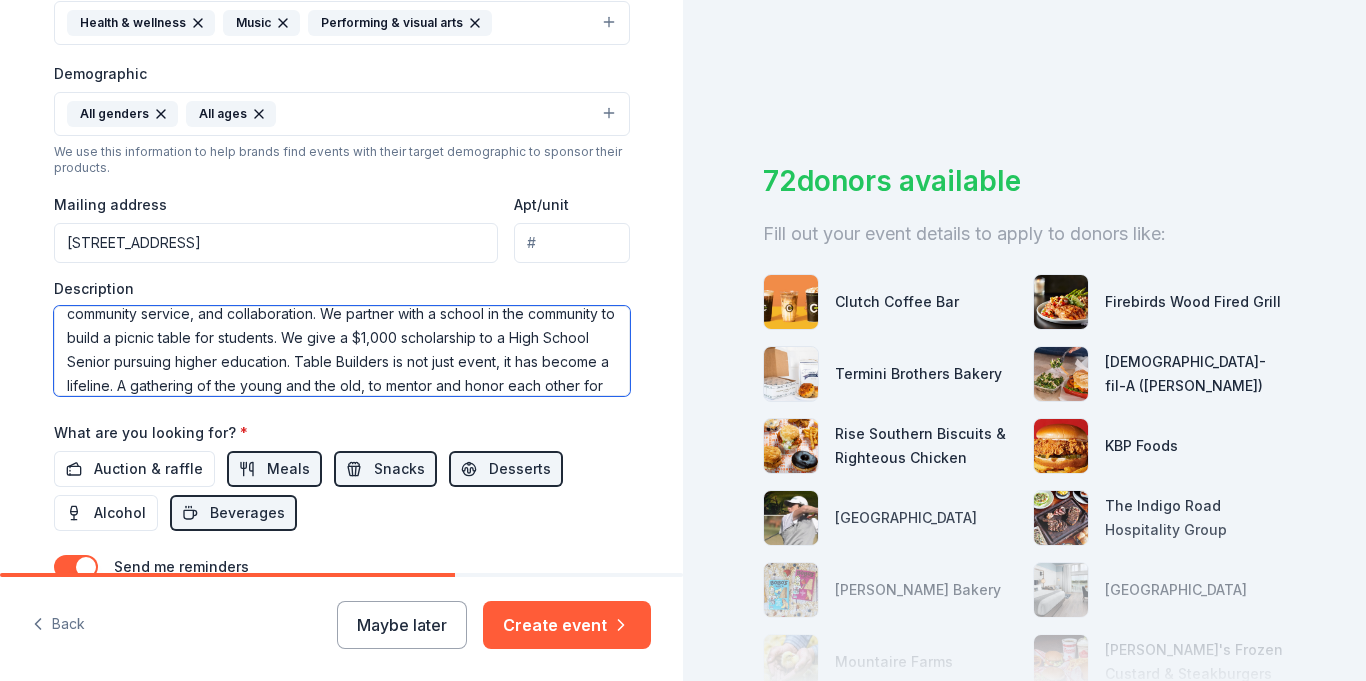scroll, scrollTop: 61, scrollLeft: 0, axis: vertical 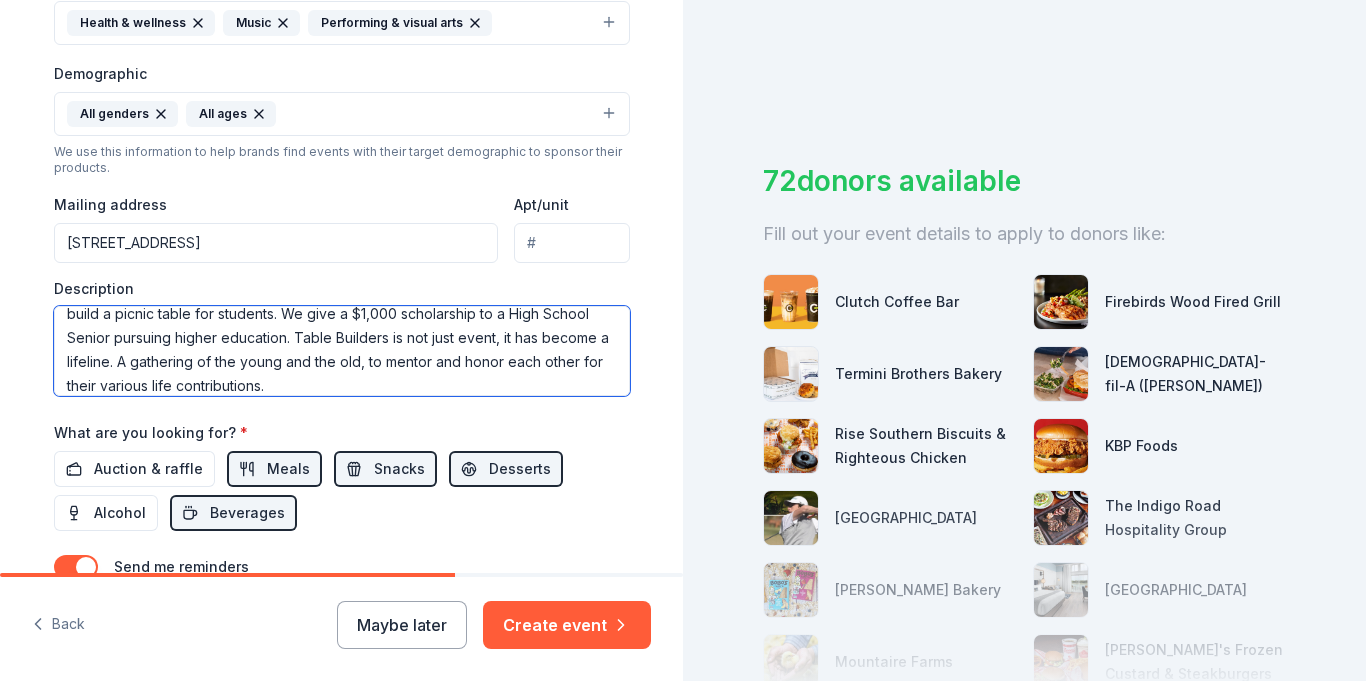 click on "Table Builders is an annual gathering for all people of all ages to unite for worship, community service, and collaboration. We partner with a school in the community to build a picnic table for students. We give a $1,000 scholarship to a High School Senior pursuing higher education. Table Builders is not just event, it has become a lifeline. A gathering of the young and the old, to mentor and honor each other for their various life contributions." at bounding box center [342, 351] 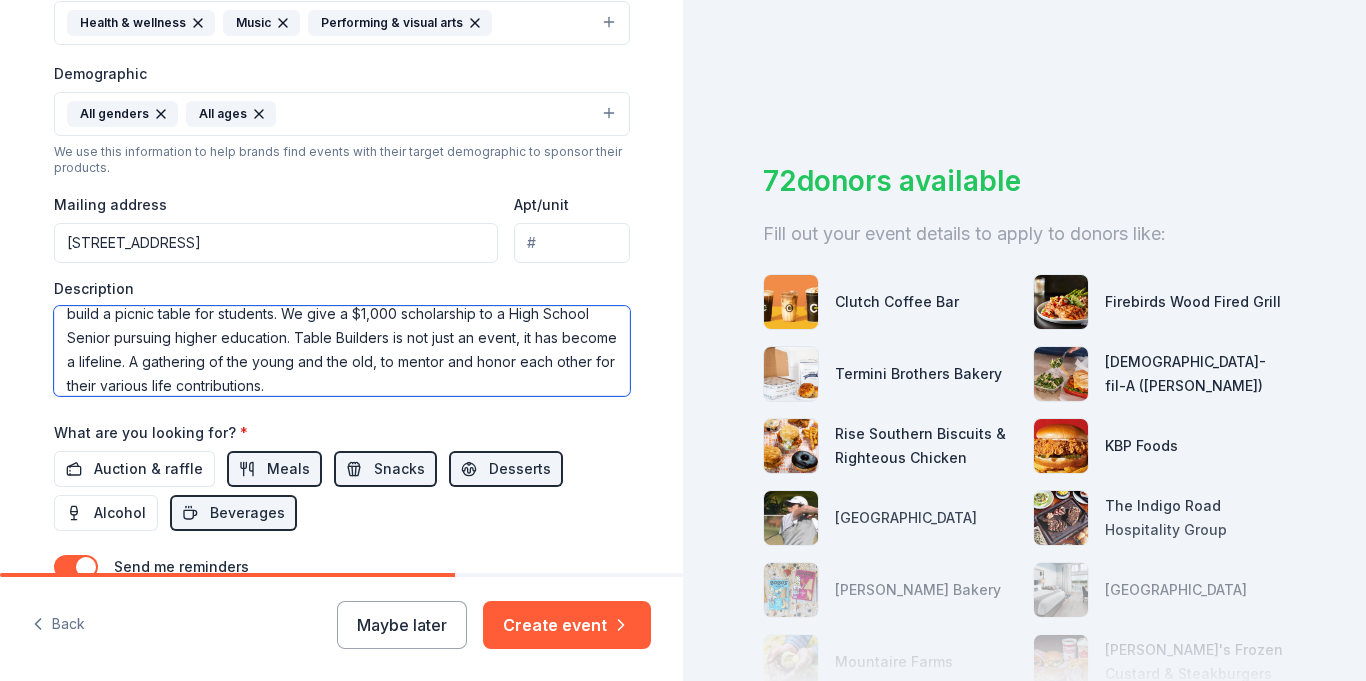 scroll, scrollTop: 72, scrollLeft: 0, axis: vertical 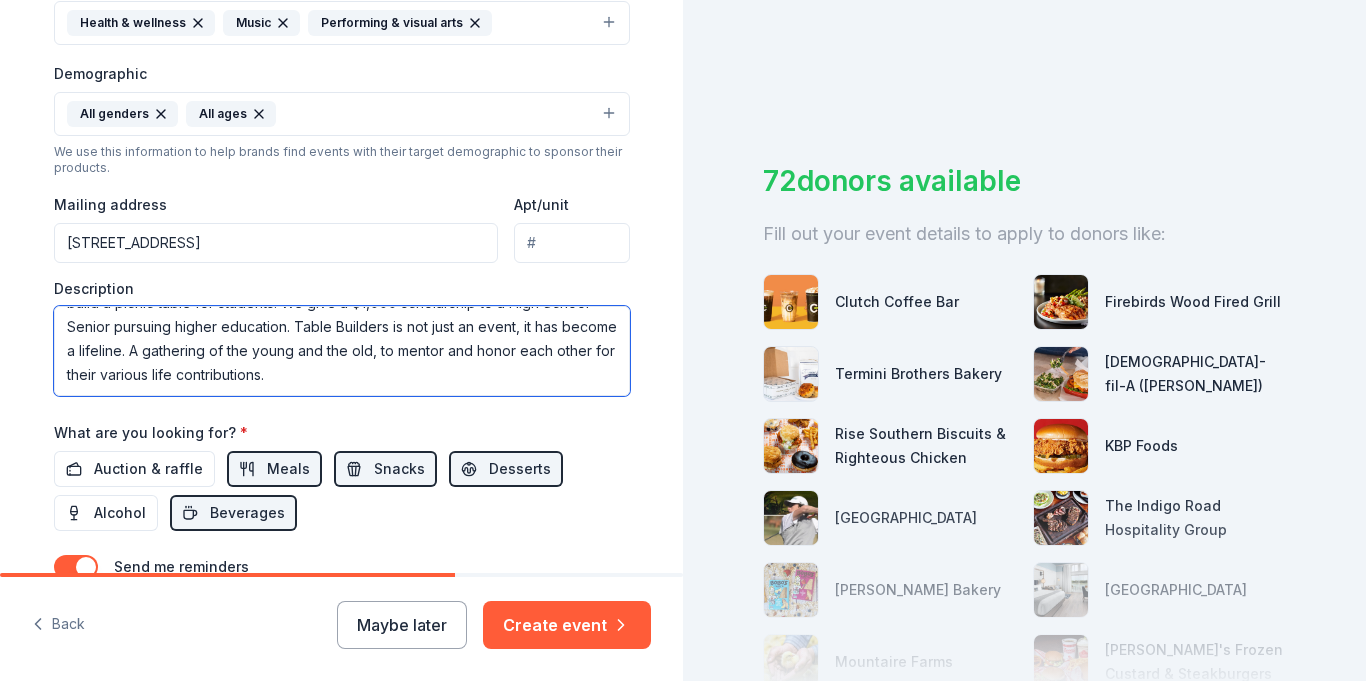 drag, startPoint x: 328, startPoint y: 384, endPoint x: 429, endPoint y: 355, distance: 105.080925 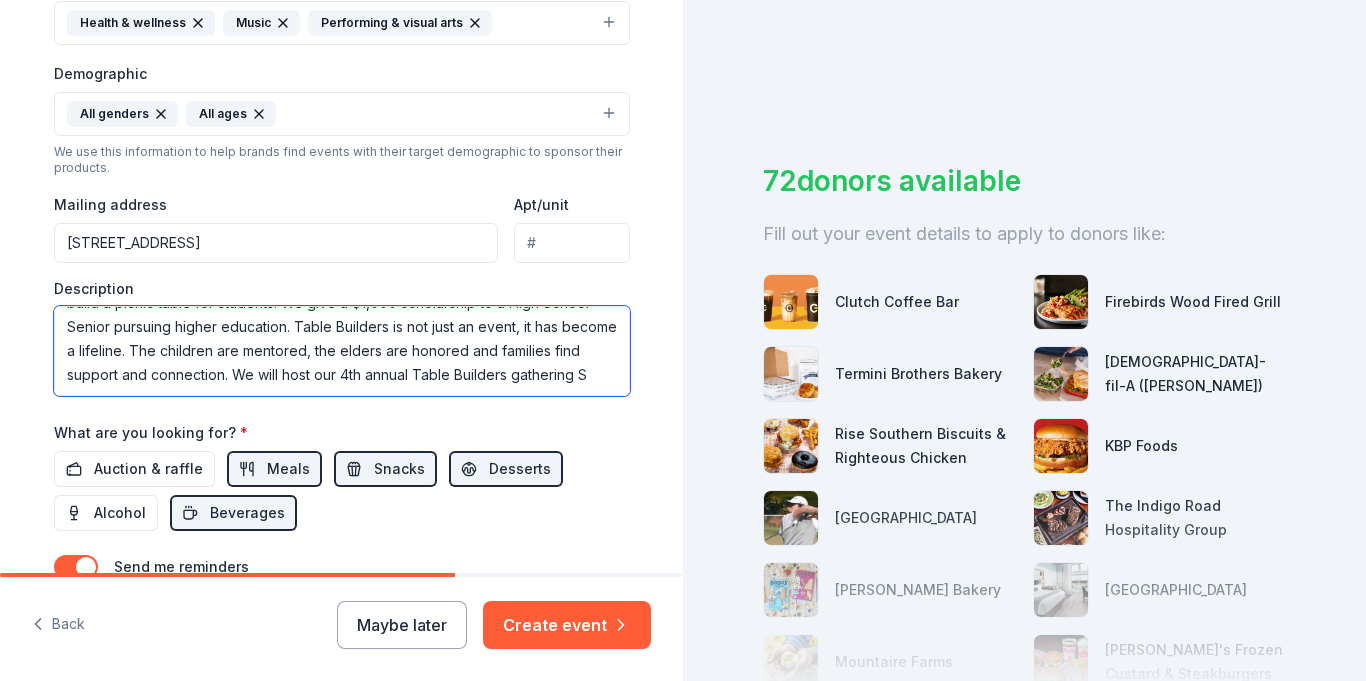 scroll, scrollTop: 85, scrollLeft: 0, axis: vertical 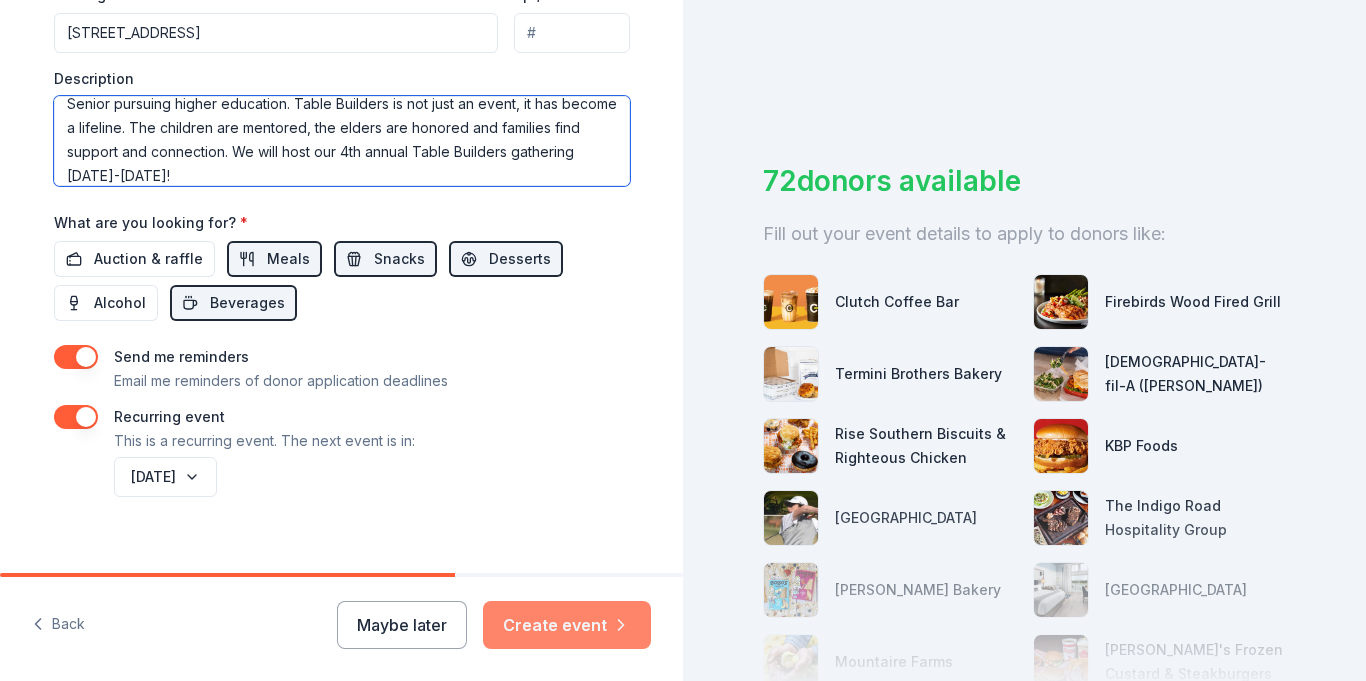 type on "Table Builders is an annual gathering for all people of all ages to unite for worship, community service, and collaboration. We partner with a school in the community to build a picnic table for students. We give a $1,000 scholarship to a High School Senior pursuing higher education. Table Builders is not just an event, it has become a lifeline. The children are mentored, the elders are honored and families find support and connection. We will host our 4th annual Table Builders gathering September 26-28th 2025!" 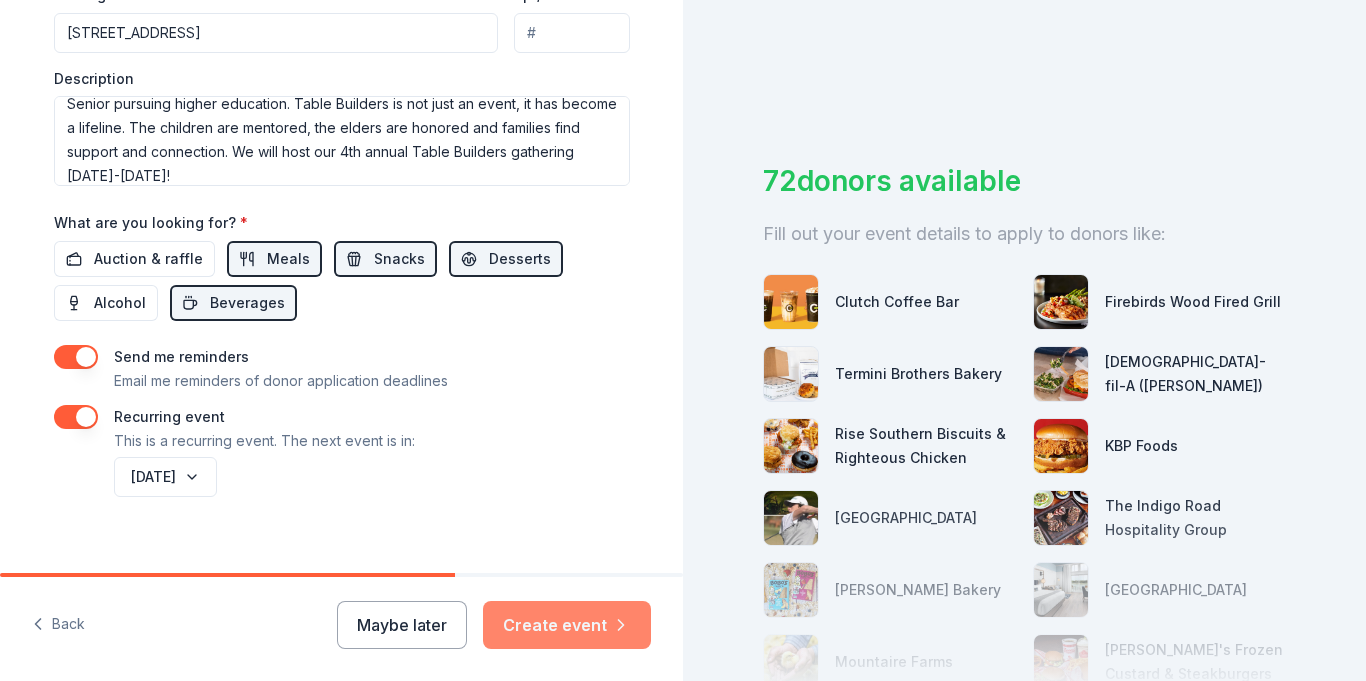 click 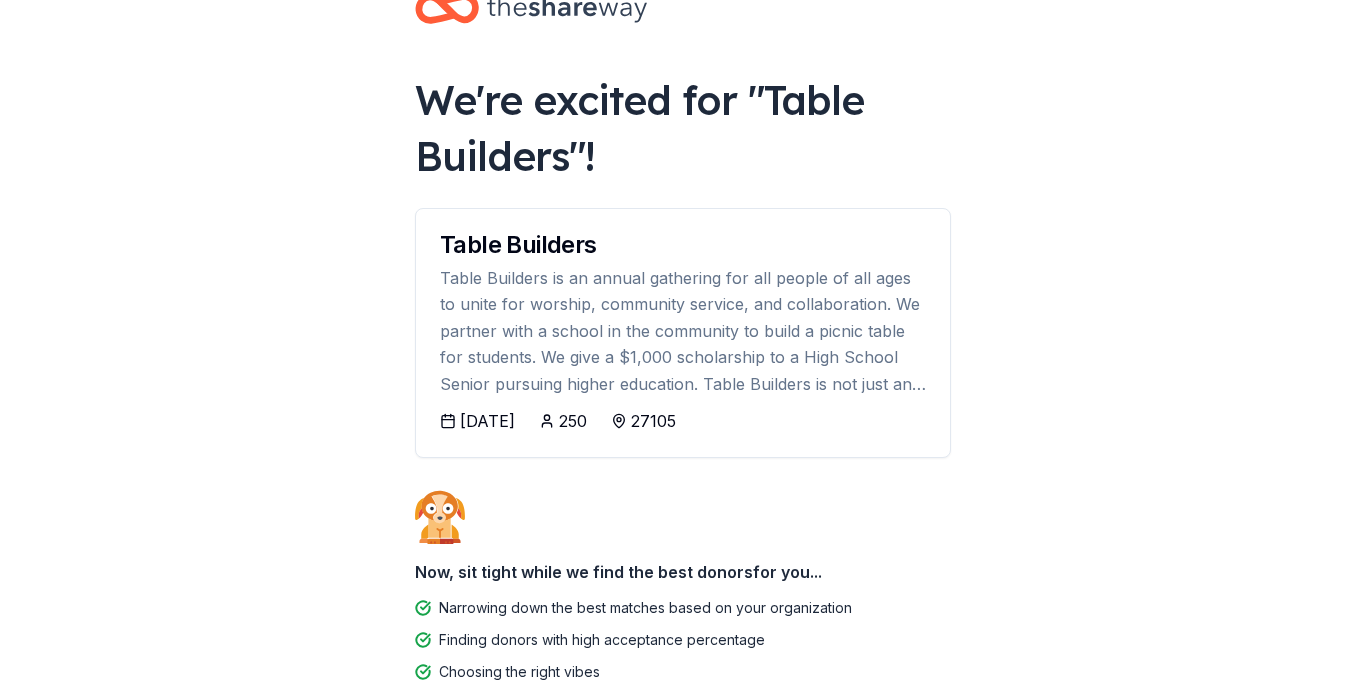 scroll, scrollTop: 60, scrollLeft: 0, axis: vertical 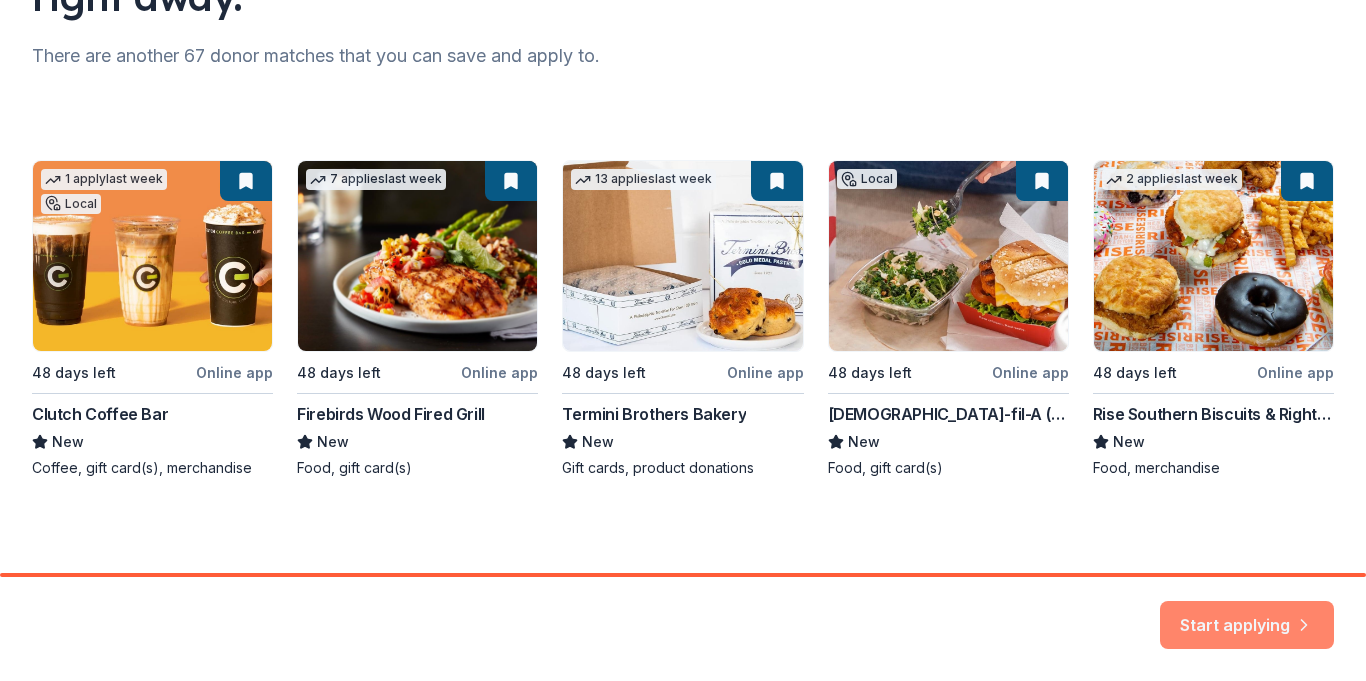 click on "Start applying" at bounding box center (1247, 613) 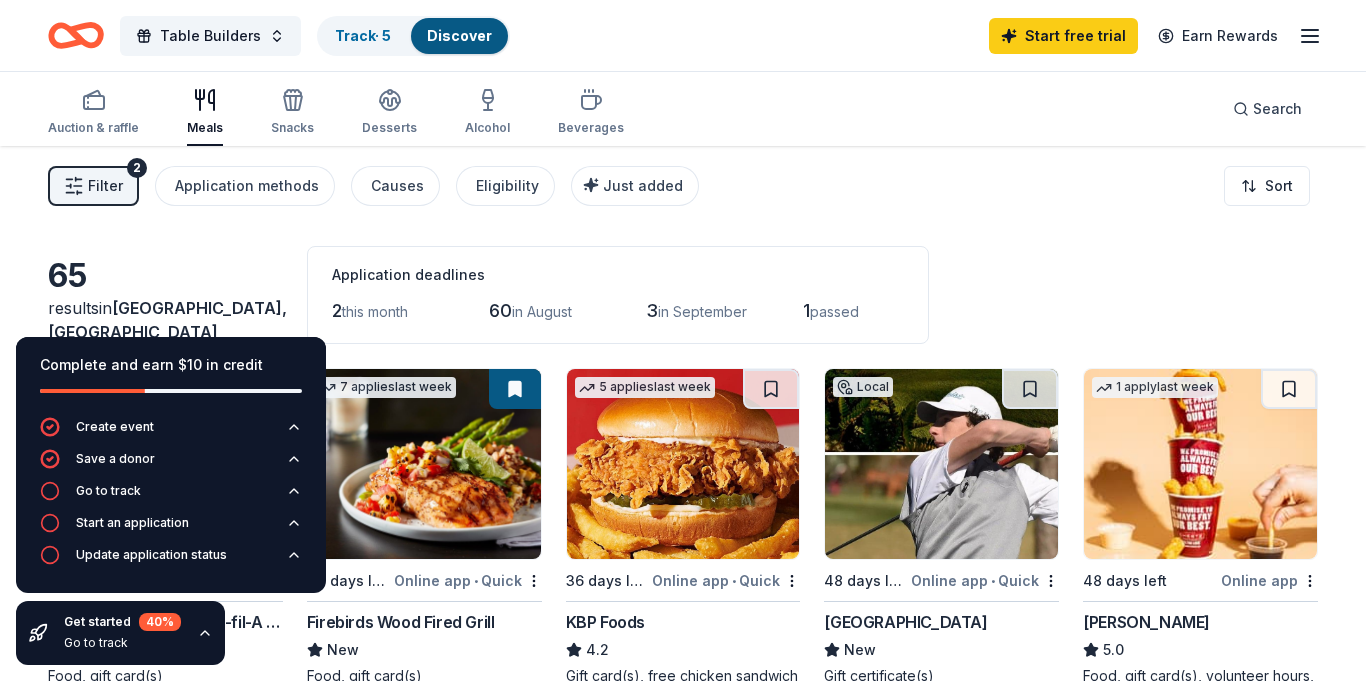 click on "65 results  in  Winston-Salem, NC Application deadlines 2  this month 60  in August 3  in September 1  passed" at bounding box center [683, 295] 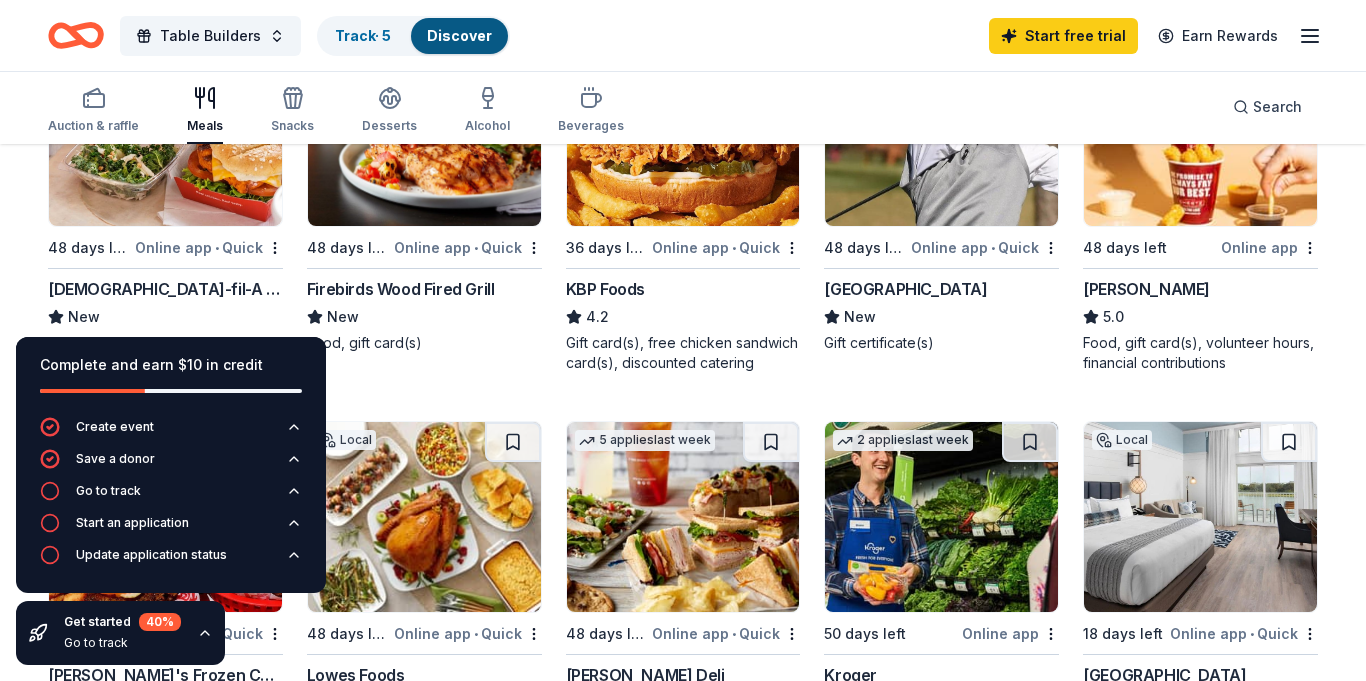 scroll, scrollTop: 338, scrollLeft: 0, axis: vertical 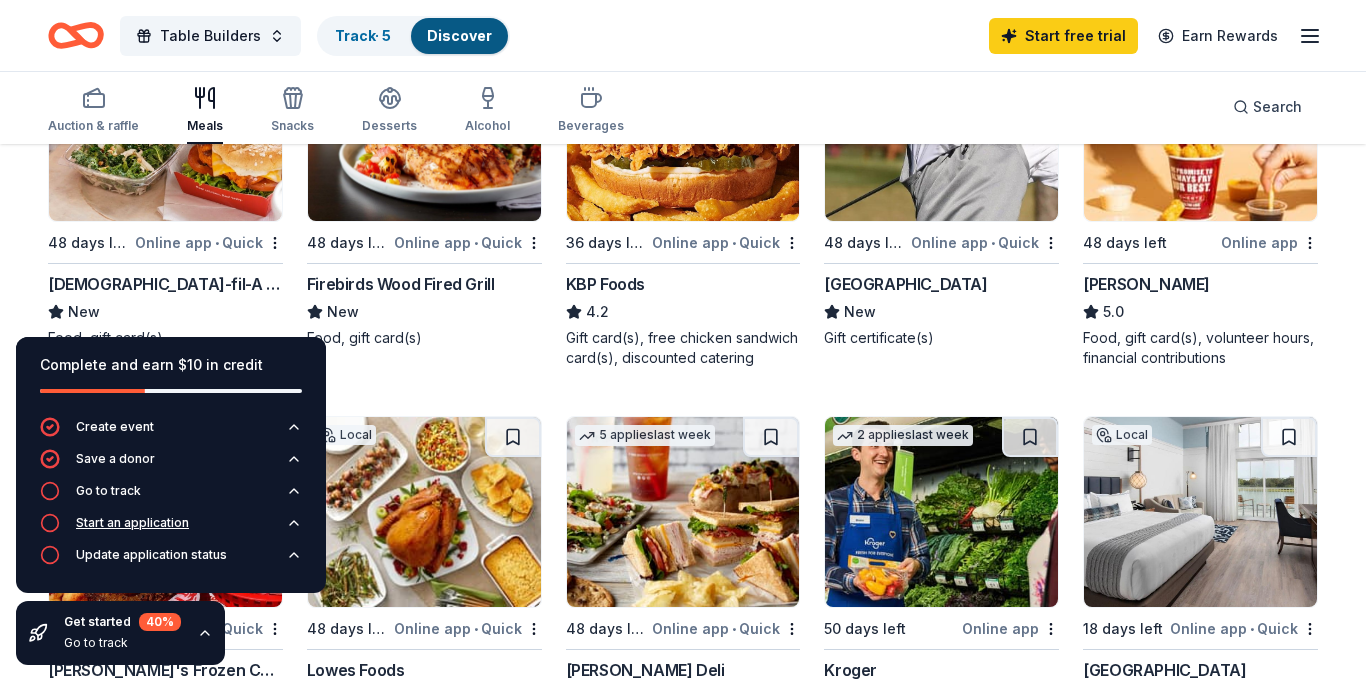 click 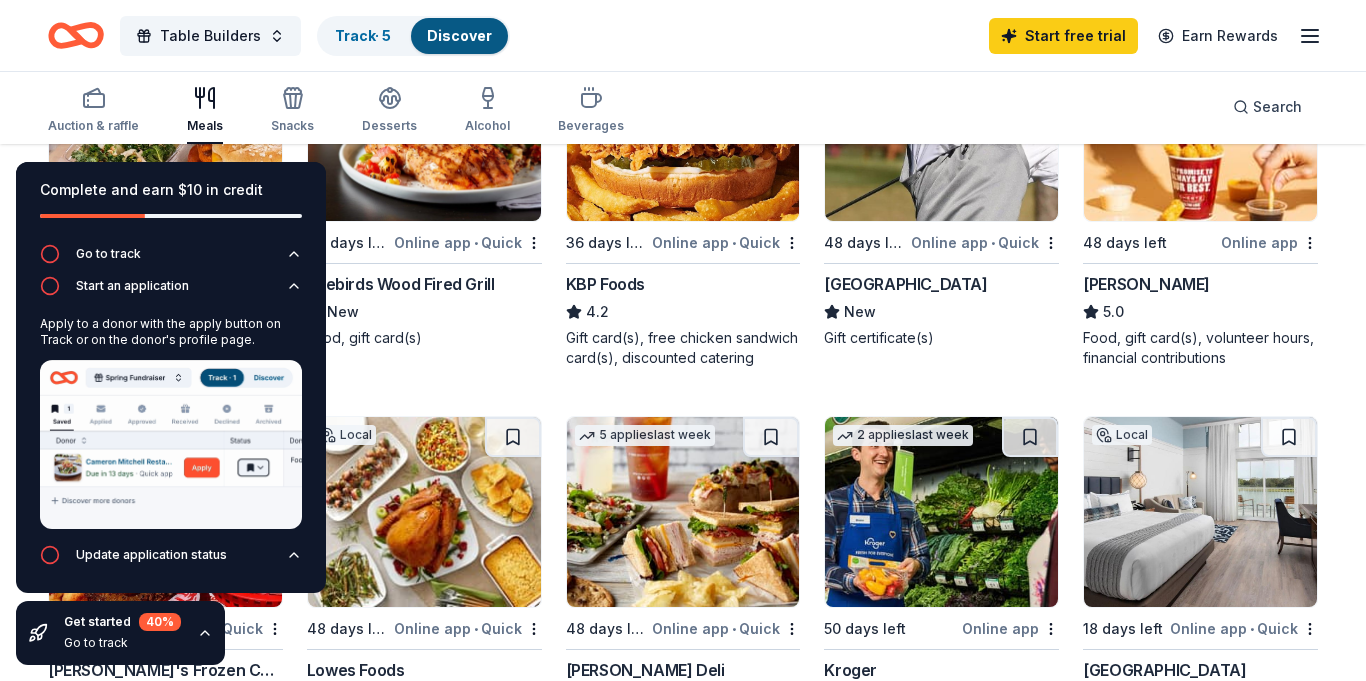 scroll, scrollTop: 0, scrollLeft: 0, axis: both 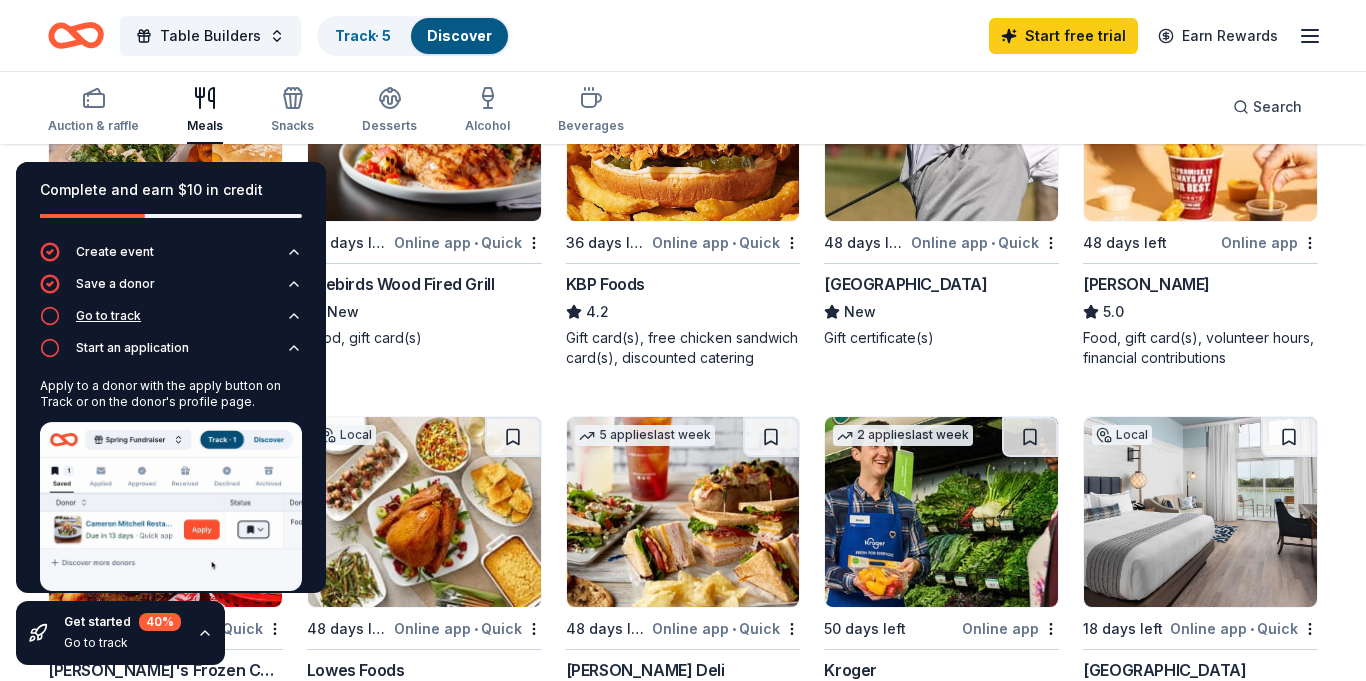click on "Go to track" at bounding box center [108, 316] 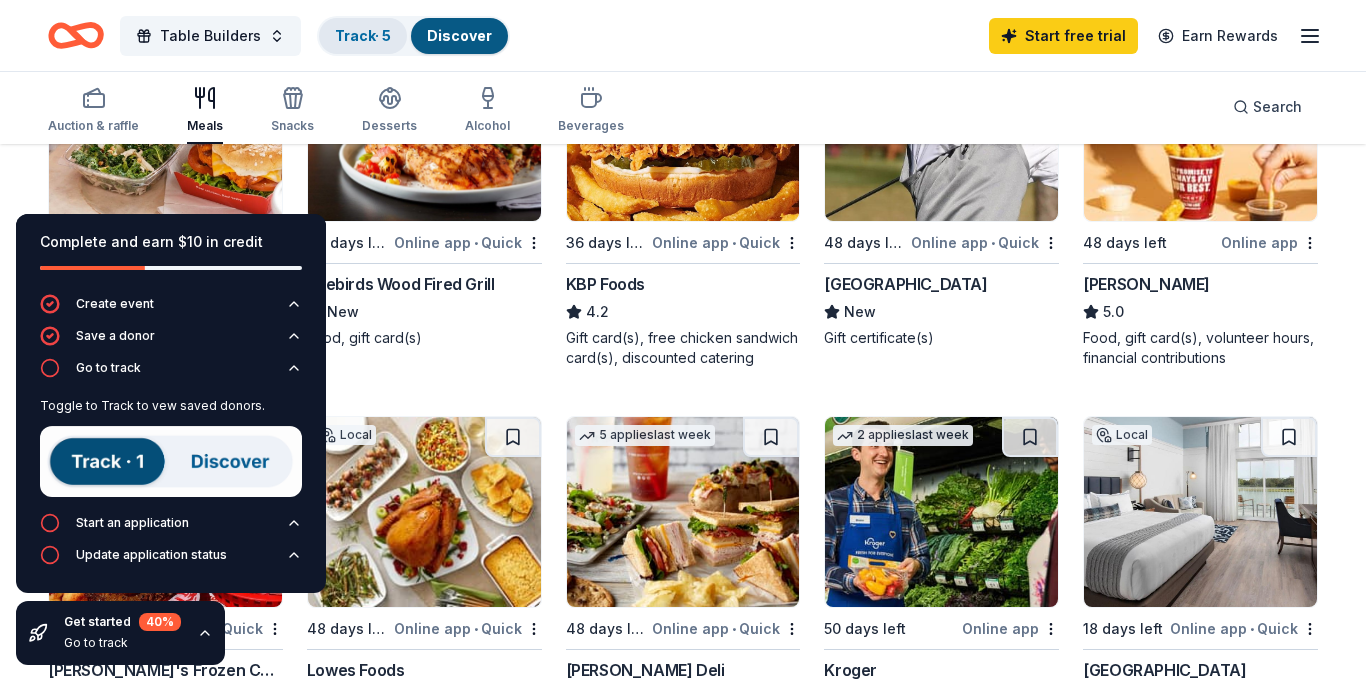 click on "Track  · 5" at bounding box center (363, 35) 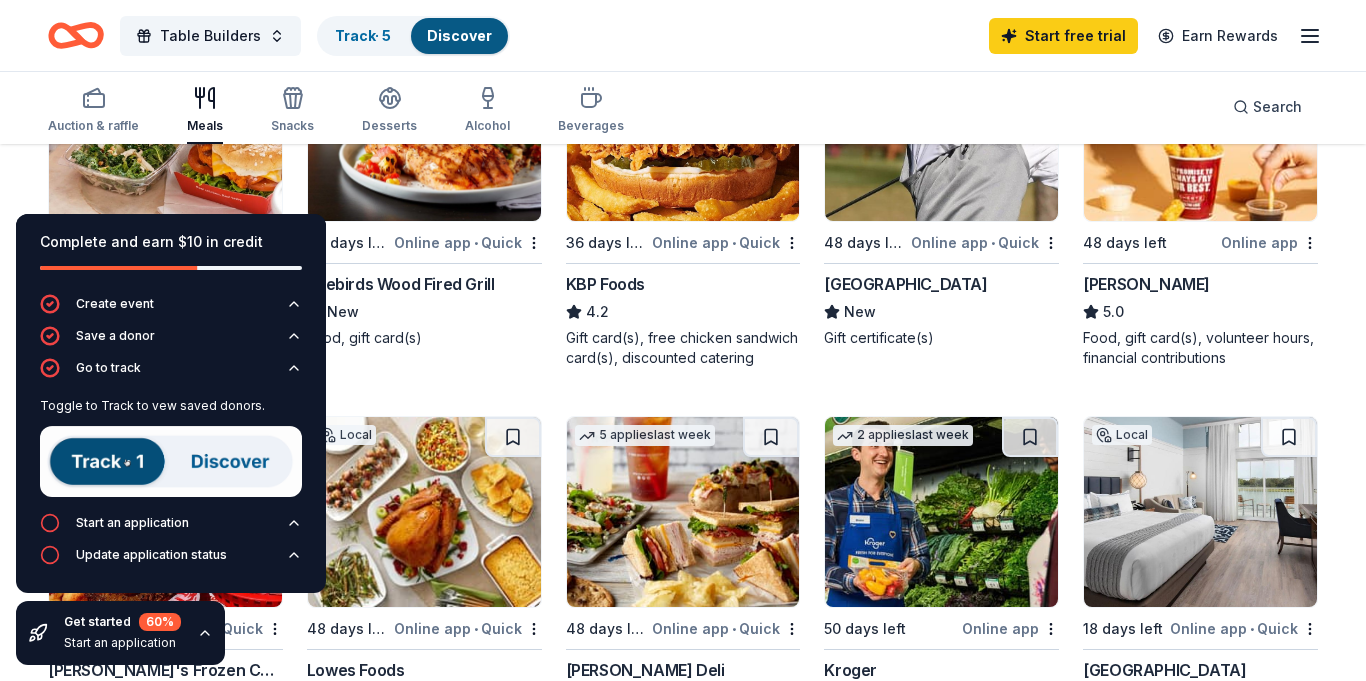 click on "Discover" at bounding box center [459, 35] 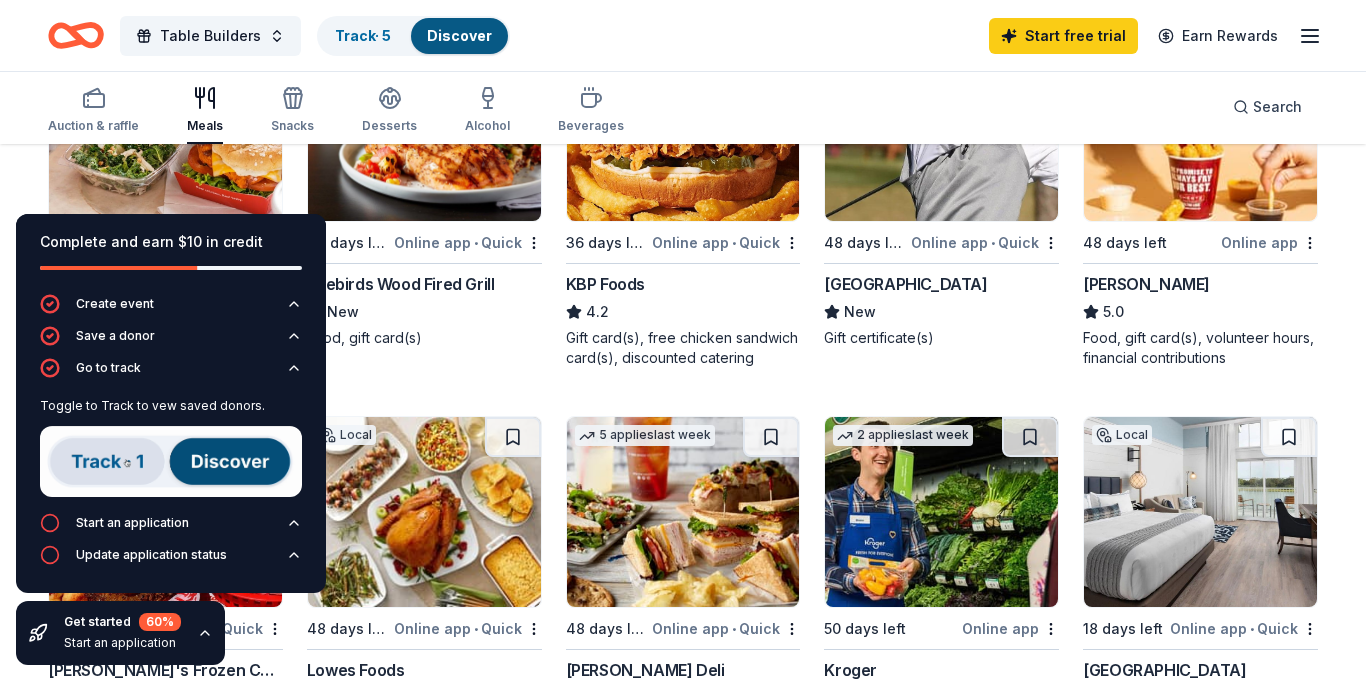 scroll, scrollTop: 1, scrollLeft: 0, axis: vertical 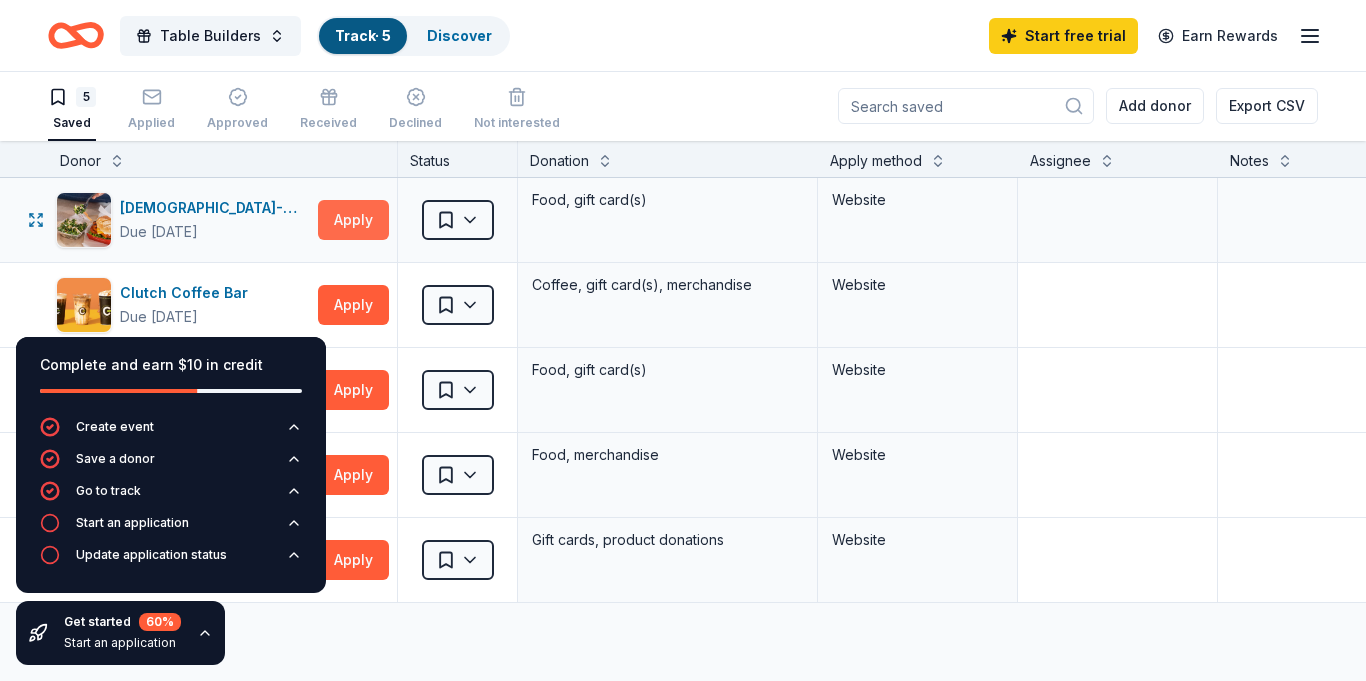 click on "Apply" at bounding box center [353, 220] 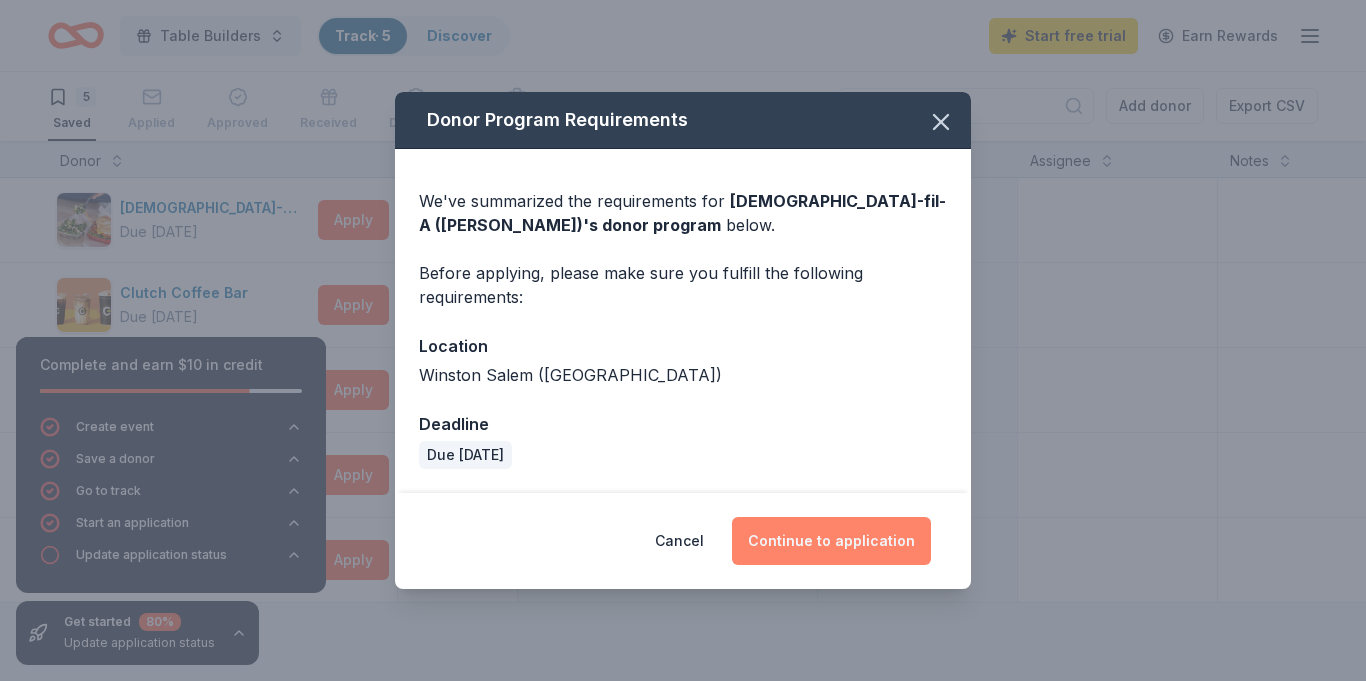 click on "Continue to application" at bounding box center (831, 541) 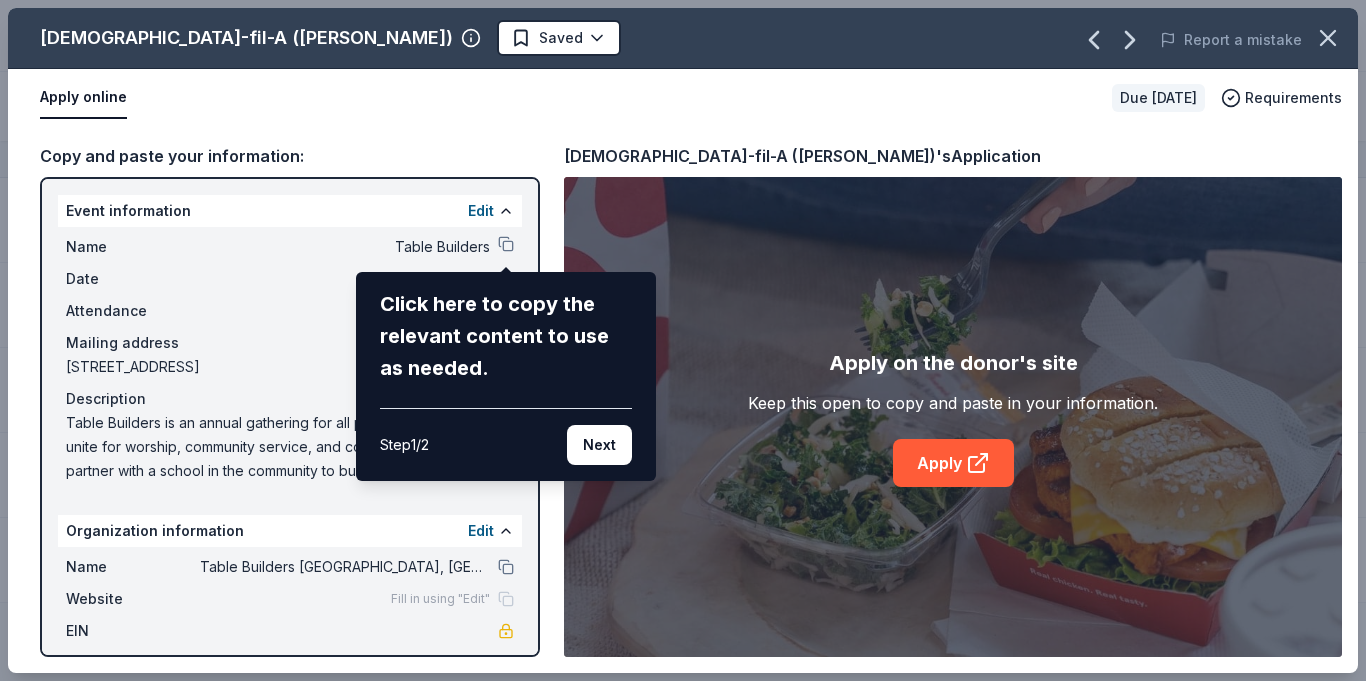 click on "Chick-fil-A (Winston Salem) Saved Report a mistake Apply online Due in 48 days Requirements Copy and paste your information: Event information Edit Name Table Builders Click here to copy the relevant content to use as needed. Step  1 / 2 Next Date 09/26/25 Attendance 250 Mailing address 1804 Claremont Avenue Northeast, Winston-Salem, NC 27105 Description Table Builders is an annual gathering for all people of all ages to unite for worship, community service, and collaboration. We partner with a school in the community to build a picnic table for students. We give a $1,000 scholarship to a High School Senior pursuing higher education. Table Builders is not just an event, it has become a lifeline. The children are mentored, the elders are honored and families find support and connection. We will host our 4th annual Table Builders gathering September 26-28th 2025!  Organization information Edit Name Table Builders Winston Salem, NC Website Fill in using "Edit" EIN Mission statement Chick-fil-A (Winston Salem)'s" at bounding box center (683, 340) 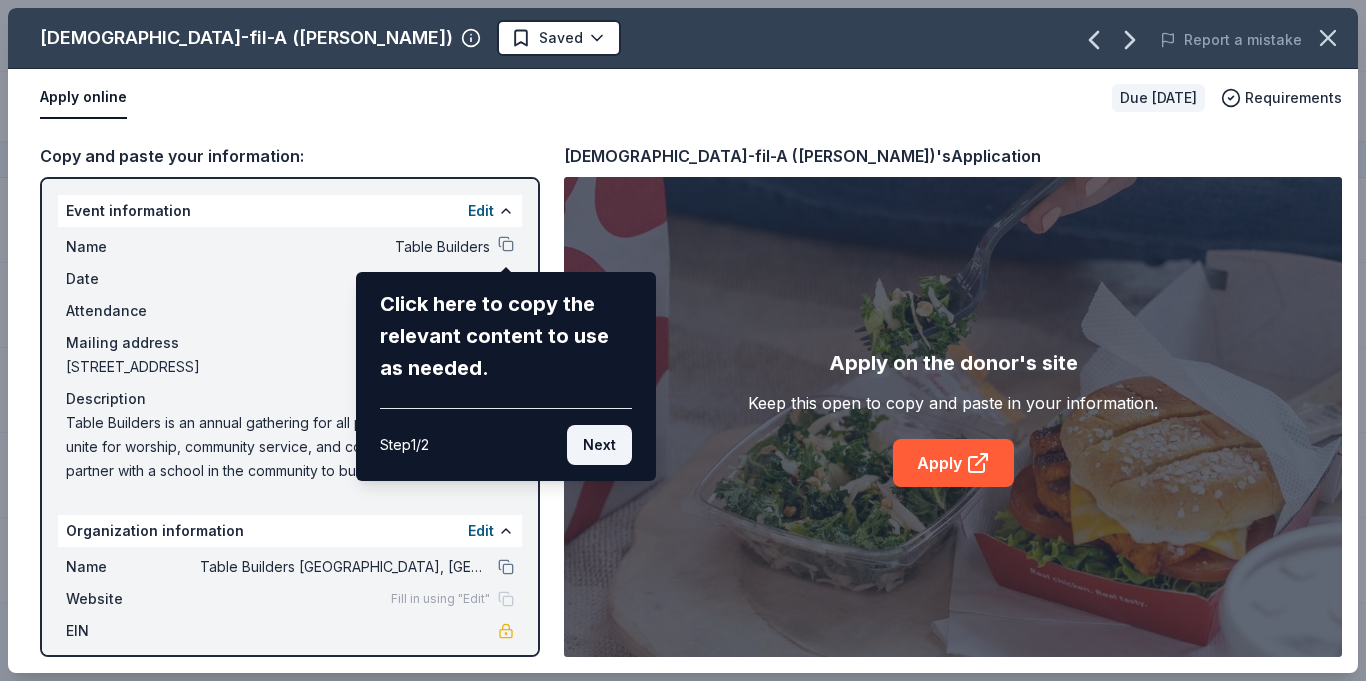click on "Next" at bounding box center [599, 445] 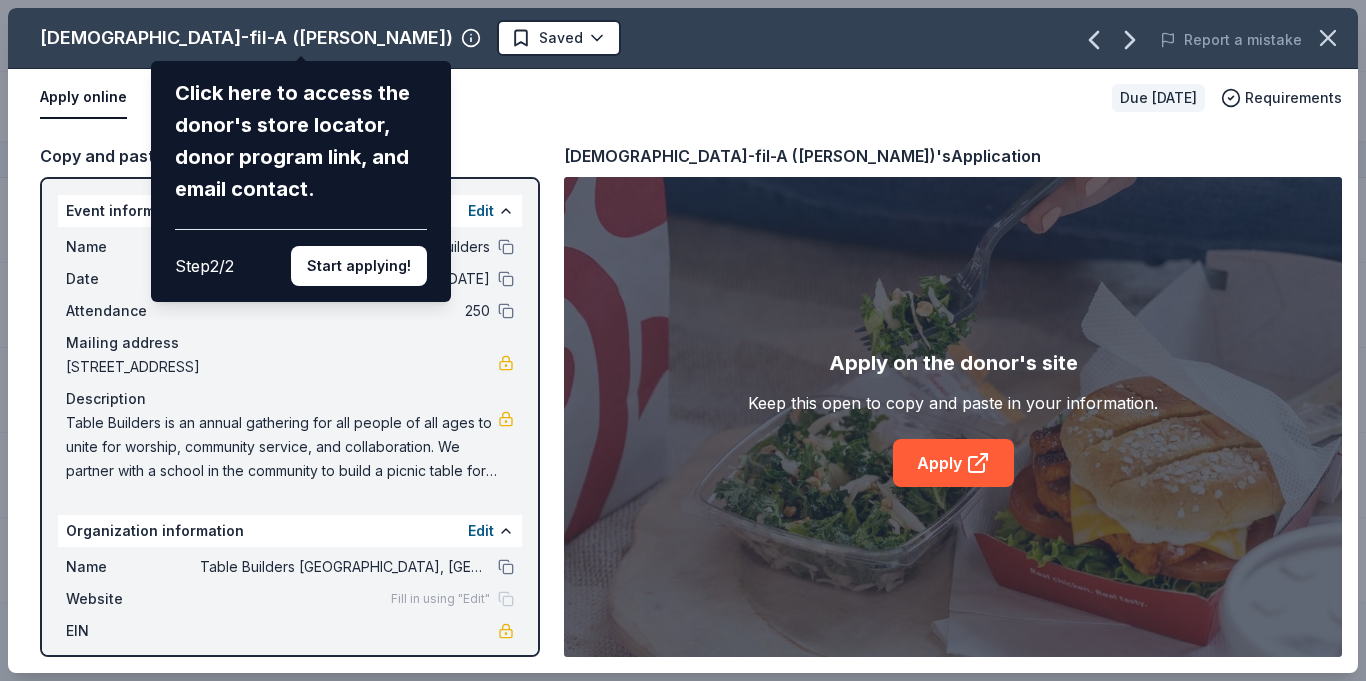 click on "Chick-fil-A (Winston Salem) Click here to access the donor's store locator, donor program link, and email contact. Step  2 / 2 Start applying! Saved Report a mistake Apply online Due in 48 days Requirements Copy and paste your information: Event information Edit Name Table Builders Date 09/26/25 Attendance 250 Mailing address 1804 Claremont Avenue Northeast, Winston-Salem, NC 27105 Description Table Builders is an annual gathering for all people of all ages to unite for worship, community service, and collaboration. We partner with a school in the community to build a picnic table for students. We give a $1,000 scholarship to a High School Senior pursuing higher education. Table Builders is not just an event, it has become a lifeline. The children are mentored, the elders are honored and families find support and connection. We will host our 4th annual Table Builders gathering September 26-28th 2025!  Organization information Edit Name Table Builders Winston Salem, NC Website Fill in using "Edit" EIN Apply" at bounding box center (683, 340) 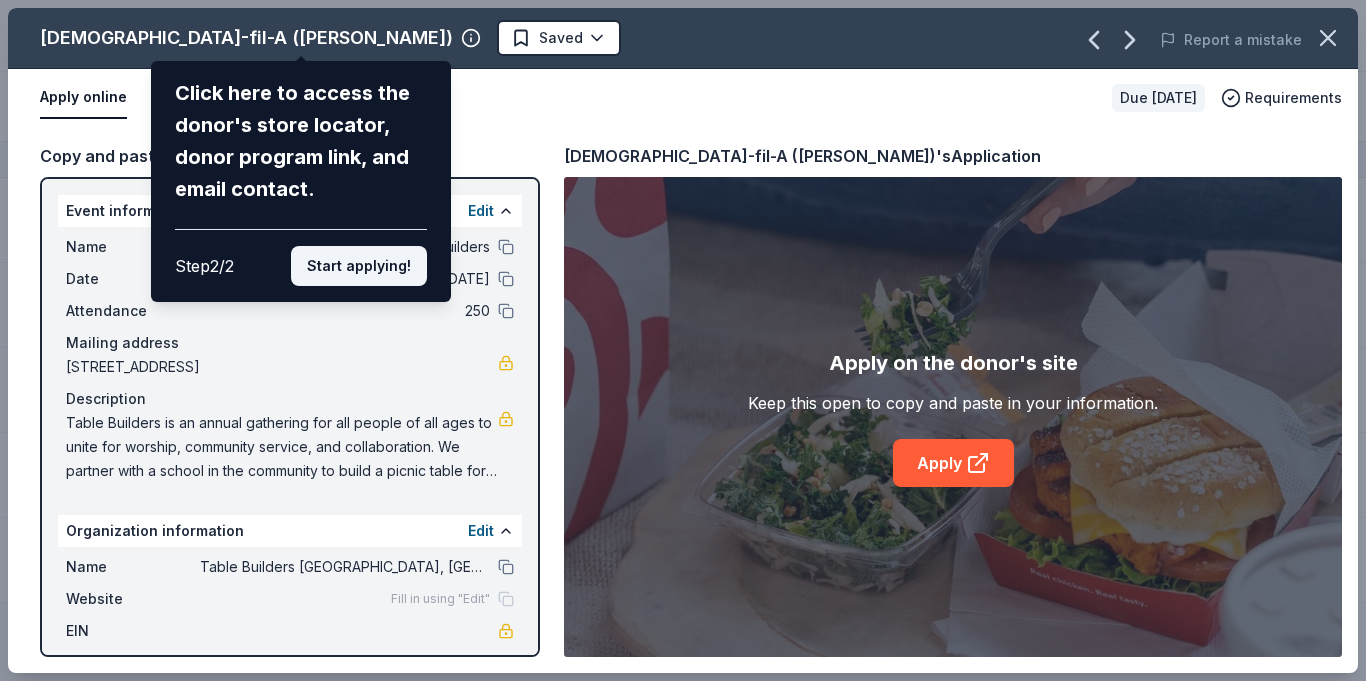click on "Start applying!" at bounding box center [359, 266] 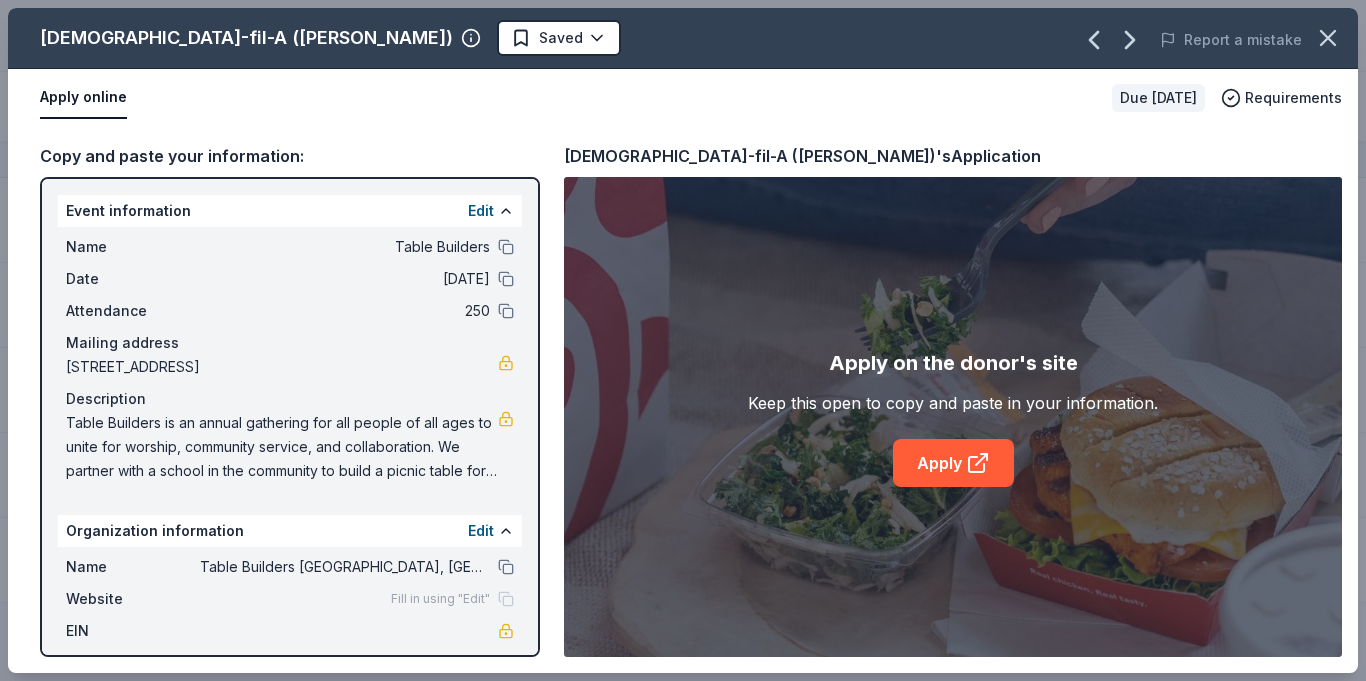 scroll, scrollTop: 44, scrollLeft: 0, axis: vertical 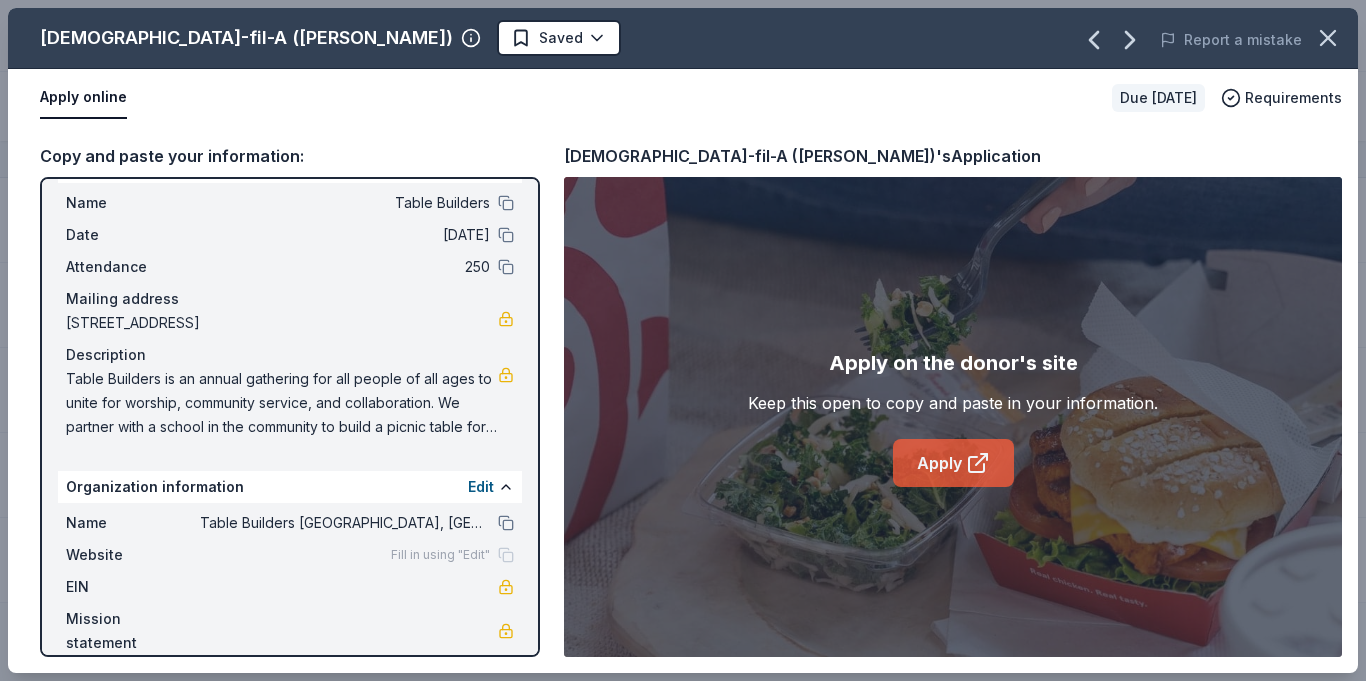 click on "Apply" at bounding box center (953, 463) 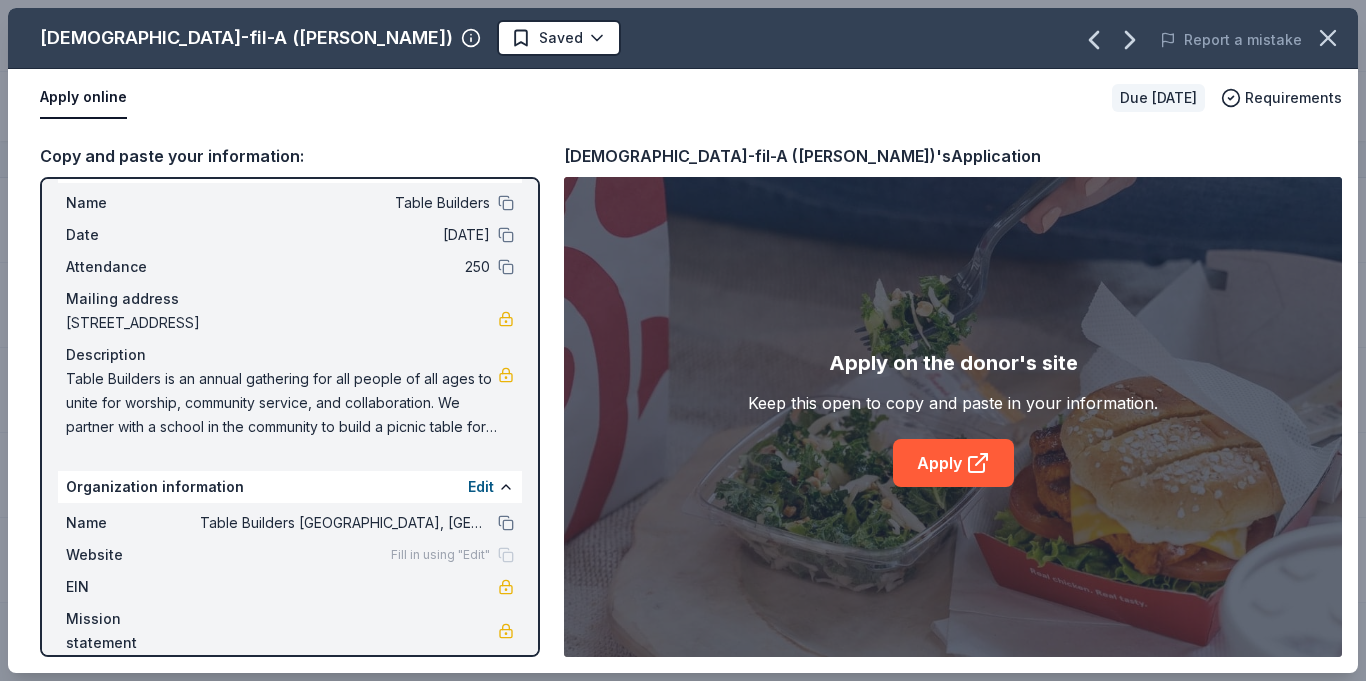 click on "Table Builders is an annual gathering for all people of all ages to unite for worship, community service, and collaboration. We partner with a school in the community to build a picnic table for students. We give a $1,000 scholarship to a High School Senior pursuing higher education. Table Builders is not just an event, it has become a lifeline. The children are mentored, the elders are honored and families find support and connection. We will host our 4th annual Table Builders gathering September 26-28th 2025!" at bounding box center (282, 403) 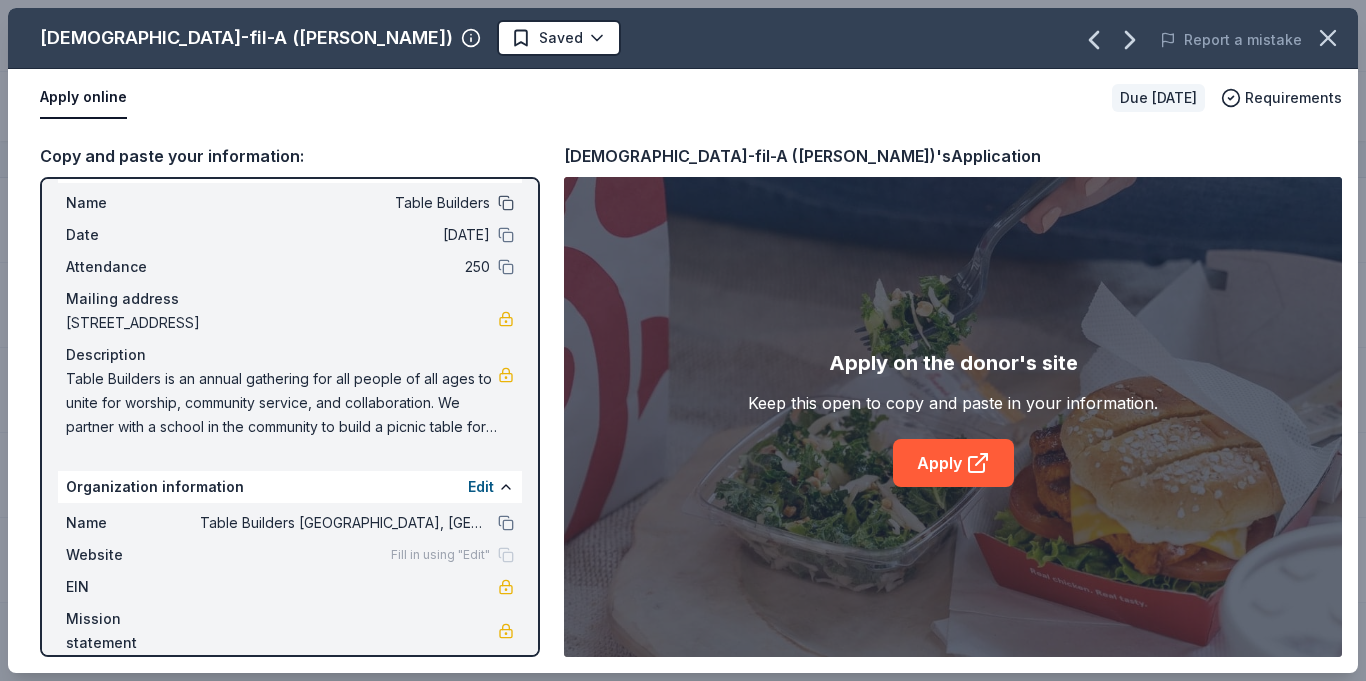 click at bounding box center [506, 203] 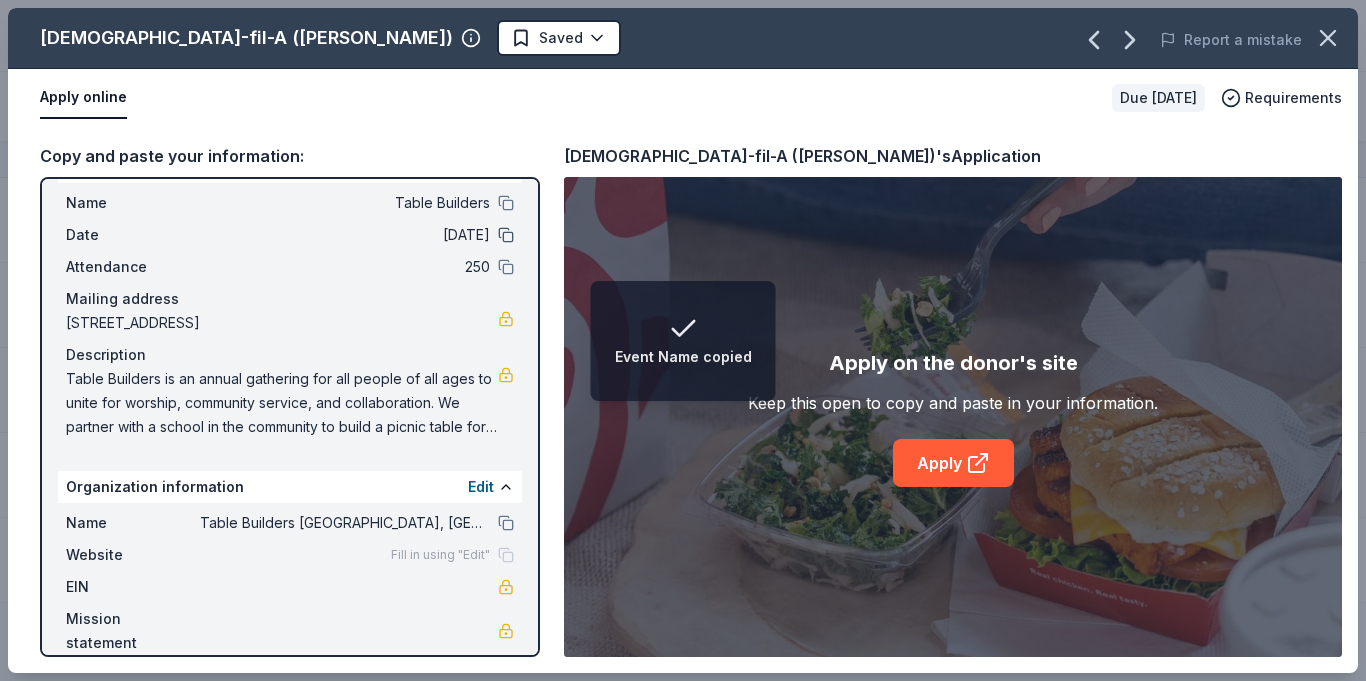 click at bounding box center [506, 235] 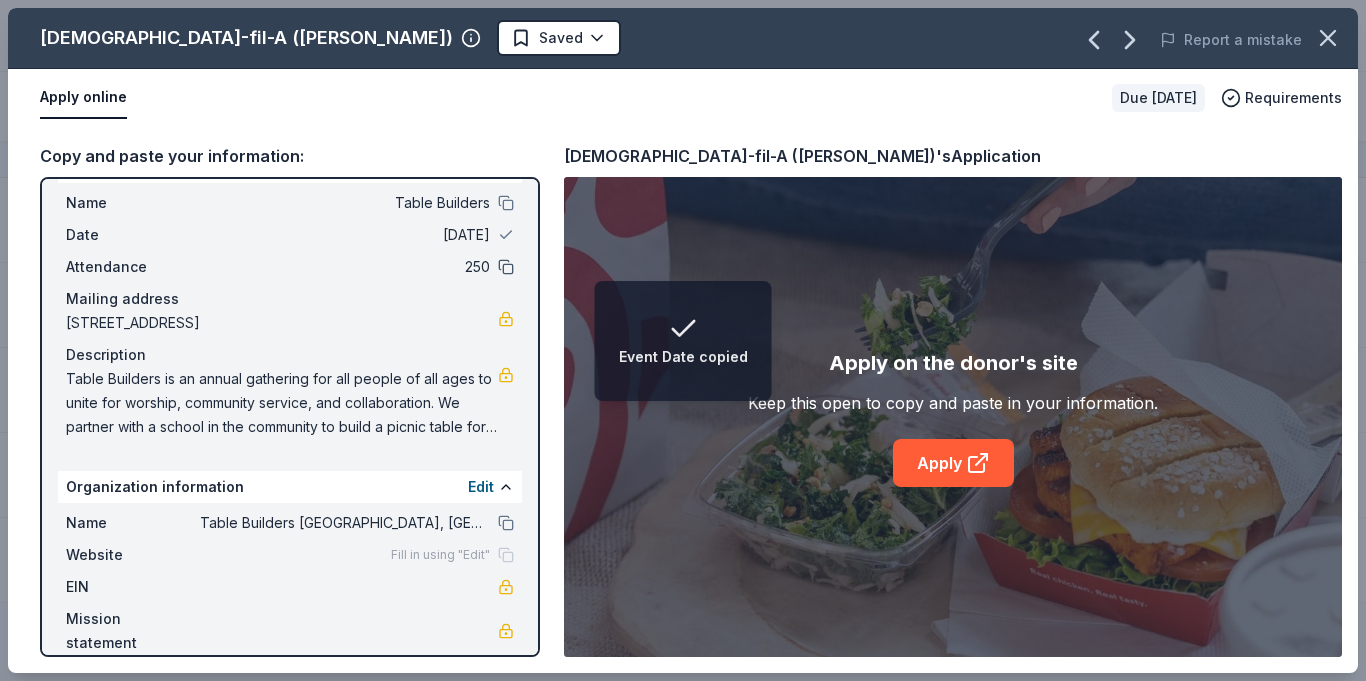 click at bounding box center (506, 267) 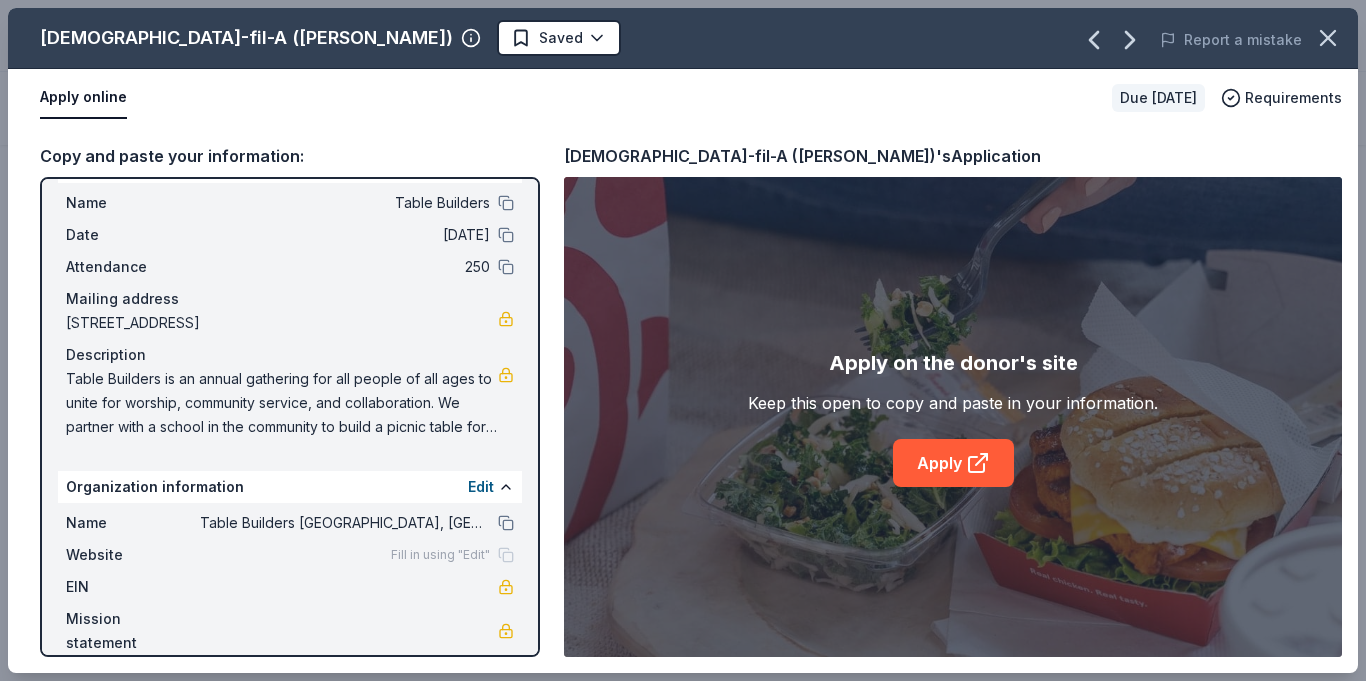 scroll, scrollTop: 338, scrollLeft: 0, axis: vertical 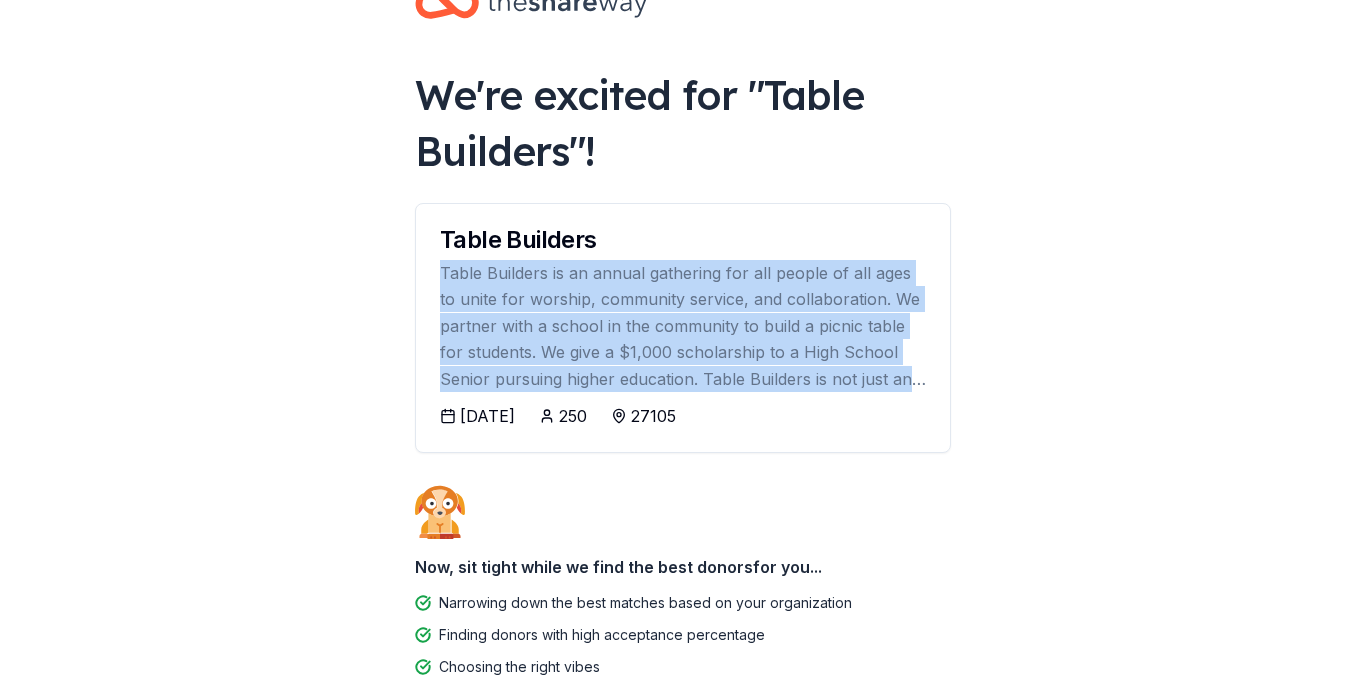 drag, startPoint x: 439, startPoint y: 272, endPoint x: 907, endPoint y: 401, distance: 485.4534 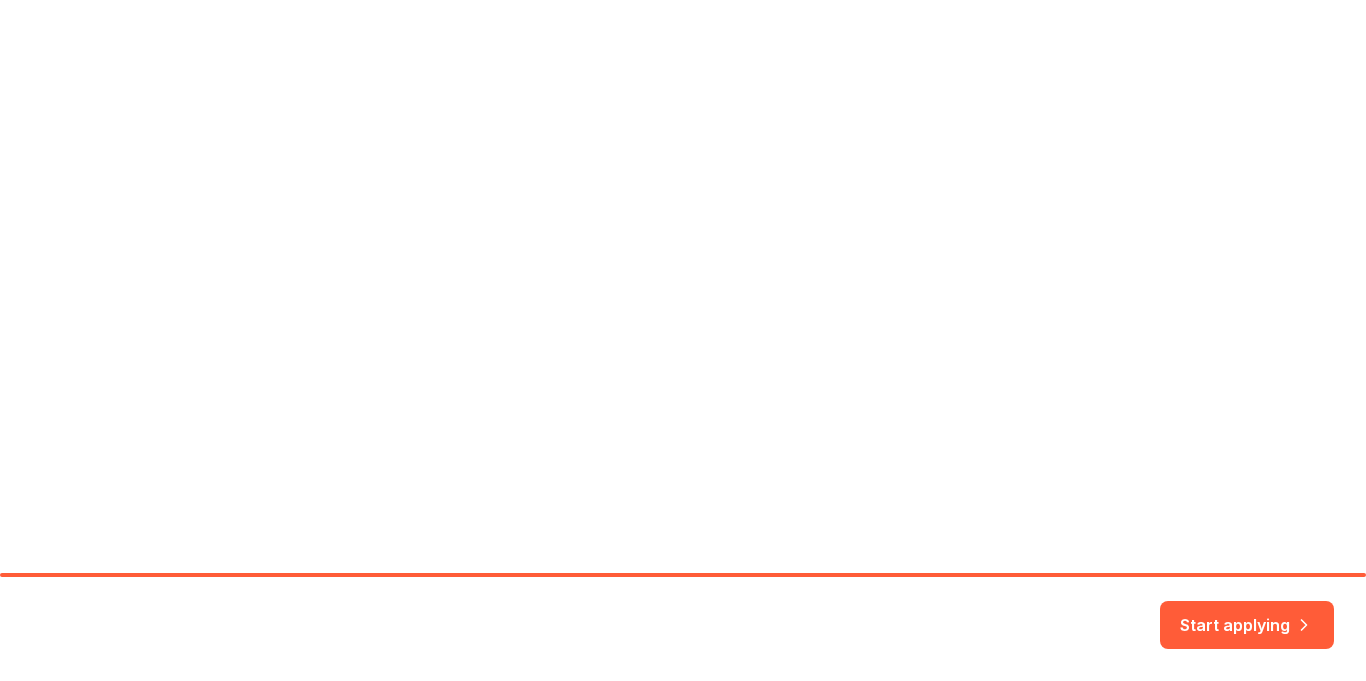 scroll, scrollTop: 0, scrollLeft: 0, axis: both 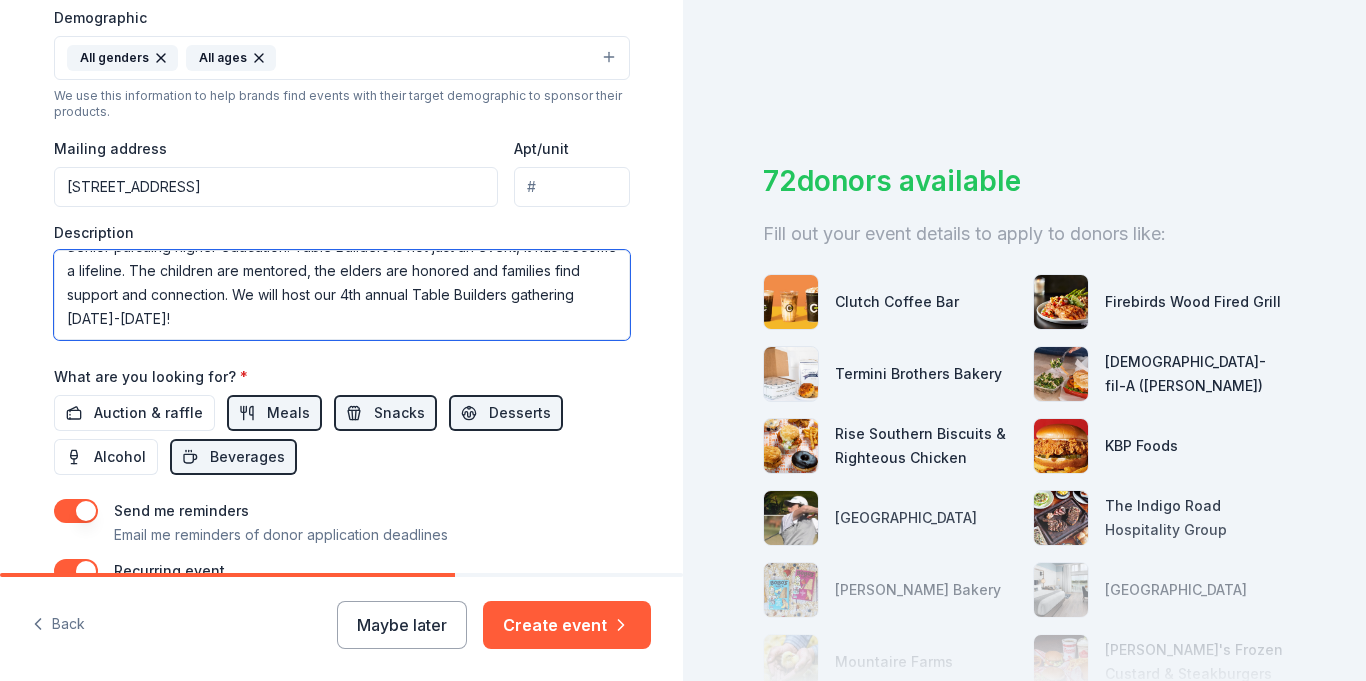 drag, startPoint x: 61, startPoint y: 270, endPoint x: 612, endPoint y: 341, distance: 555.5556 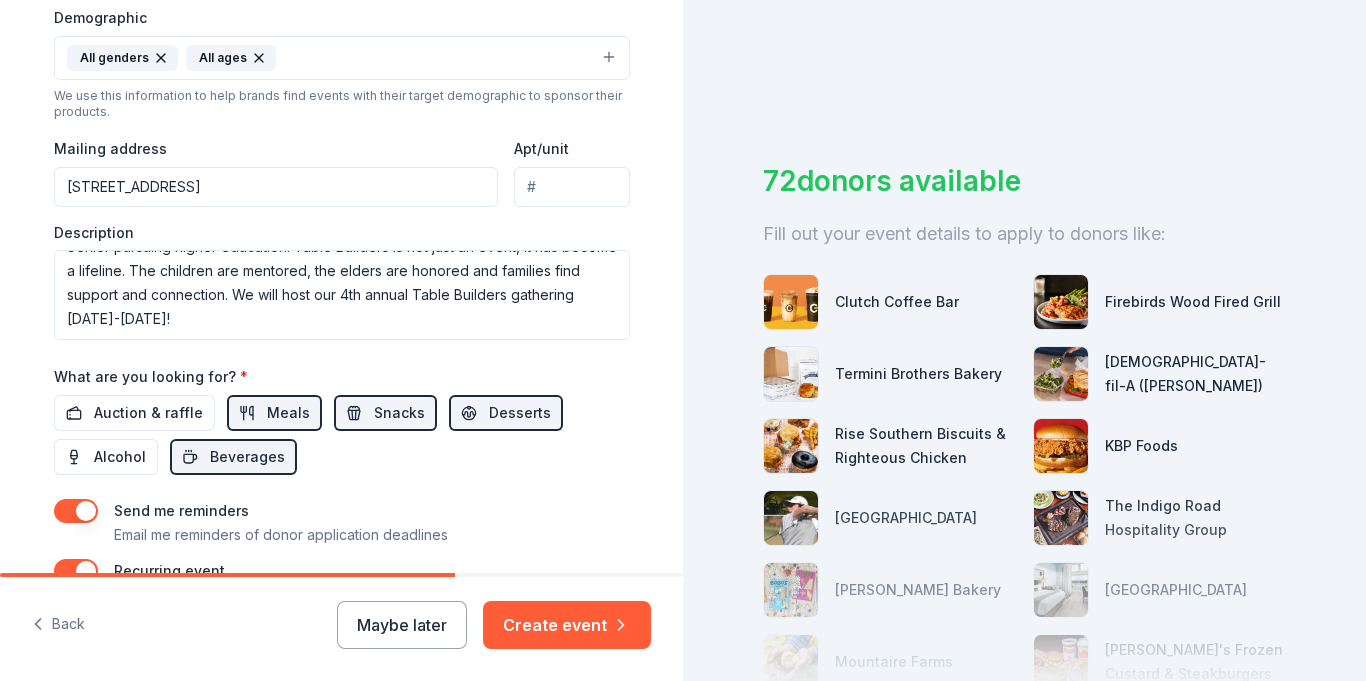click on "What are you looking for? * Auction & raffle Meals Snacks Desserts Alcohol Beverages" at bounding box center [342, 419] 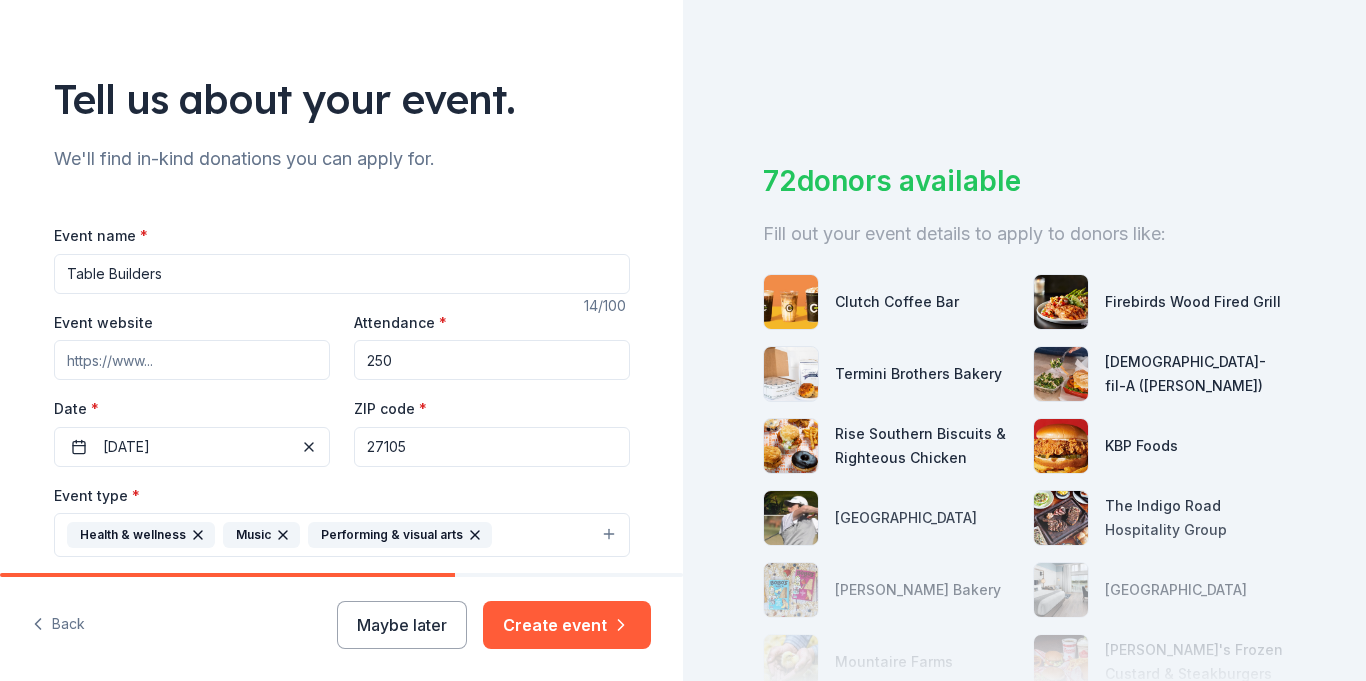scroll, scrollTop: 0, scrollLeft: 0, axis: both 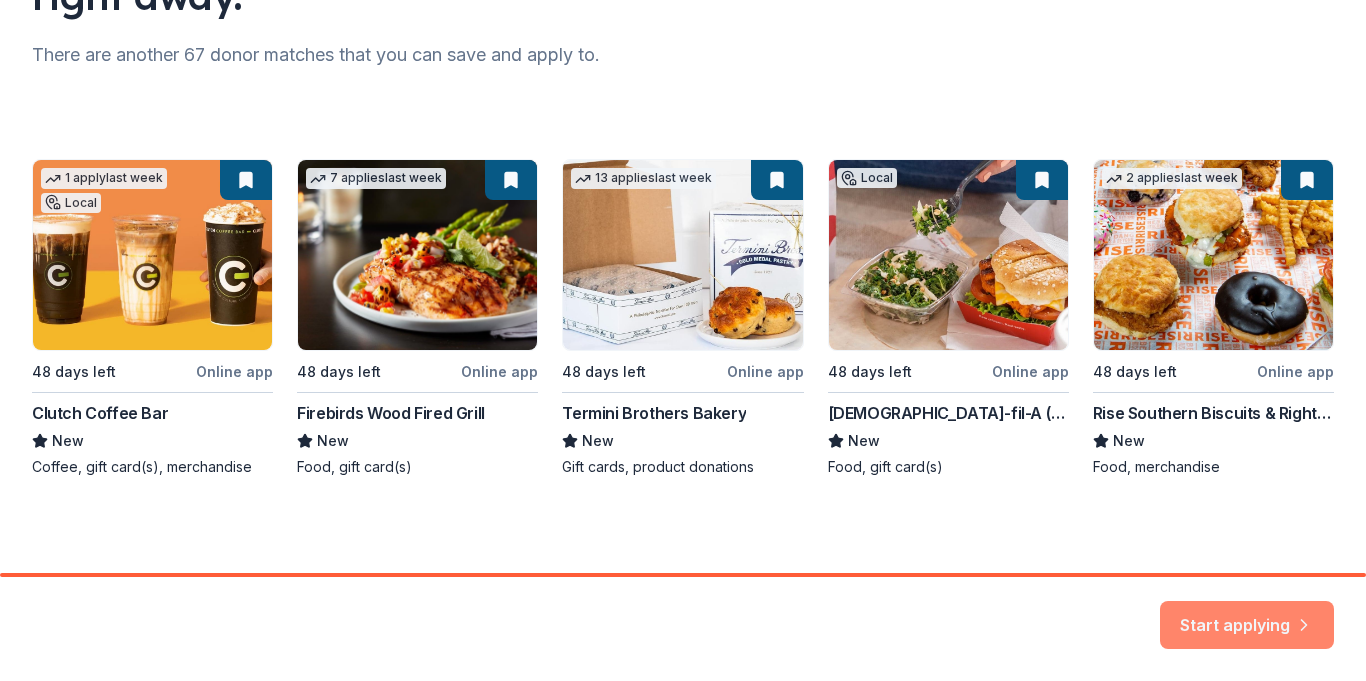 click on "Start applying" at bounding box center [1247, 613] 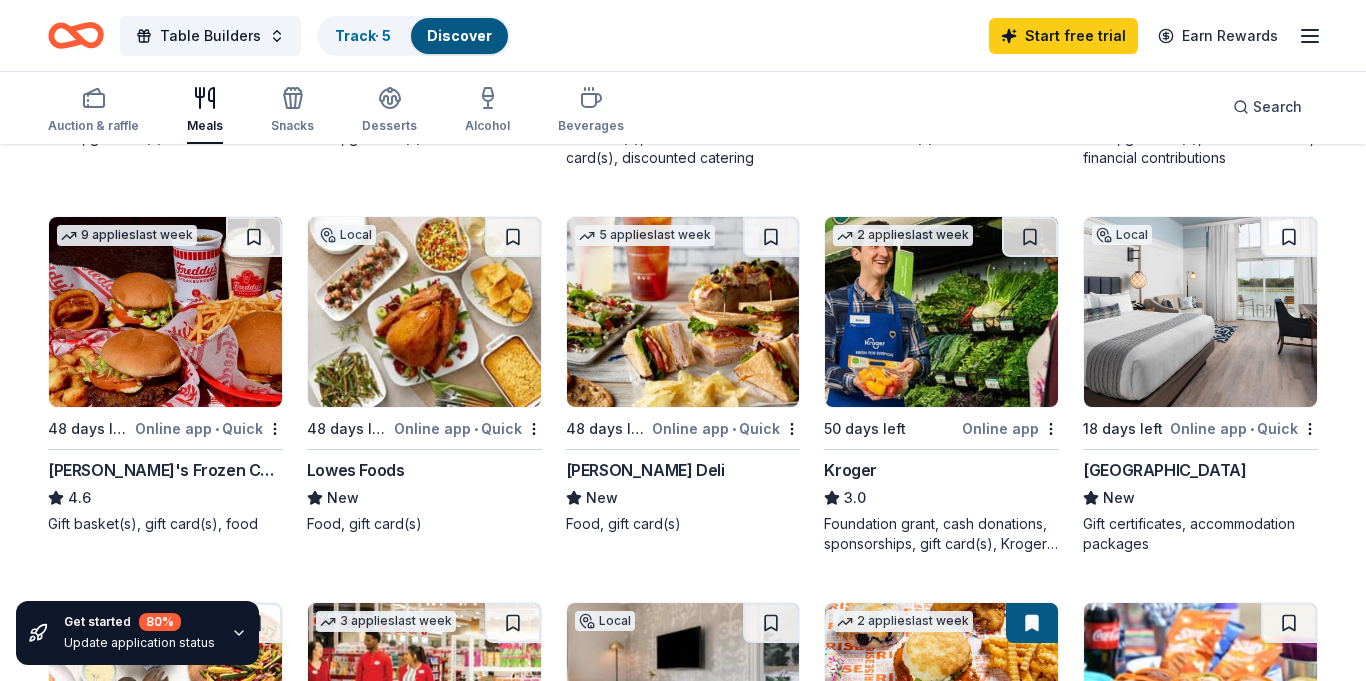 scroll, scrollTop: 543, scrollLeft: 0, axis: vertical 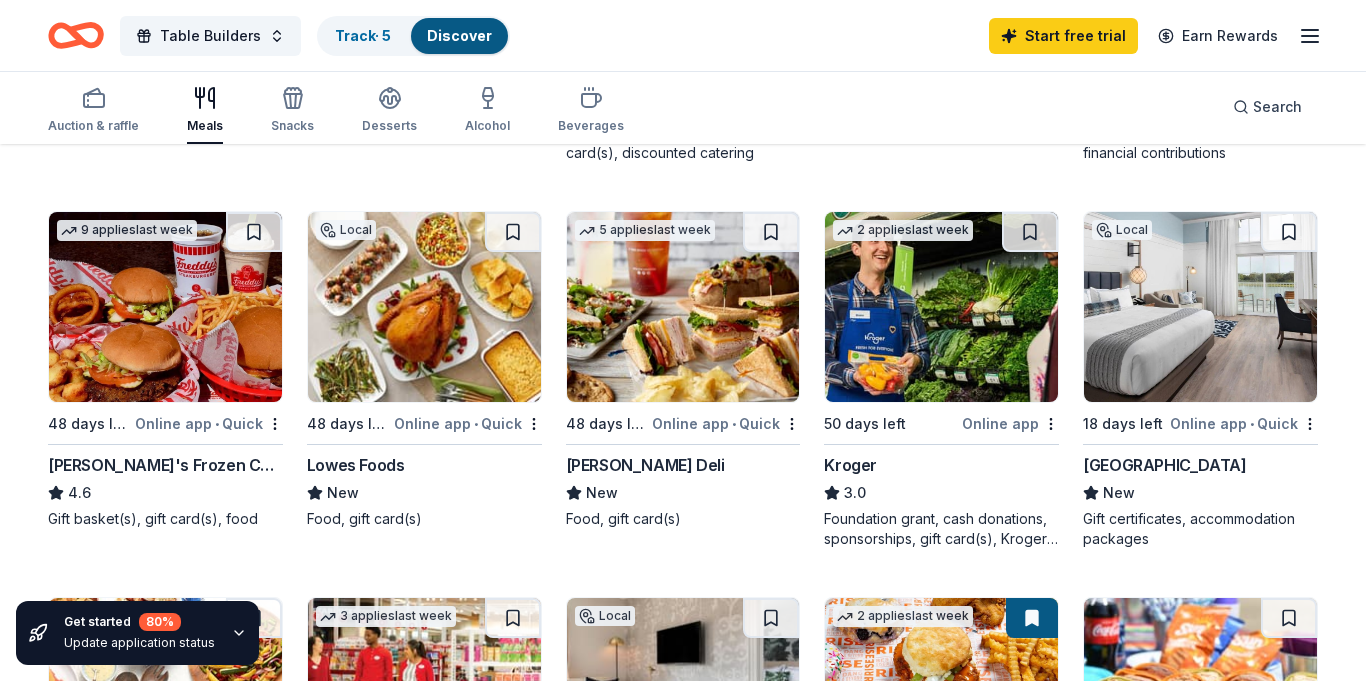 click at bounding box center [424, 307] 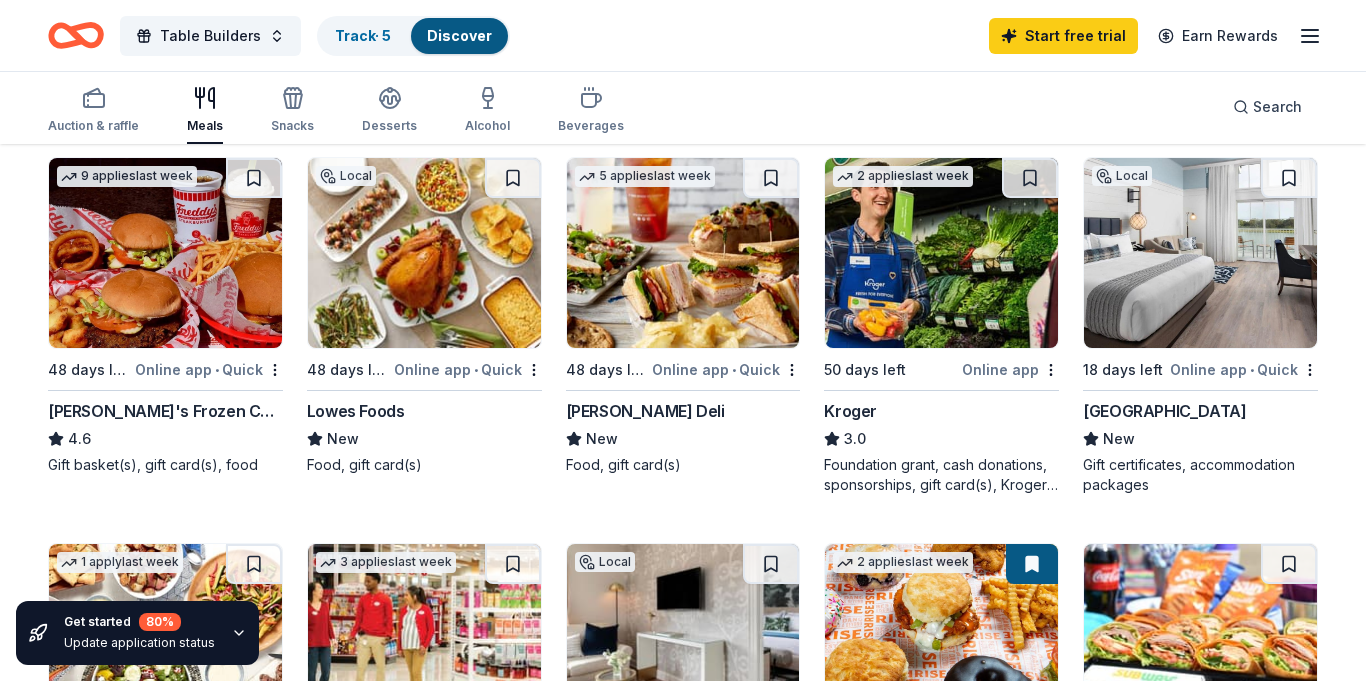 scroll, scrollTop: 602, scrollLeft: 0, axis: vertical 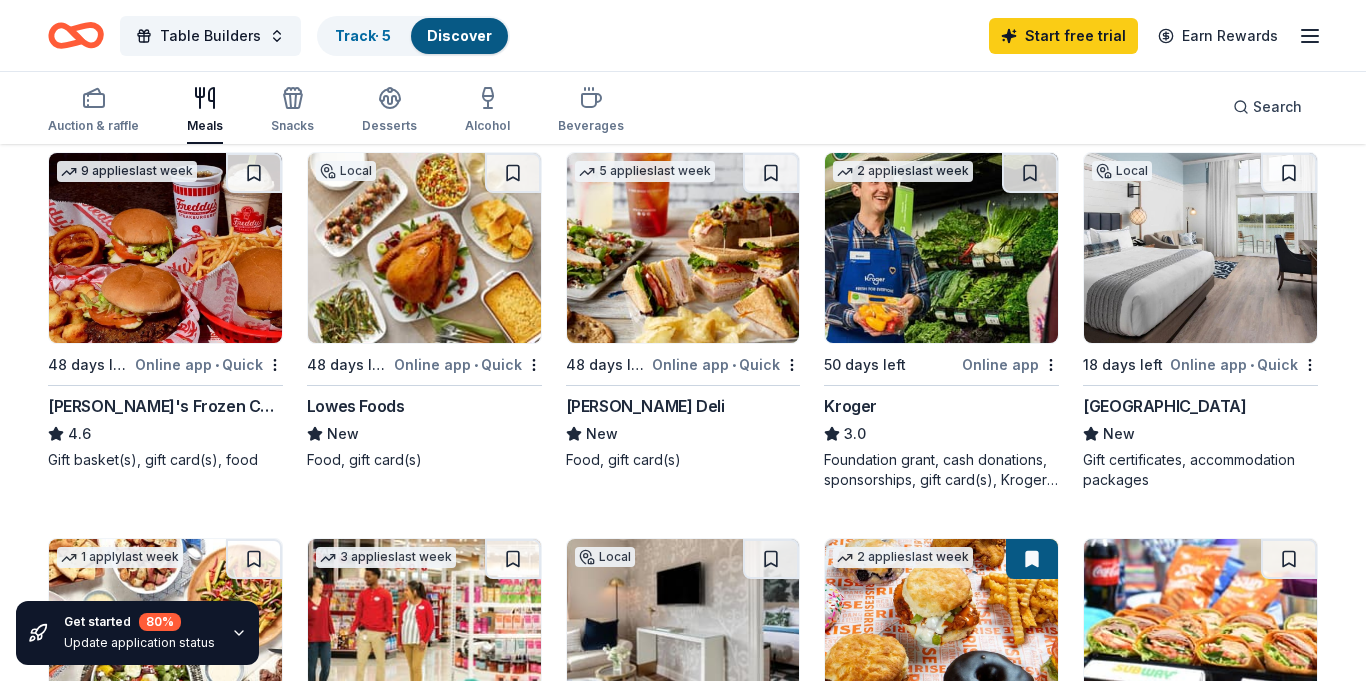 click at bounding box center (683, 248) 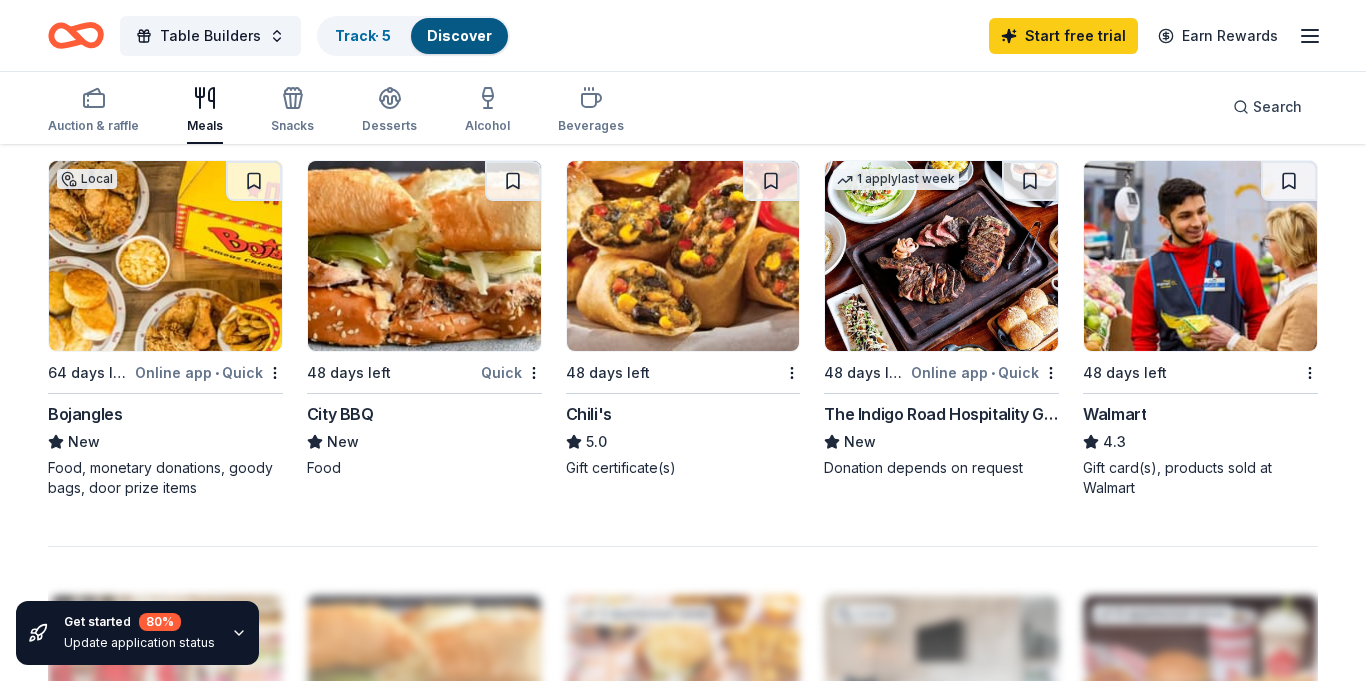 scroll, scrollTop: 1373, scrollLeft: 0, axis: vertical 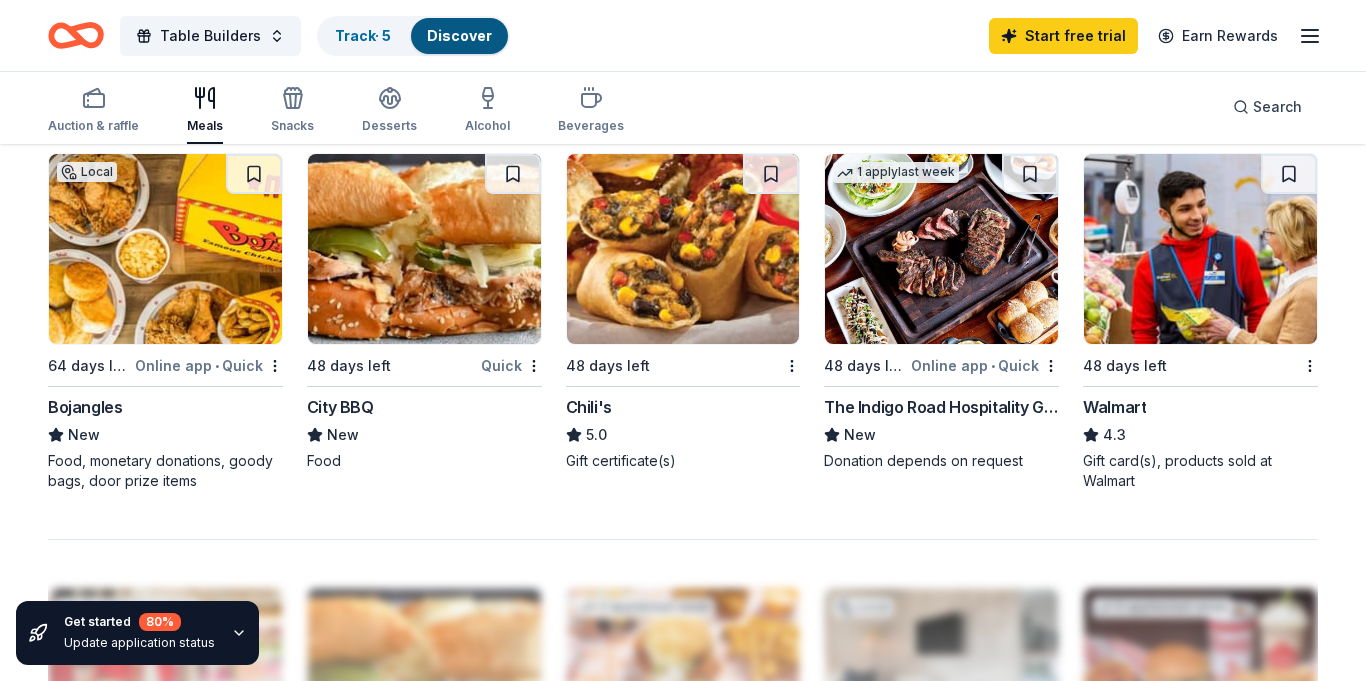 click at bounding box center (165, 249) 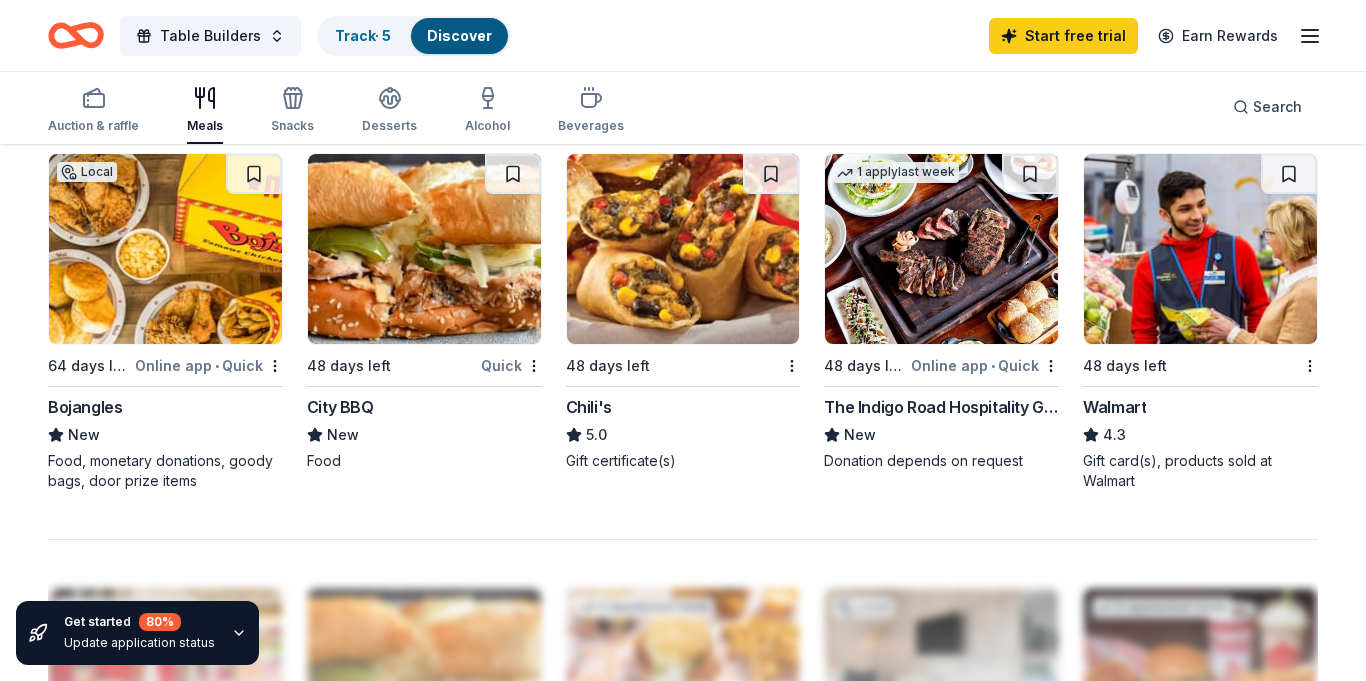click at bounding box center [1200, 249] 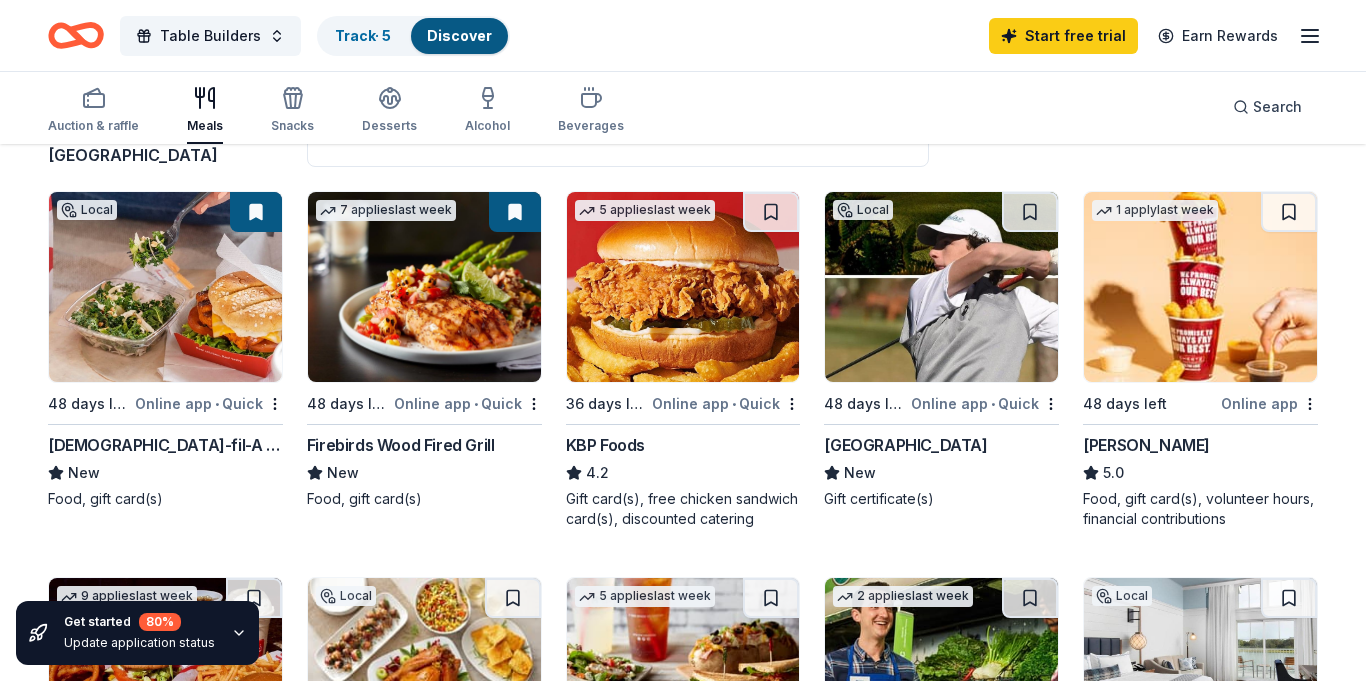 scroll, scrollTop: 0, scrollLeft: 0, axis: both 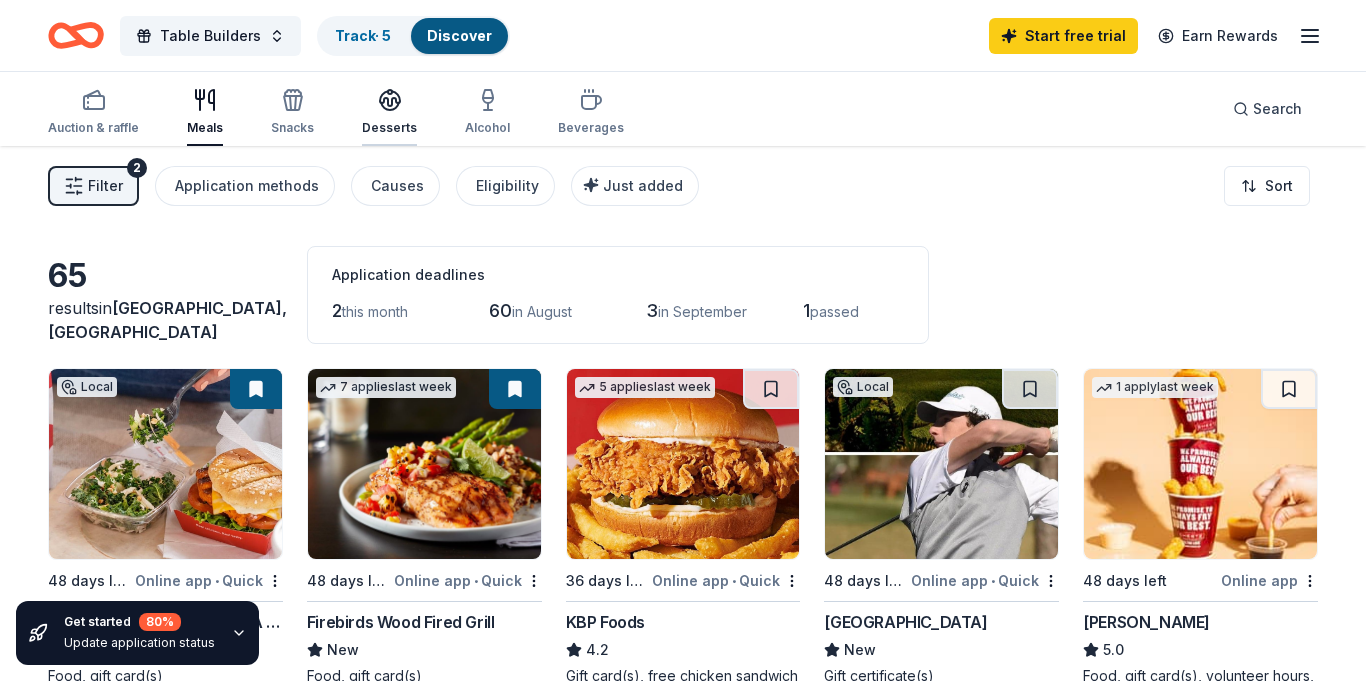 click 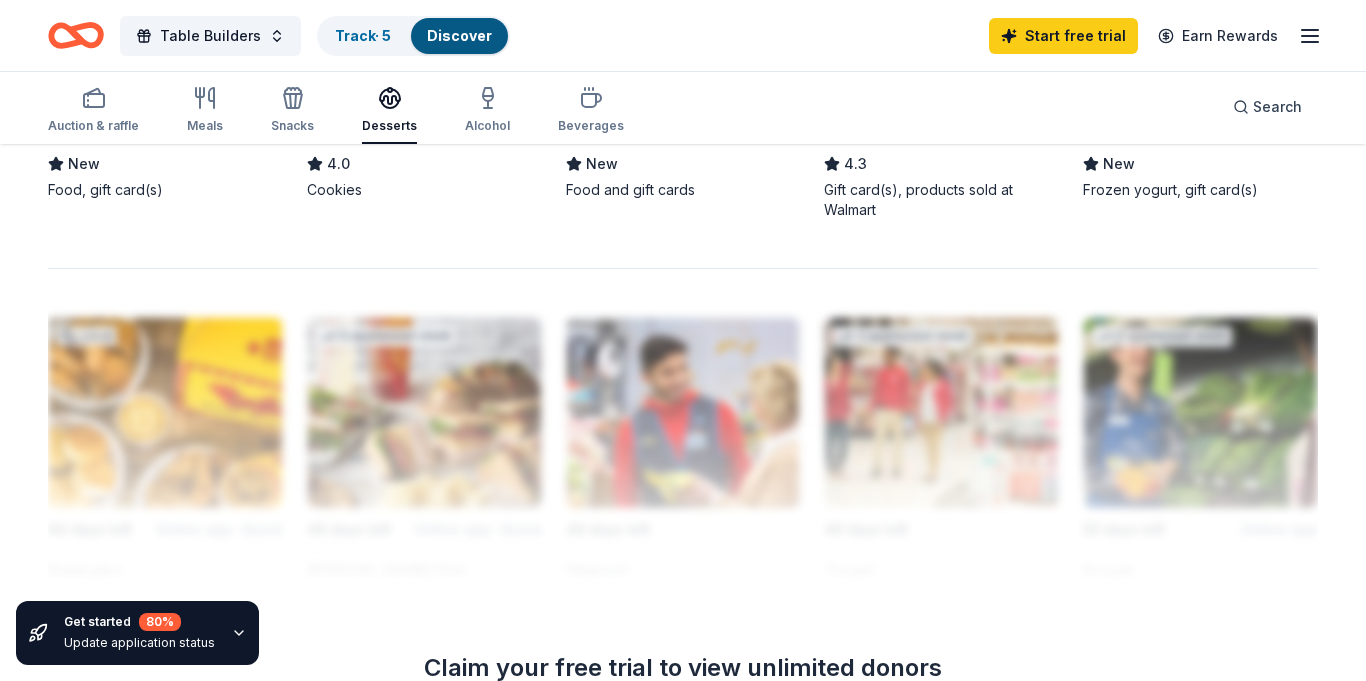 scroll, scrollTop: 1618, scrollLeft: 0, axis: vertical 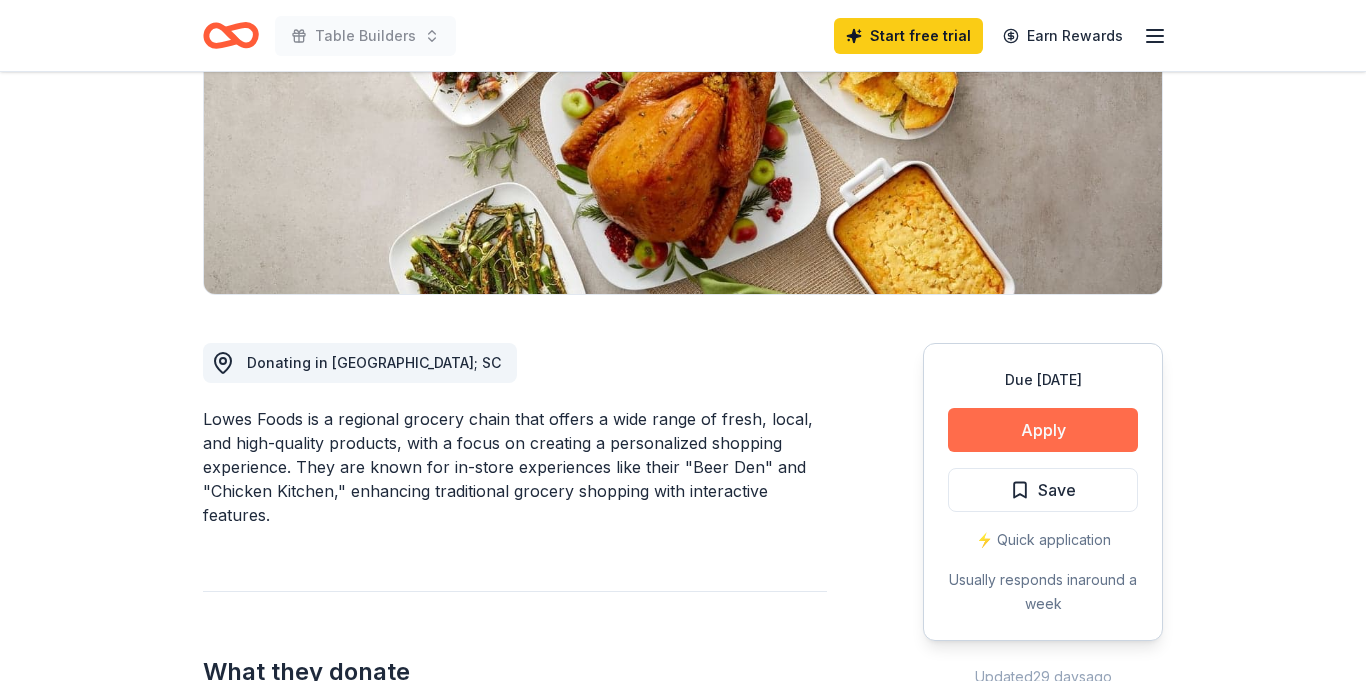 click on "Apply" at bounding box center (1043, 430) 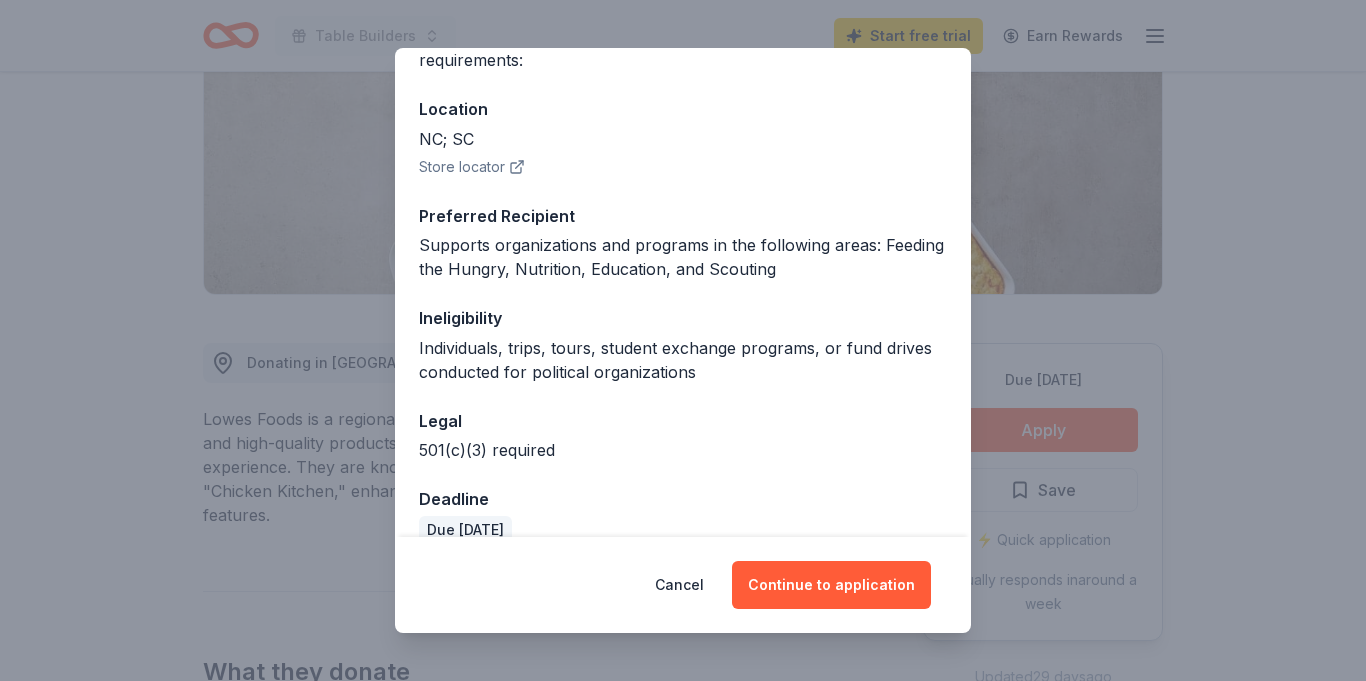 scroll, scrollTop: 224, scrollLeft: 0, axis: vertical 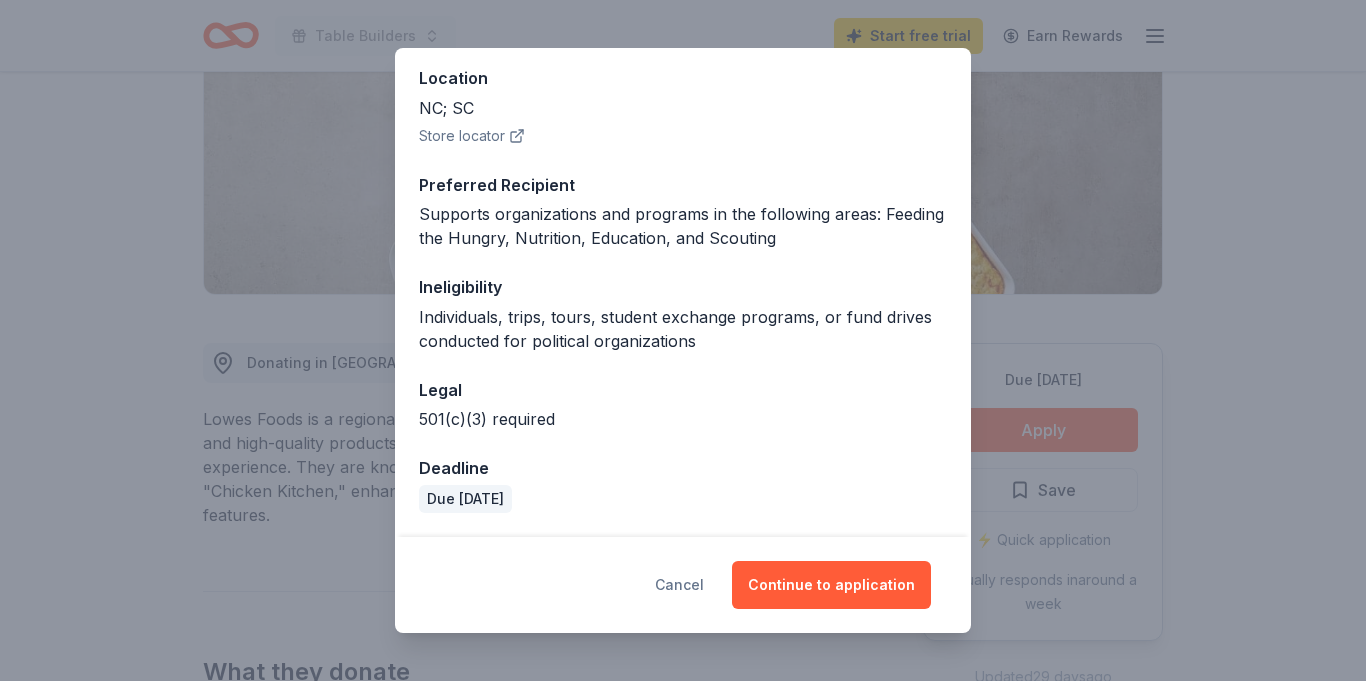 click on "Cancel" at bounding box center (679, 585) 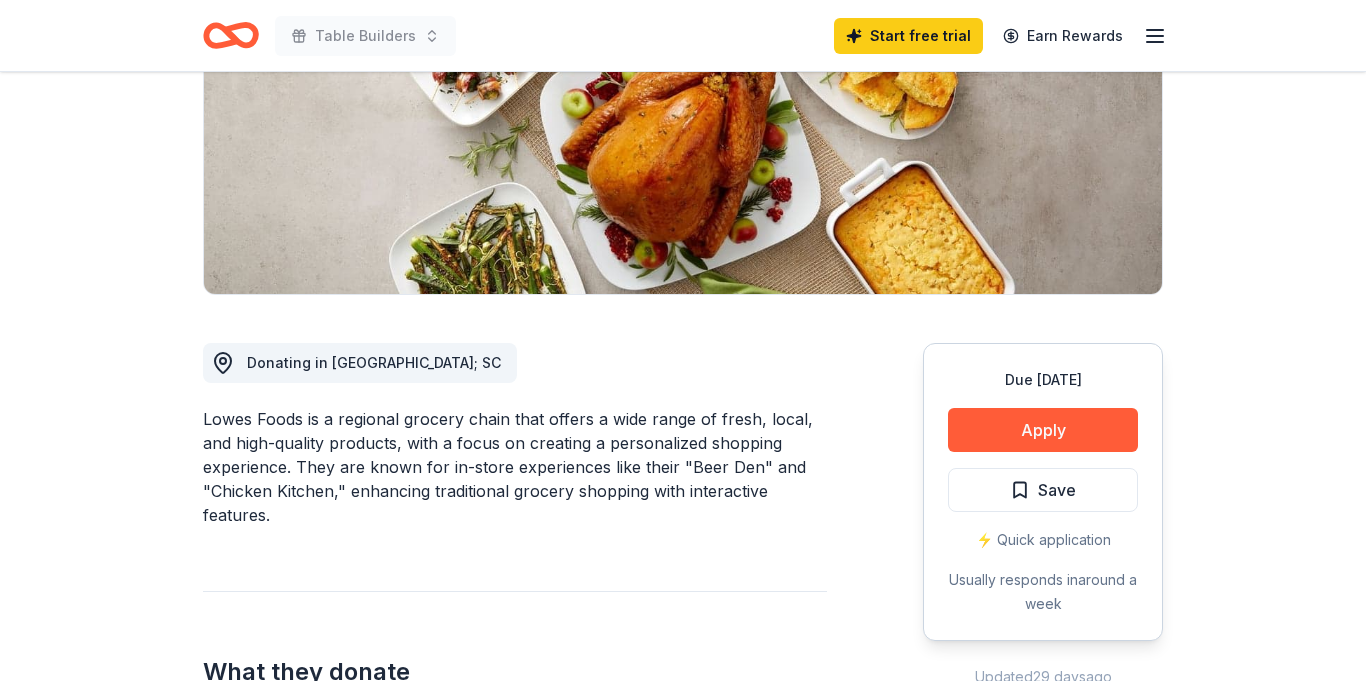 scroll, scrollTop: 0, scrollLeft: 0, axis: both 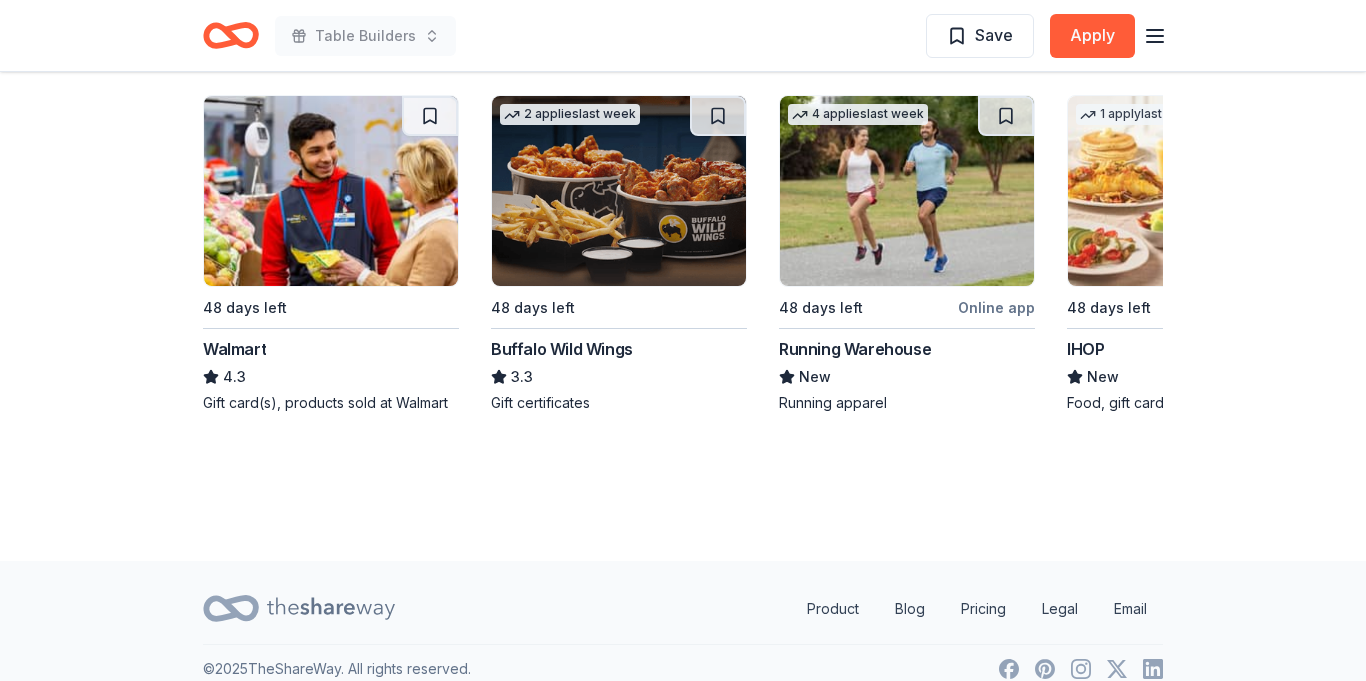 click at bounding box center (619, 191) 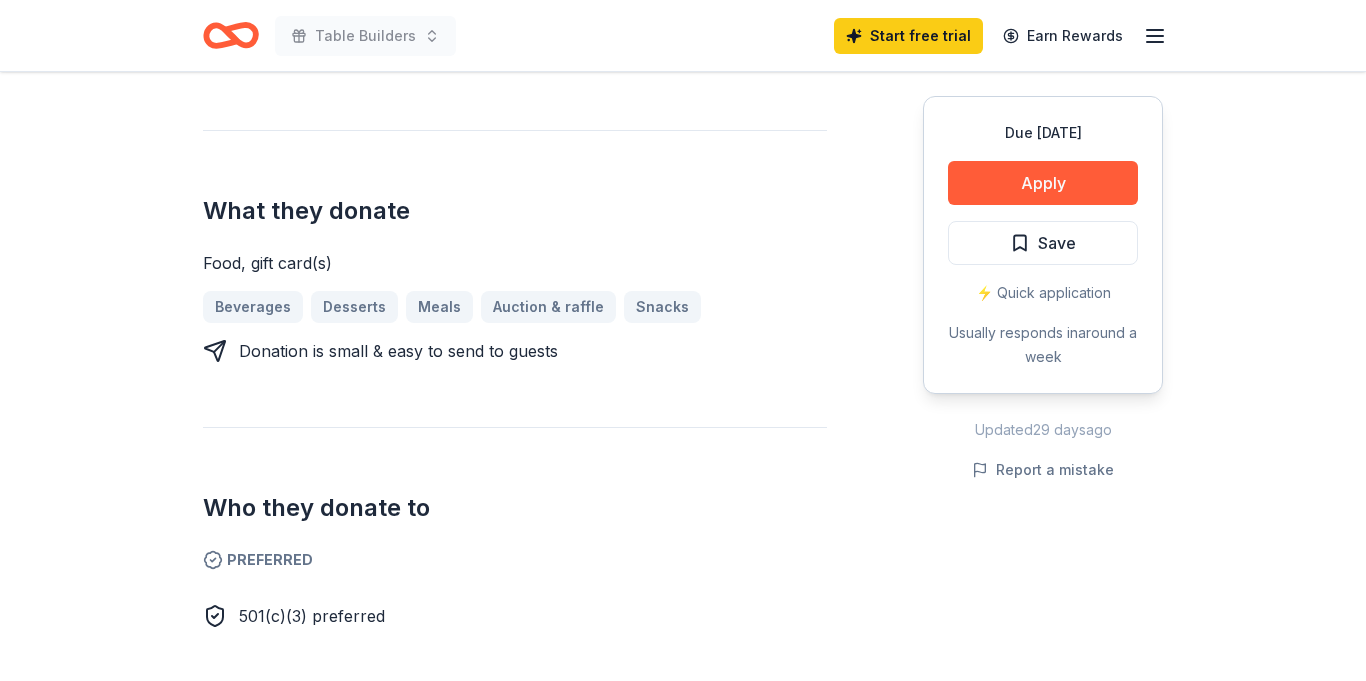 scroll, scrollTop: 0, scrollLeft: 0, axis: both 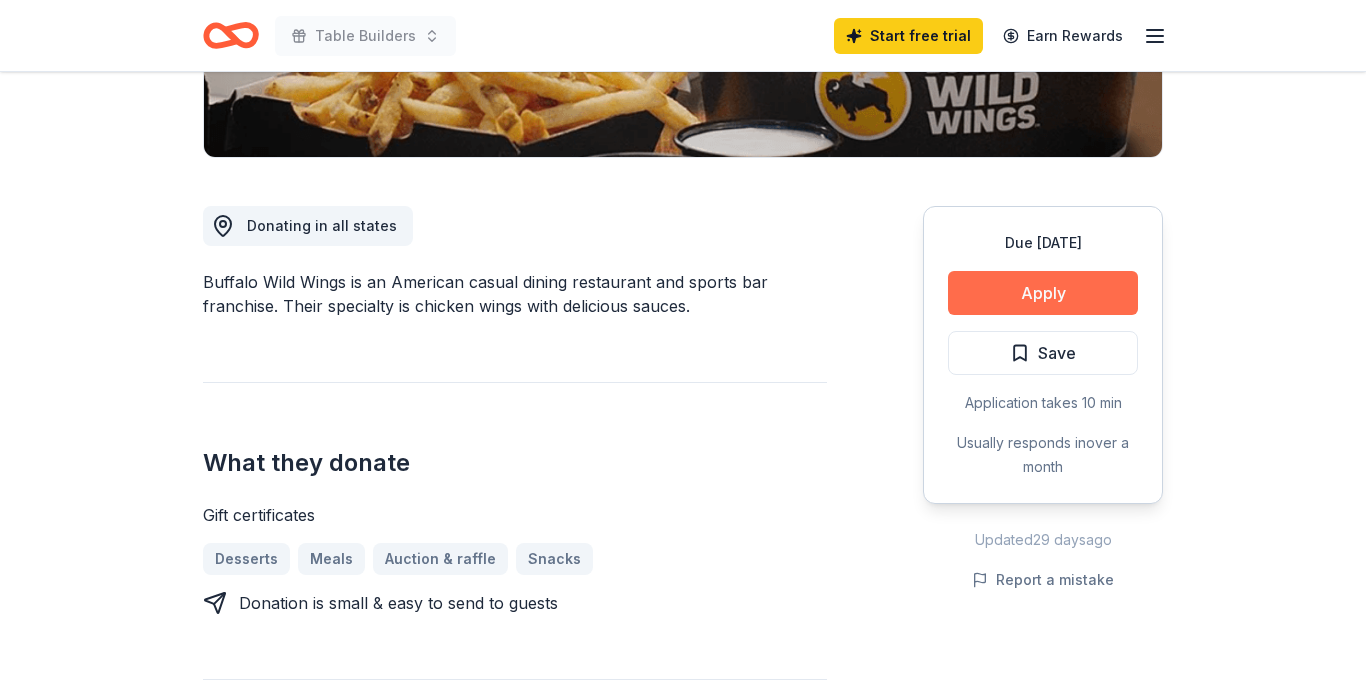 click on "Apply" at bounding box center (1043, 293) 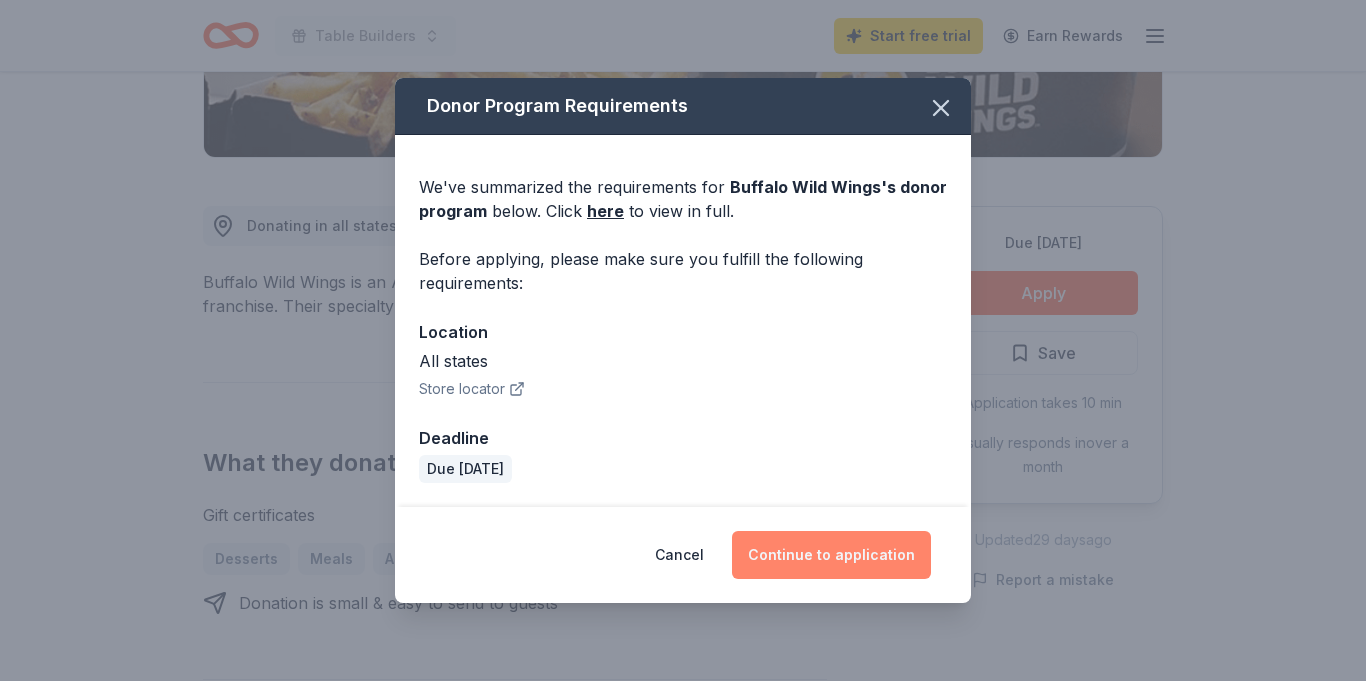 click on "Continue to application" at bounding box center [831, 555] 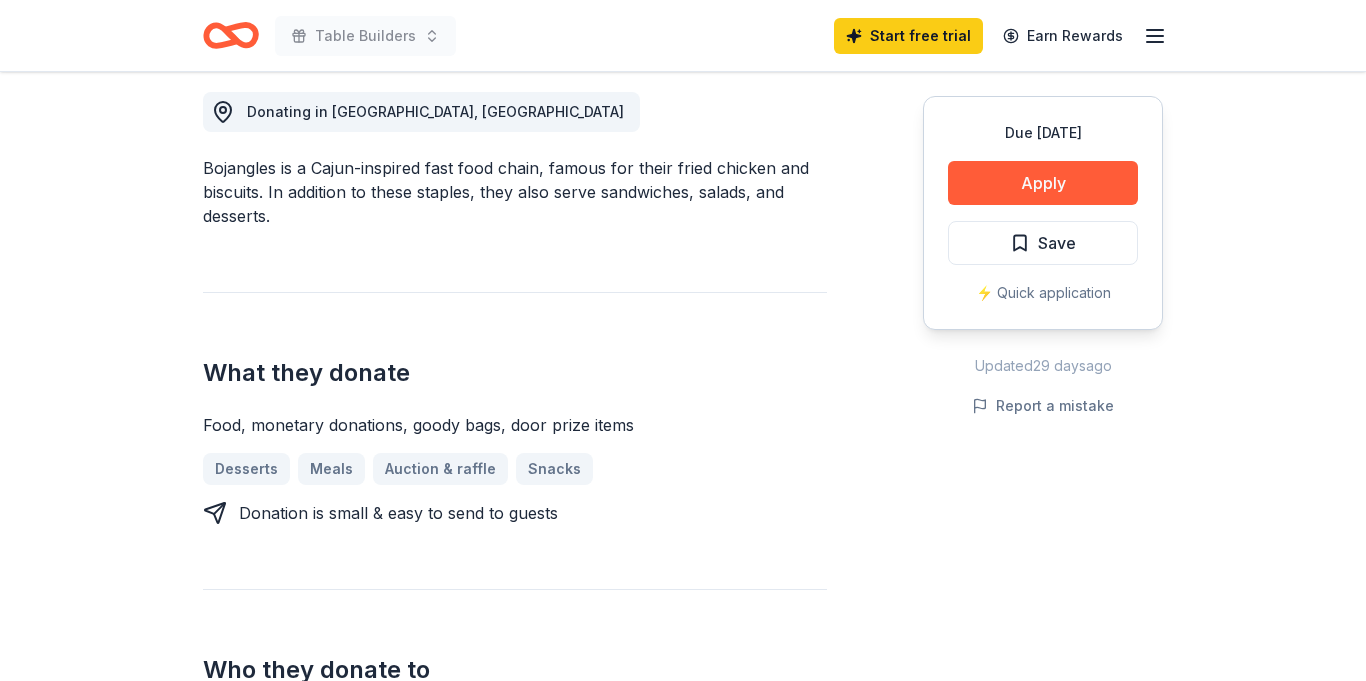scroll, scrollTop: 573, scrollLeft: 0, axis: vertical 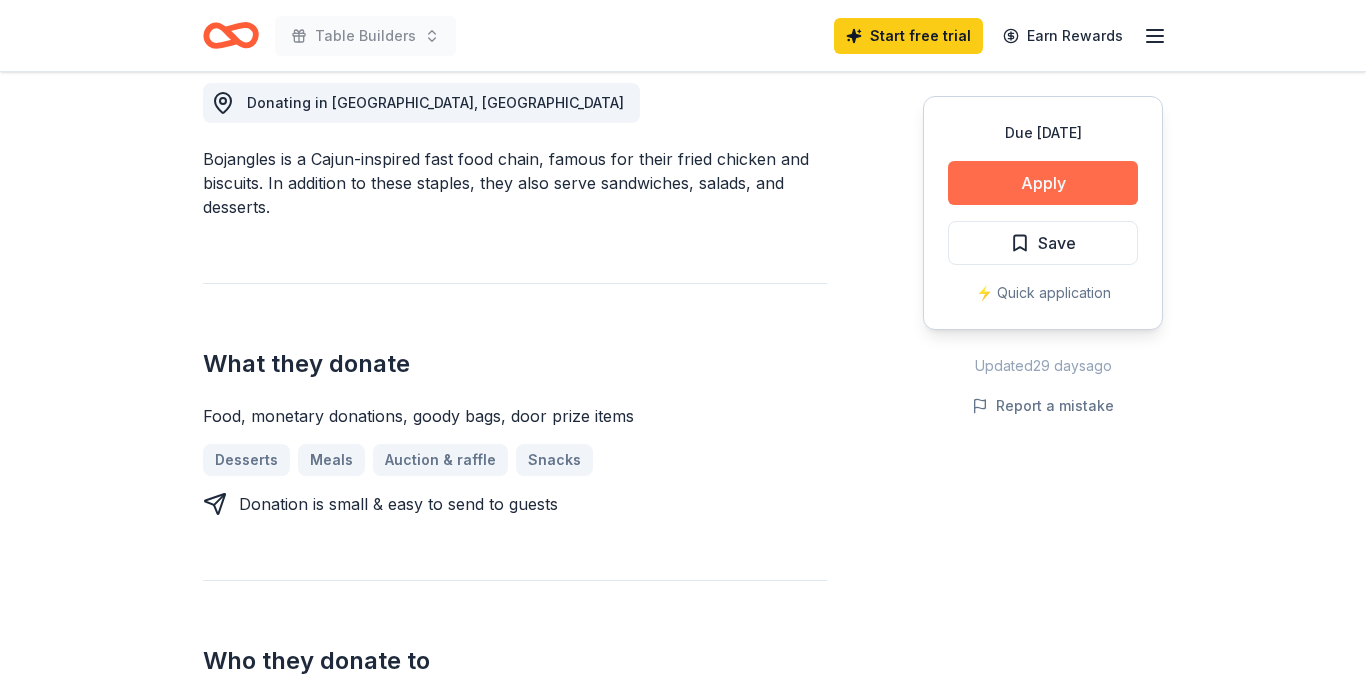 click on "Apply" at bounding box center (1043, 183) 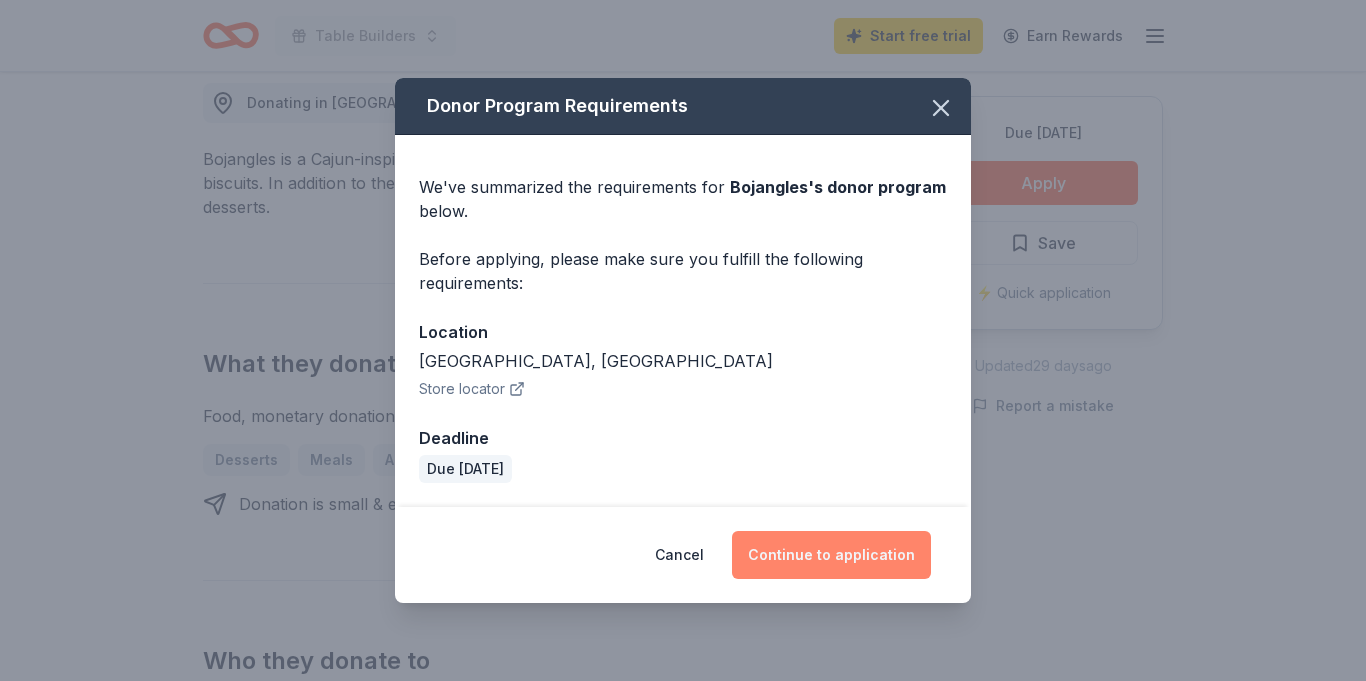 click on "Continue to application" at bounding box center [831, 555] 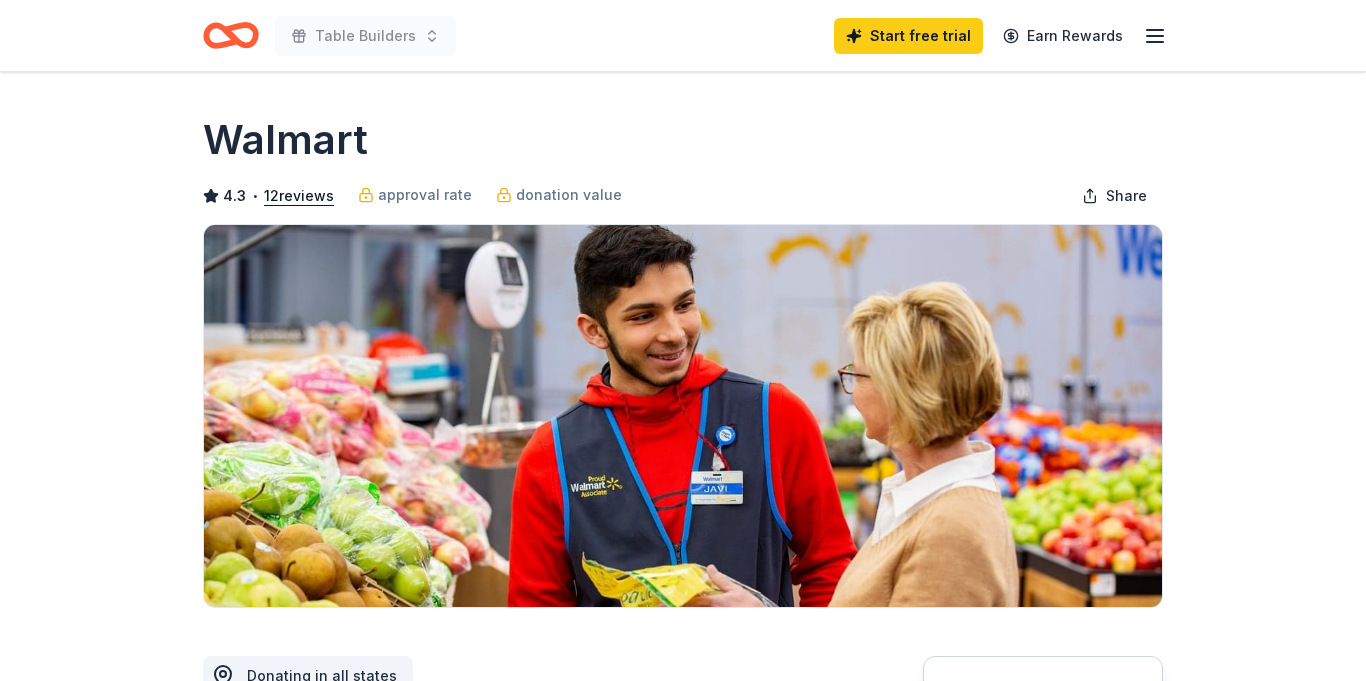 scroll, scrollTop: 258, scrollLeft: 0, axis: vertical 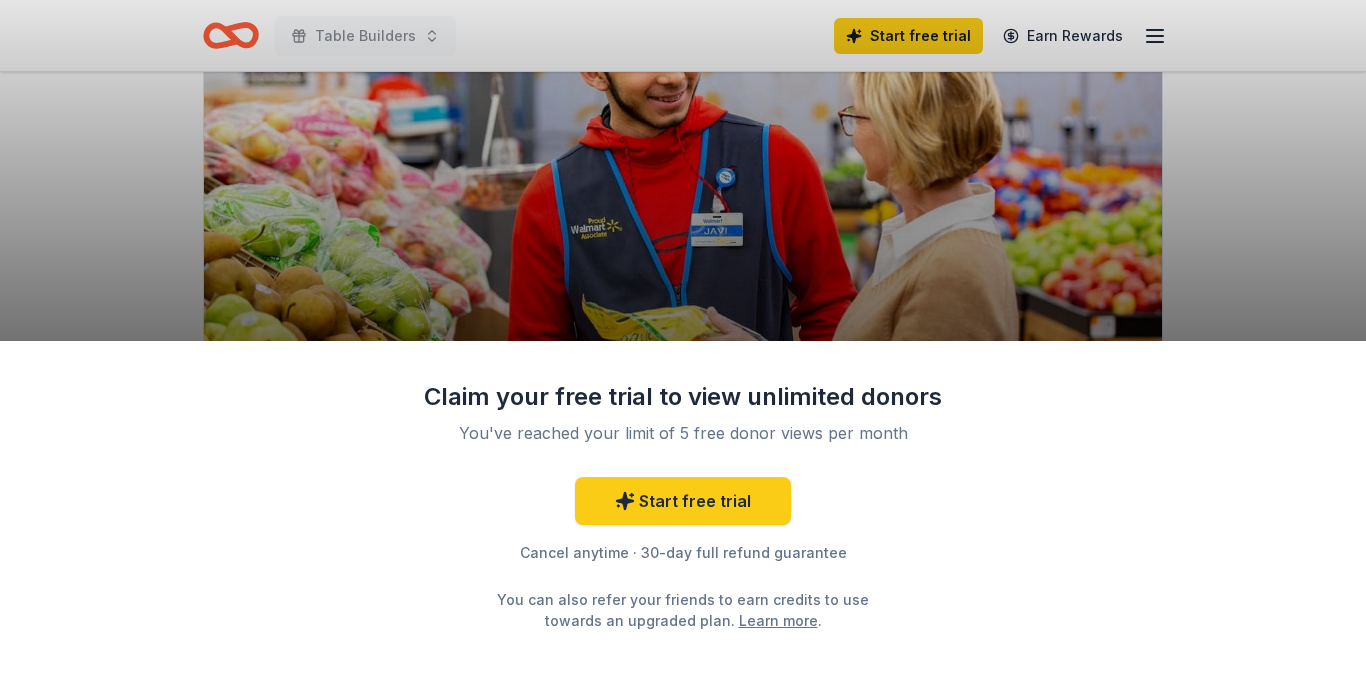 click on "Claim your free trial to view unlimited donors You've reached your limit of 5 free donor views per month Start free  trial Cancel anytime · 30-day full refund guarantee You can also refer your friends to earn credits to use towards an upgraded plan.   Learn more ." at bounding box center [683, 340] 